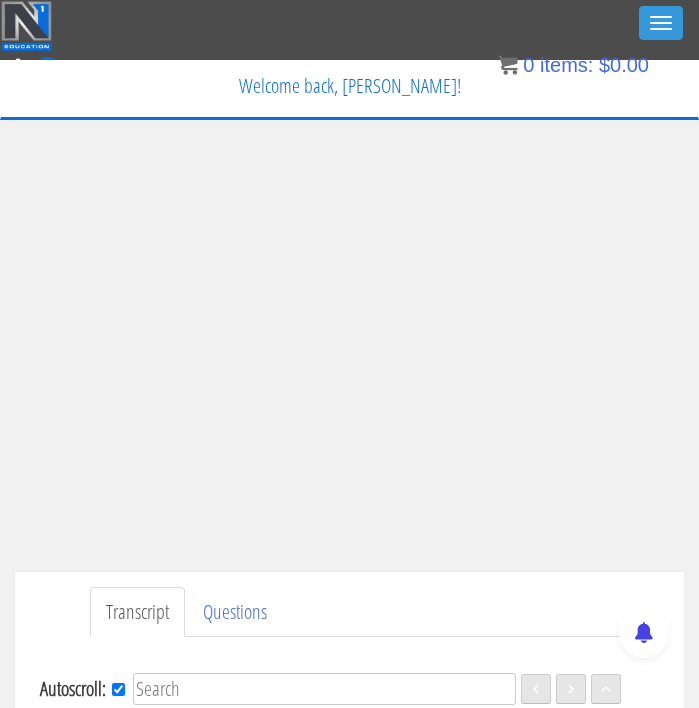 scroll, scrollTop: 132, scrollLeft: 0, axis: vertical 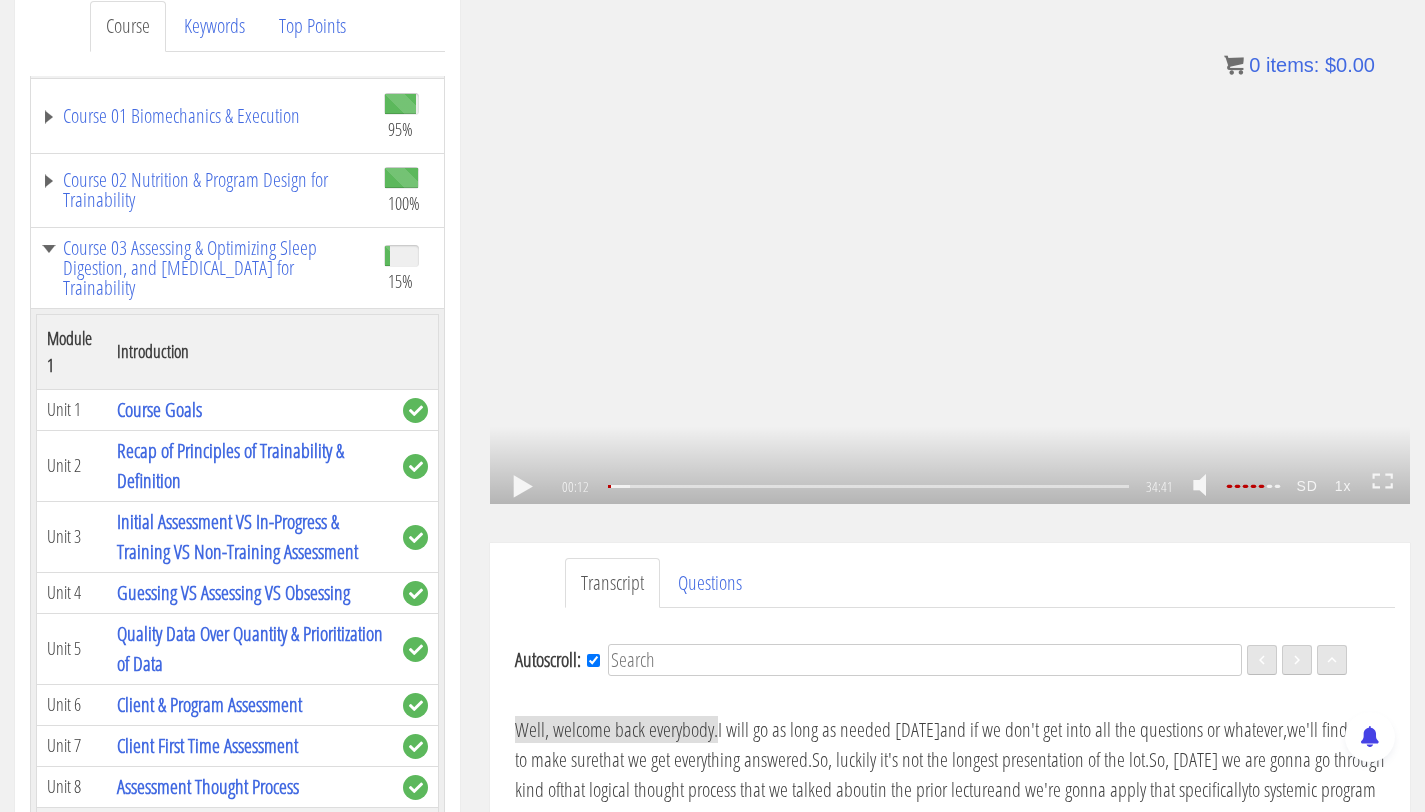 click on ".a{fill:#000;opacity:0.65;}.b{fill:#fff;opacity:1.0;}
.fp-color-play{opacity:0.65;}.controlbutton{fill:#fff;}
.fp-color-play{opacity:0.65;}.controlbutton{fill:#fff;}
.controlbuttonbg{opacity:0.65;}.controlbutton{fill:#fff;}
.fp-color-play{opacity:0.65;}.rect{fill:#fff;}
.fp-color-play{opacity:0.65;}.rect{fill:#fff;}
.fp-color-play{opacity:0.65;}.rect{fill:#fff;}
.fp-color-play{opacity:0.65;}.rect{fill:#fff;}
00:12                                                                        34:41              34:29                                                                                                                                                                                 CC SD" at bounding box center [950, 245] 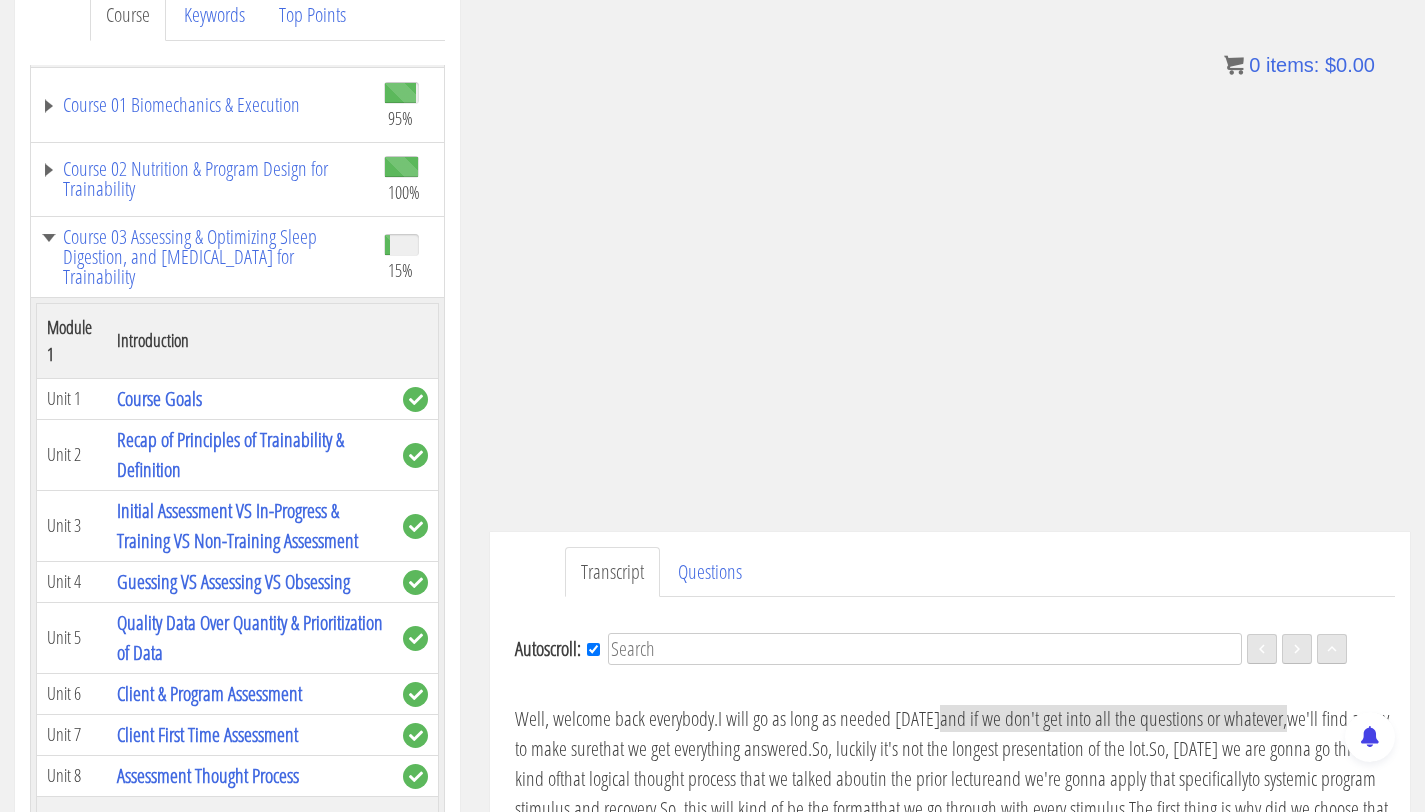 click on "Skip to content
Toggle navigation
0 Certs
Course List
Events
FREE Course
Course Preview – Biomechanics
Course Preview – Program Design
Contact
Why N1?
Testimonials
Trainer Directory
Terms & Conditions
Welcome back, justus-molenkamp!
My Courses
Member Content
My Account
Exercise Library
Resources
Training Code Request
Terms & Conditions
Log Out
x
My Courses
My Account
Training Code Request
Terms & Conditions
Member Content
Exercise Library
Log Out
Log Out
Home
Course List
Certifications
Events
FREE Course
Contact
Cart
Why N1?
Testimonials
Trainer Directory" at bounding box center (712, 730) 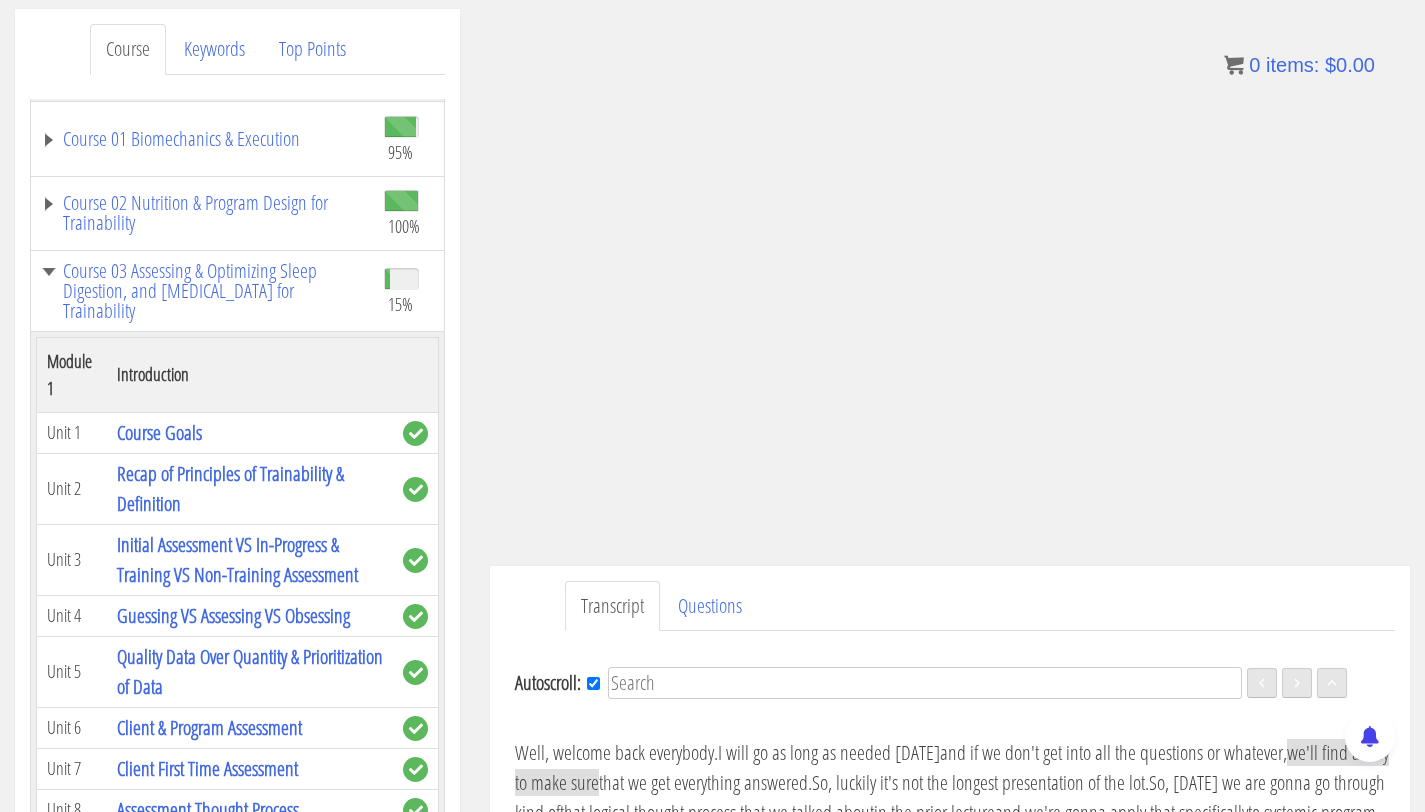 scroll, scrollTop: 260, scrollLeft: 0, axis: vertical 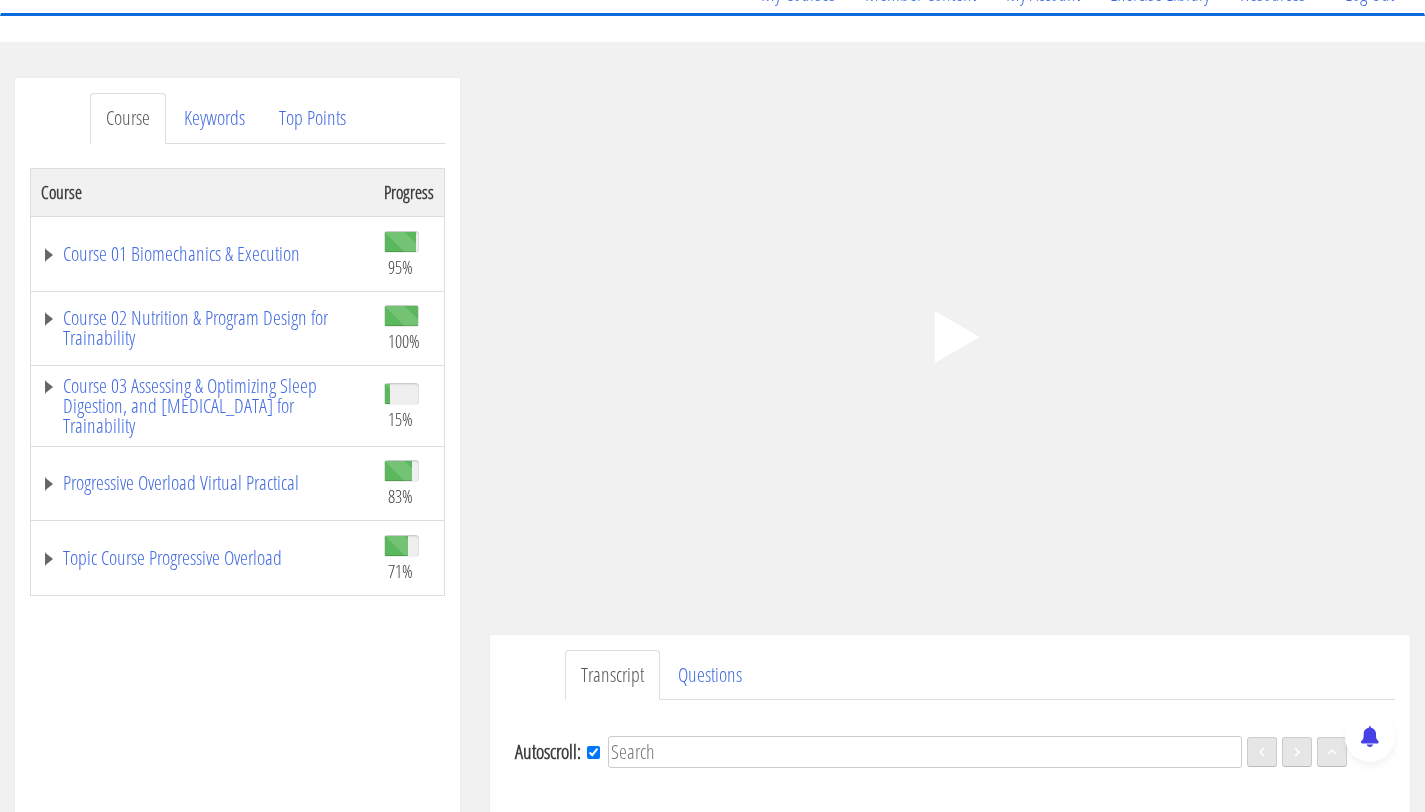 click on ".fp-color-play{opacity:0.65;}.controlbutton{fill:#fff;}" 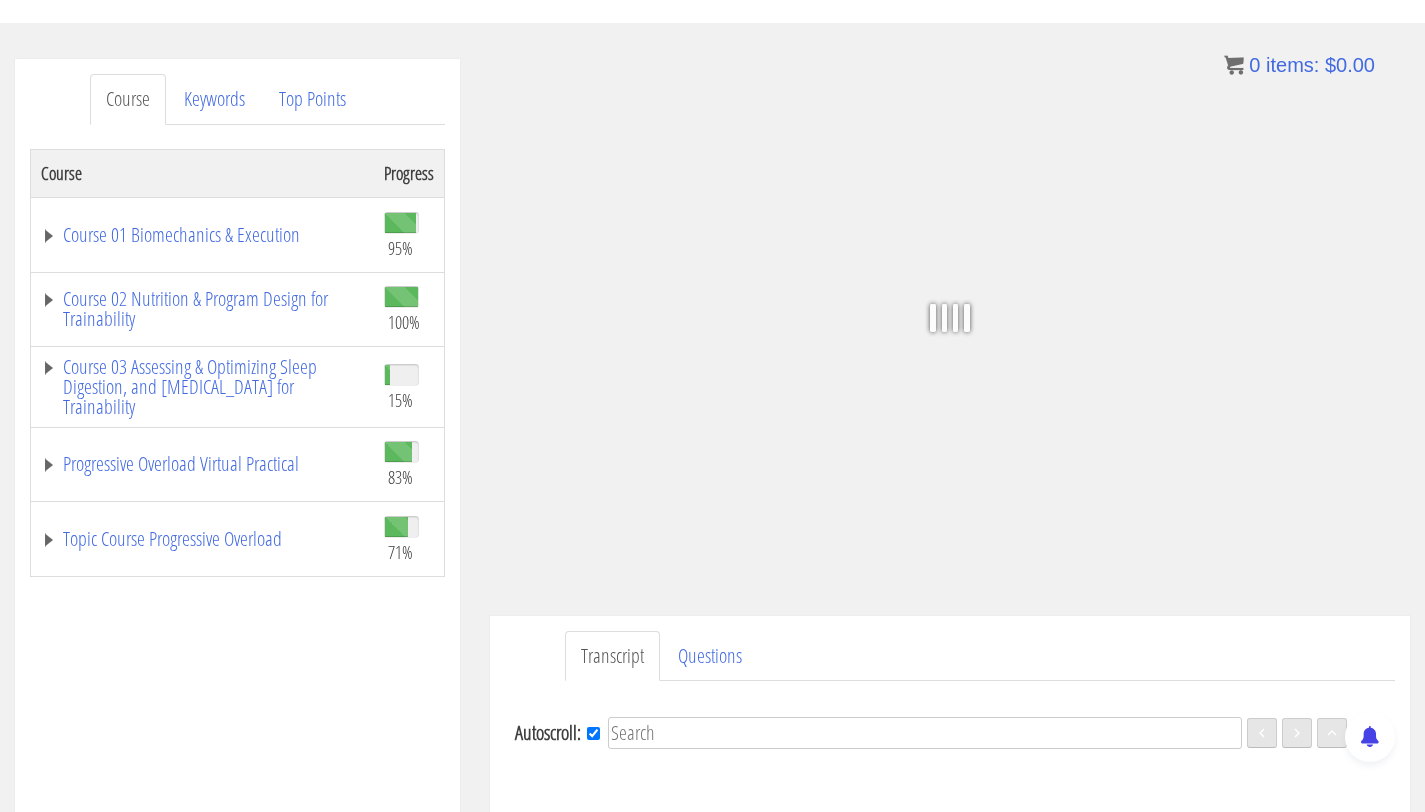 scroll, scrollTop: 211, scrollLeft: 0, axis: vertical 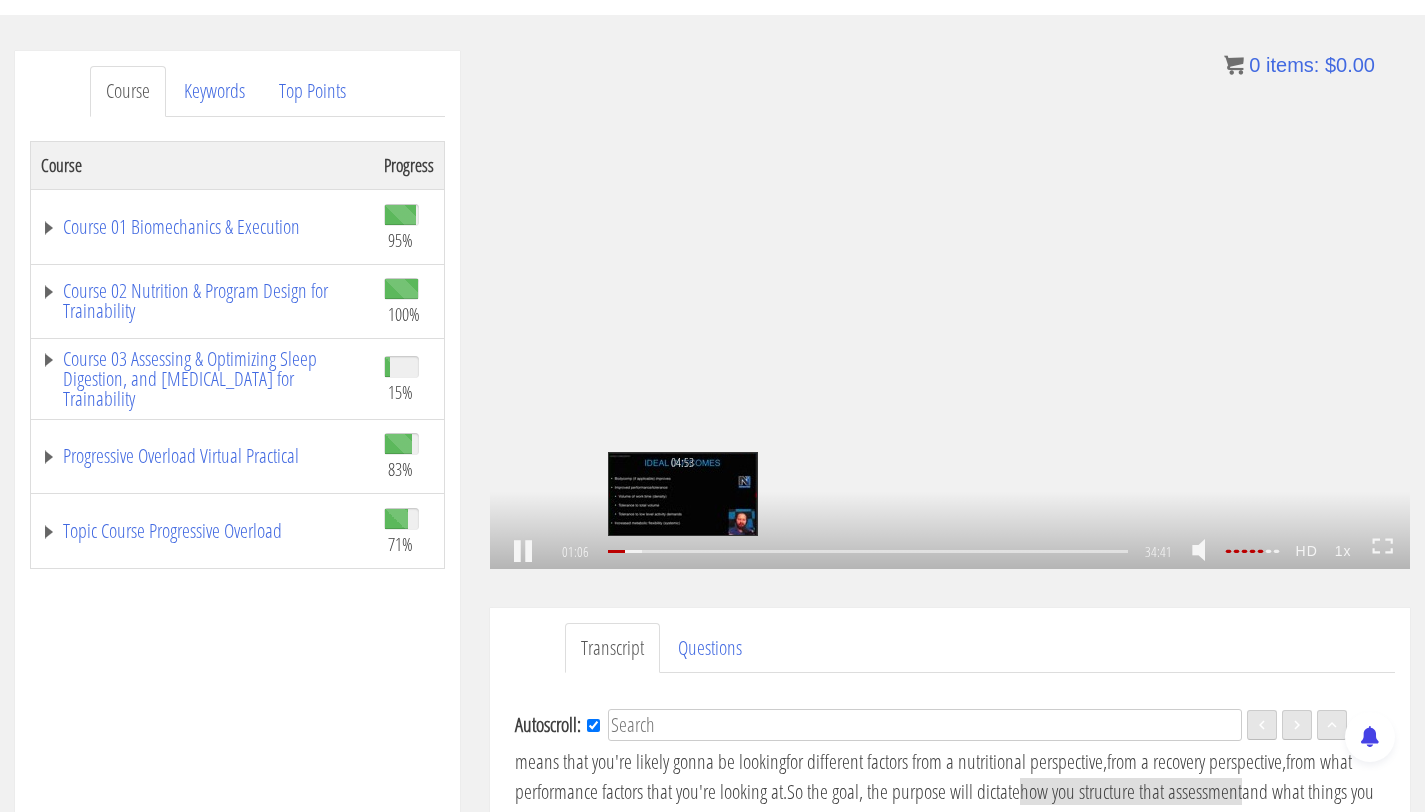 click on "04:53" at bounding box center (868, 551) 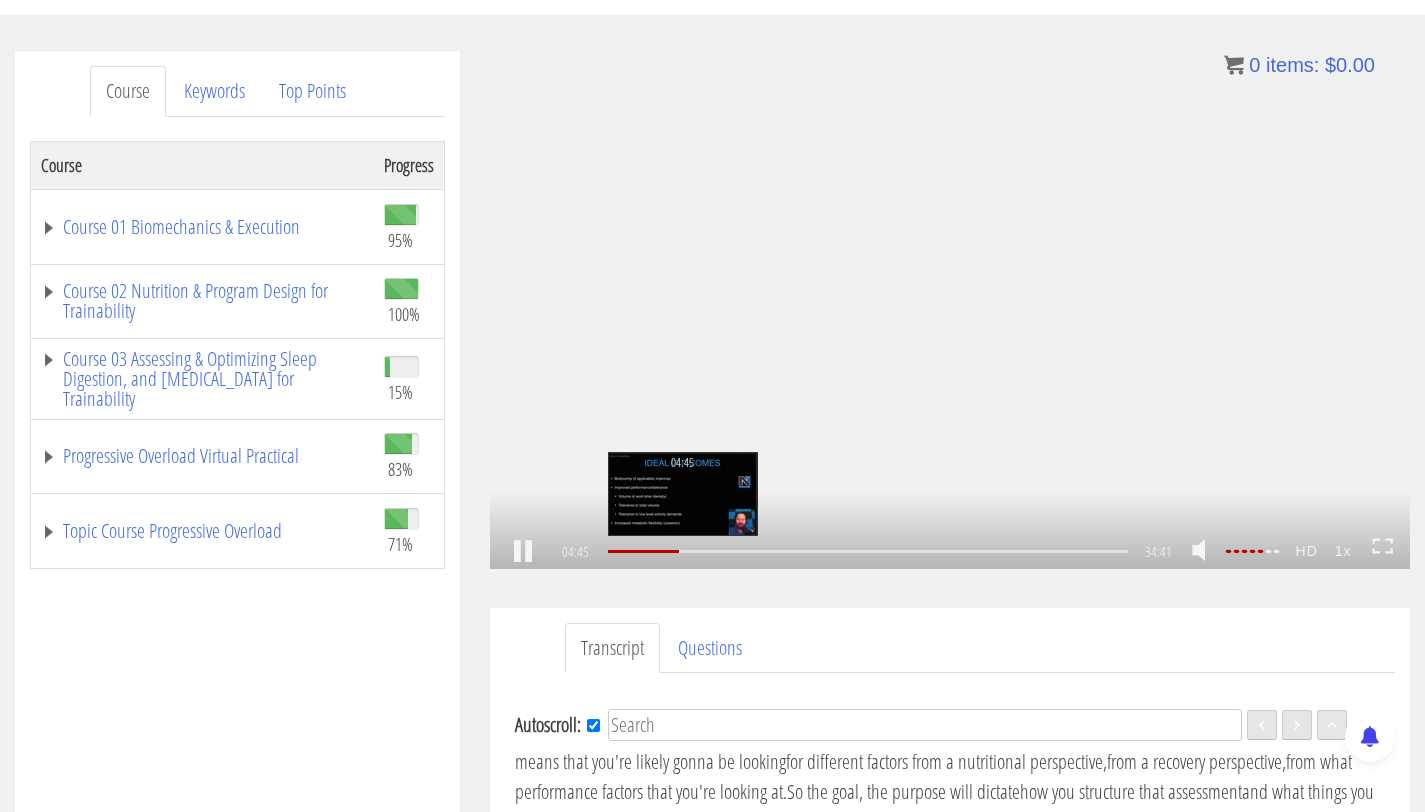 scroll, scrollTop: 1125, scrollLeft: 0, axis: vertical 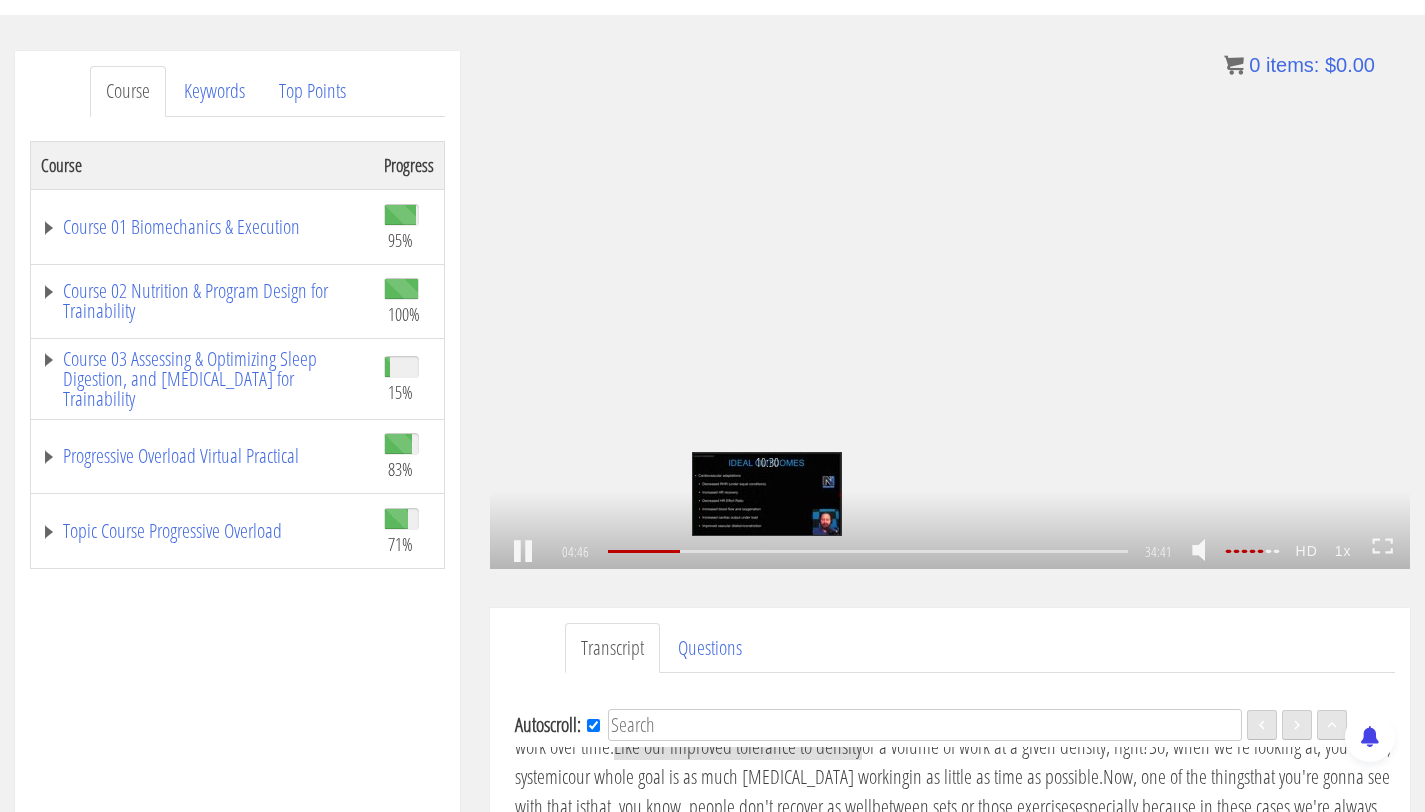 click on "10:30" at bounding box center [868, 551] 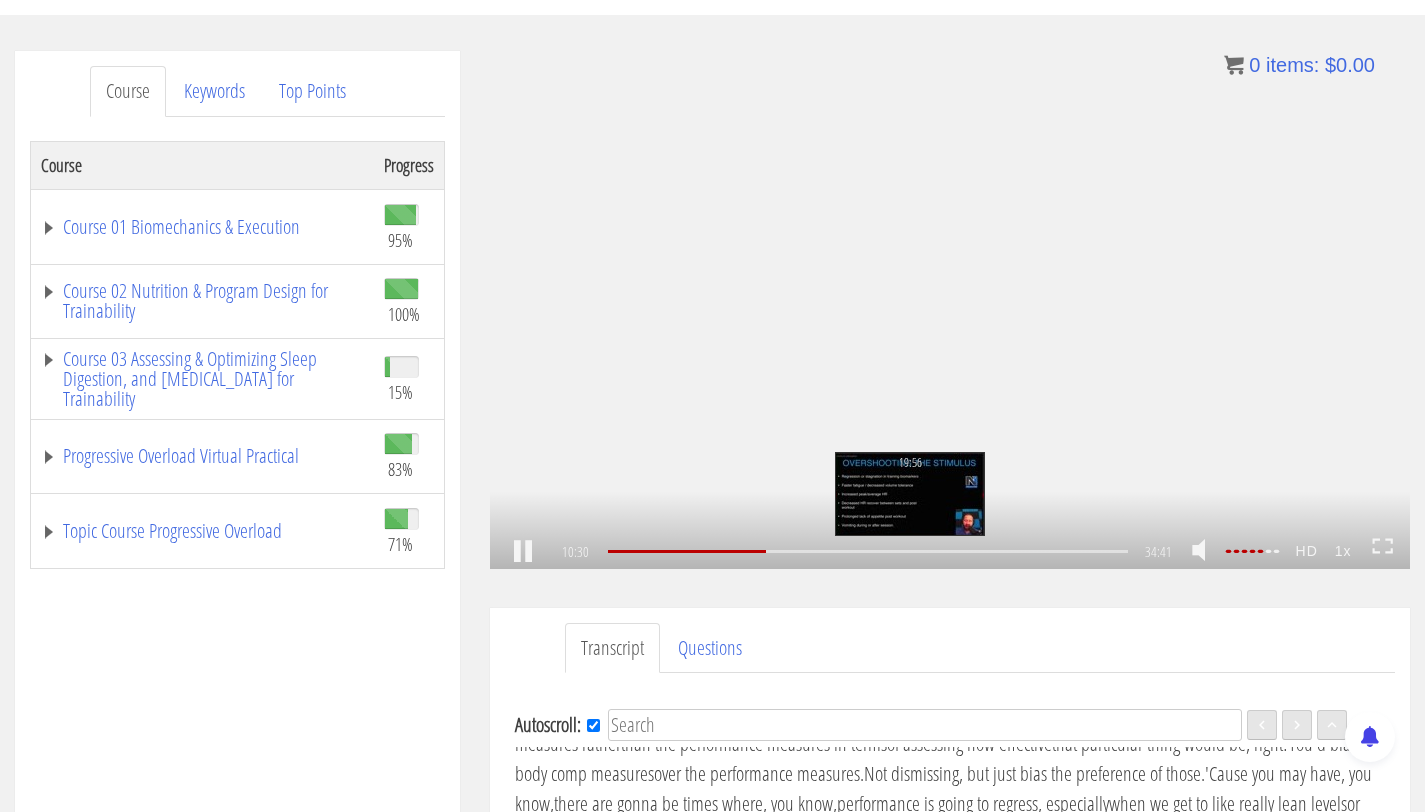 scroll, scrollTop: 2467, scrollLeft: 0, axis: vertical 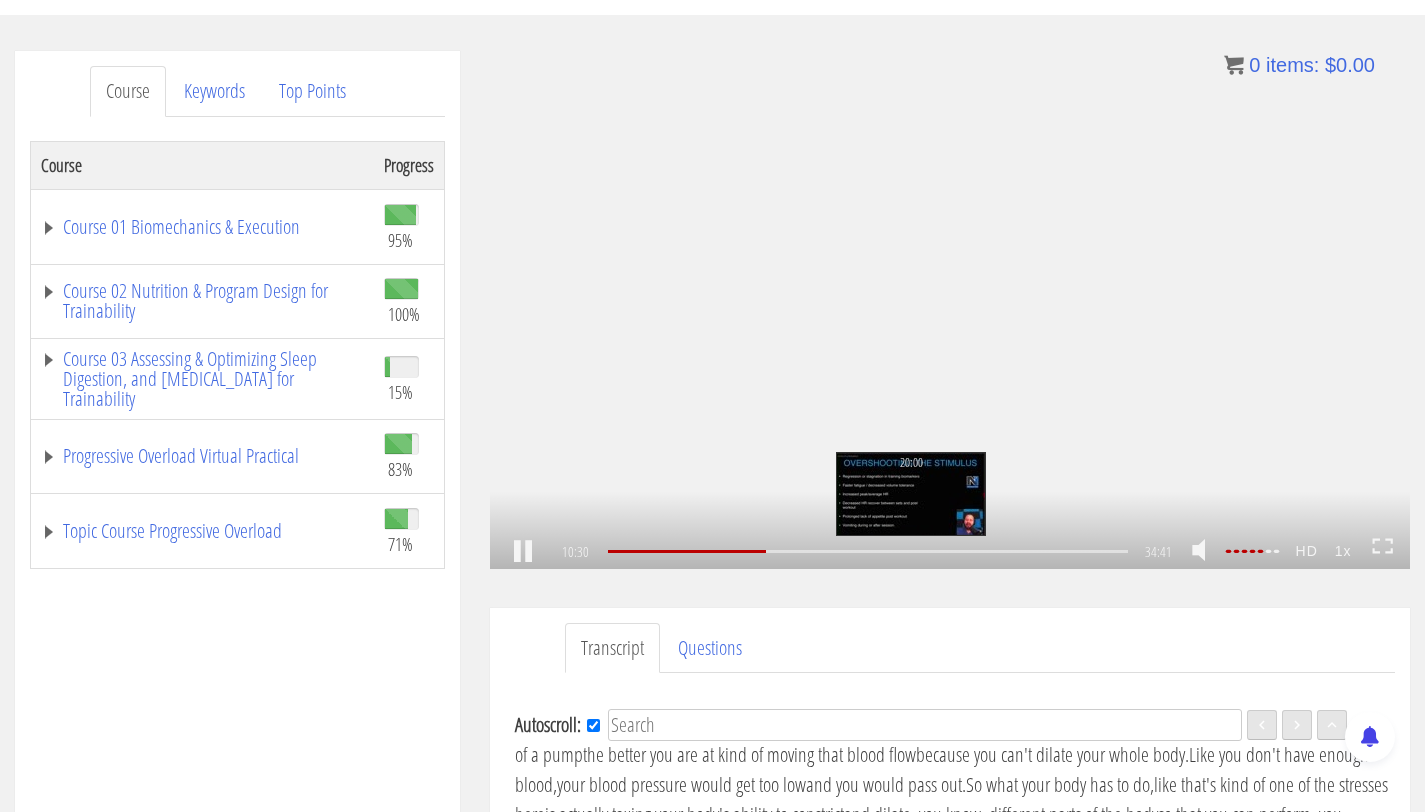 click on "20:00" at bounding box center [868, 551] 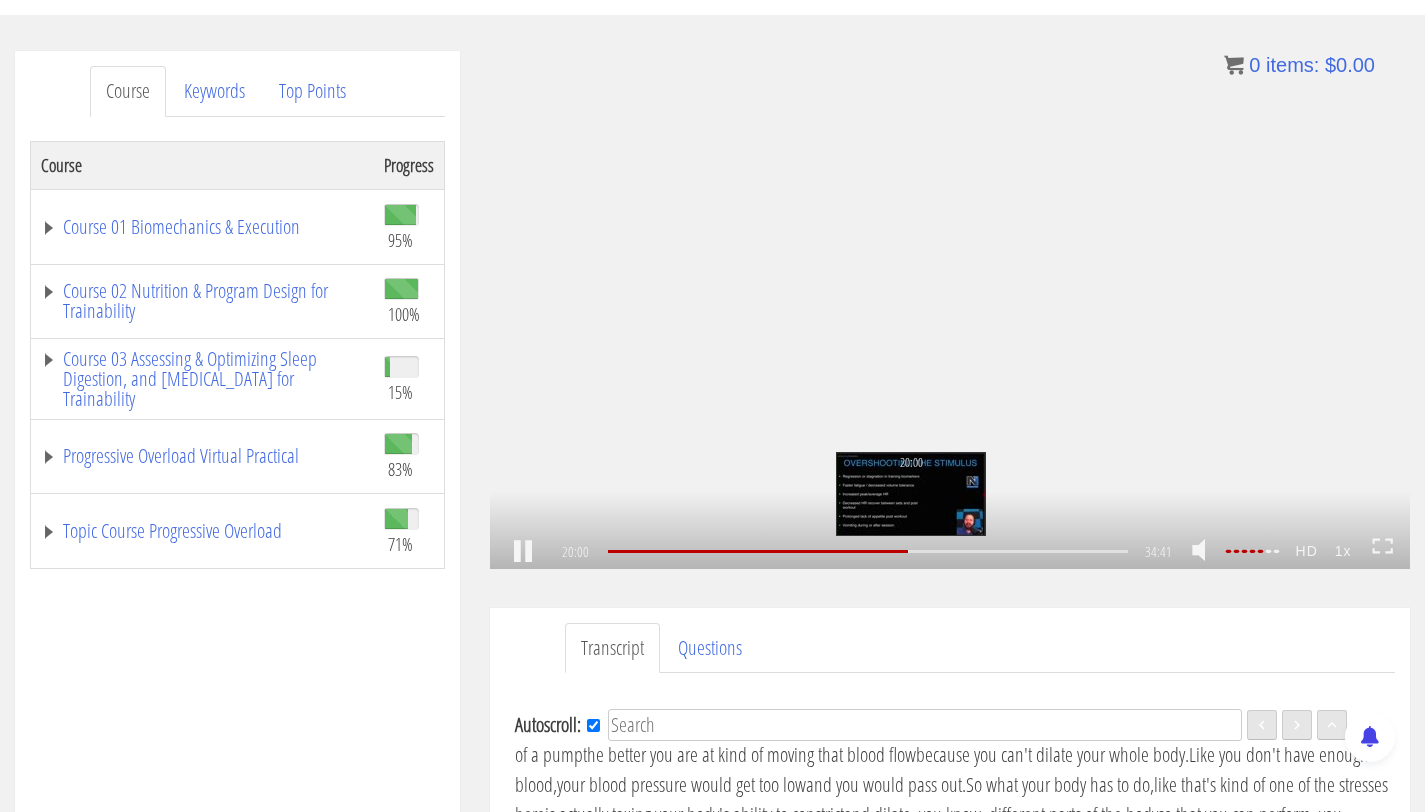 scroll, scrollTop: 4632, scrollLeft: 0, axis: vertical 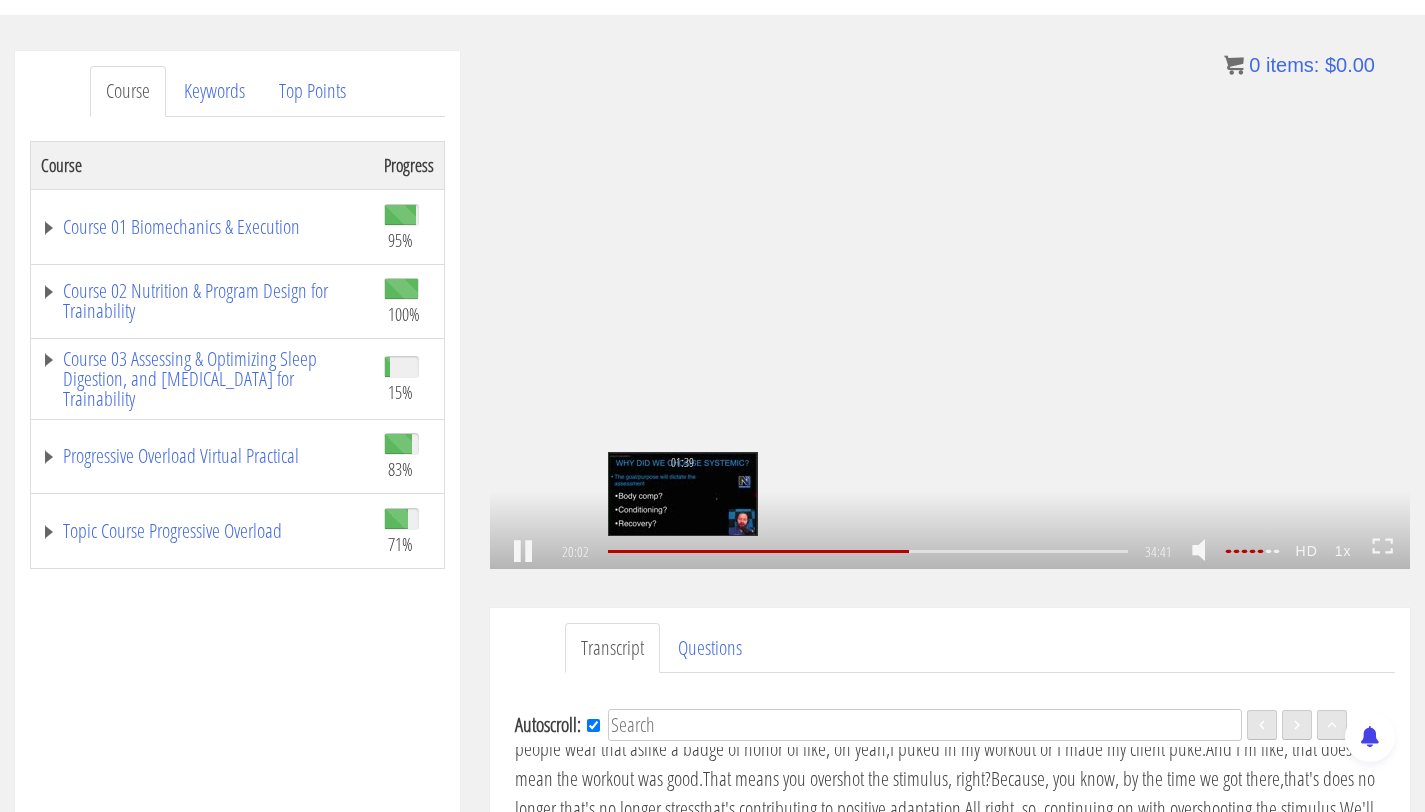 click on "01:39" at bounding box center [868, 551] 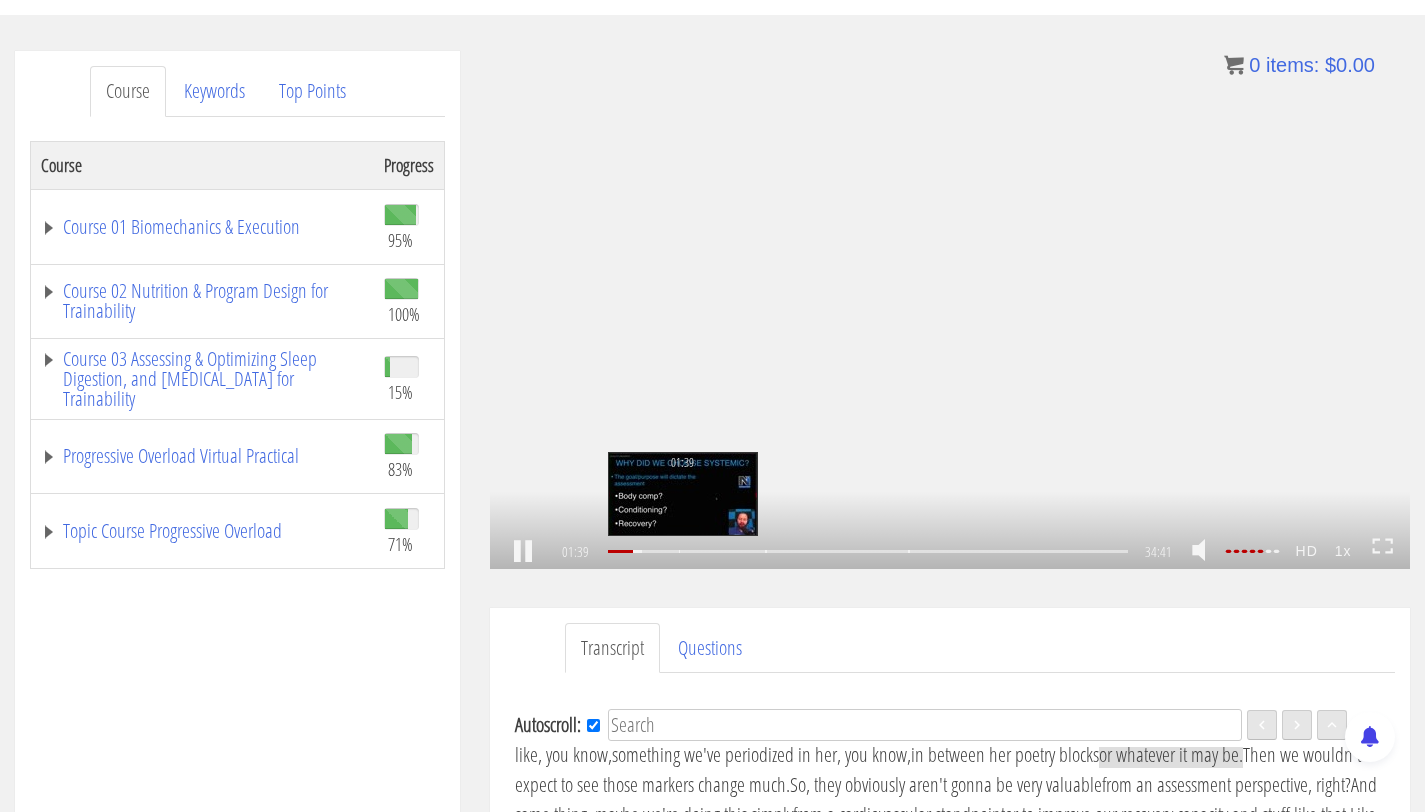 scroll, scrollTop: 393, scrollLeft: 0, axis: vertical 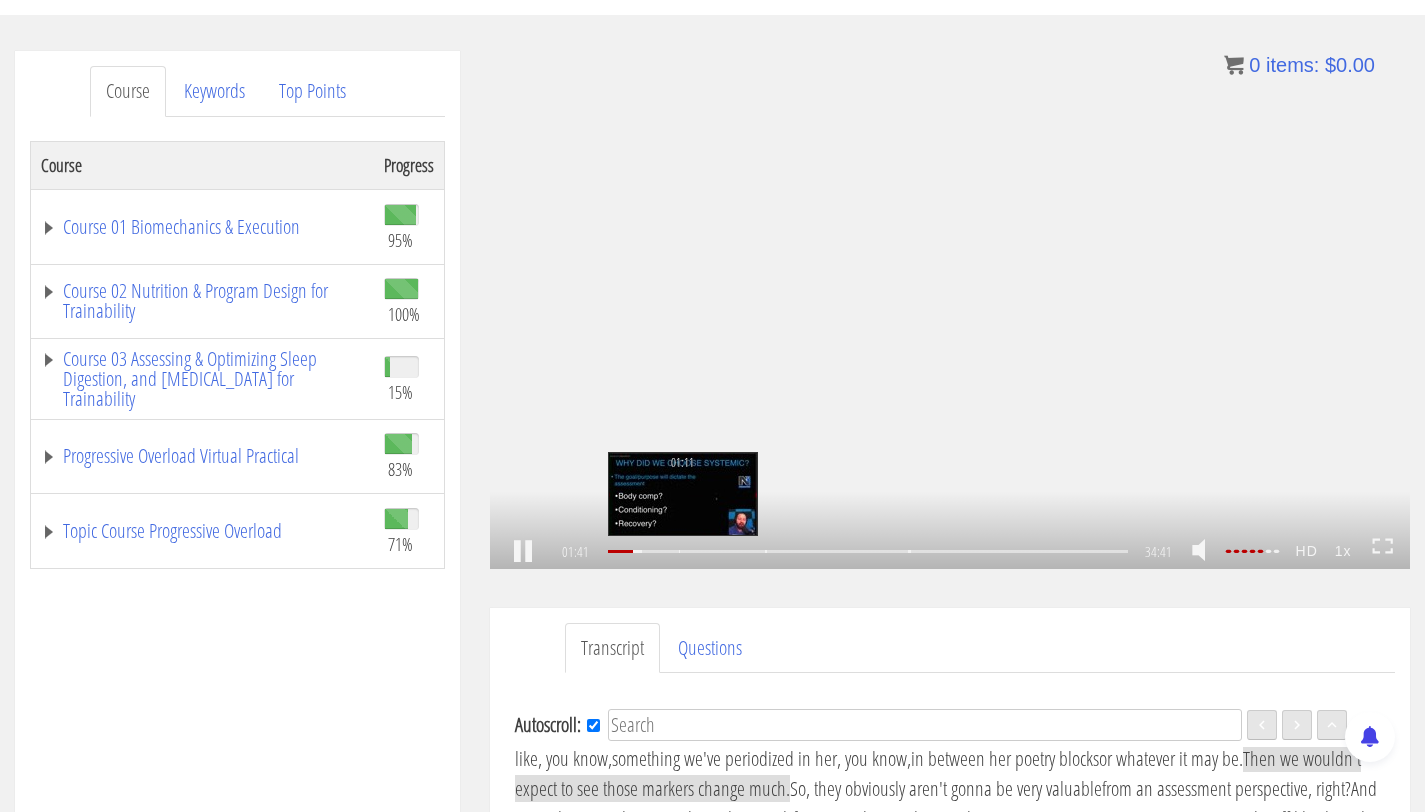 click on "01:11" at bounding box center [868, 551] 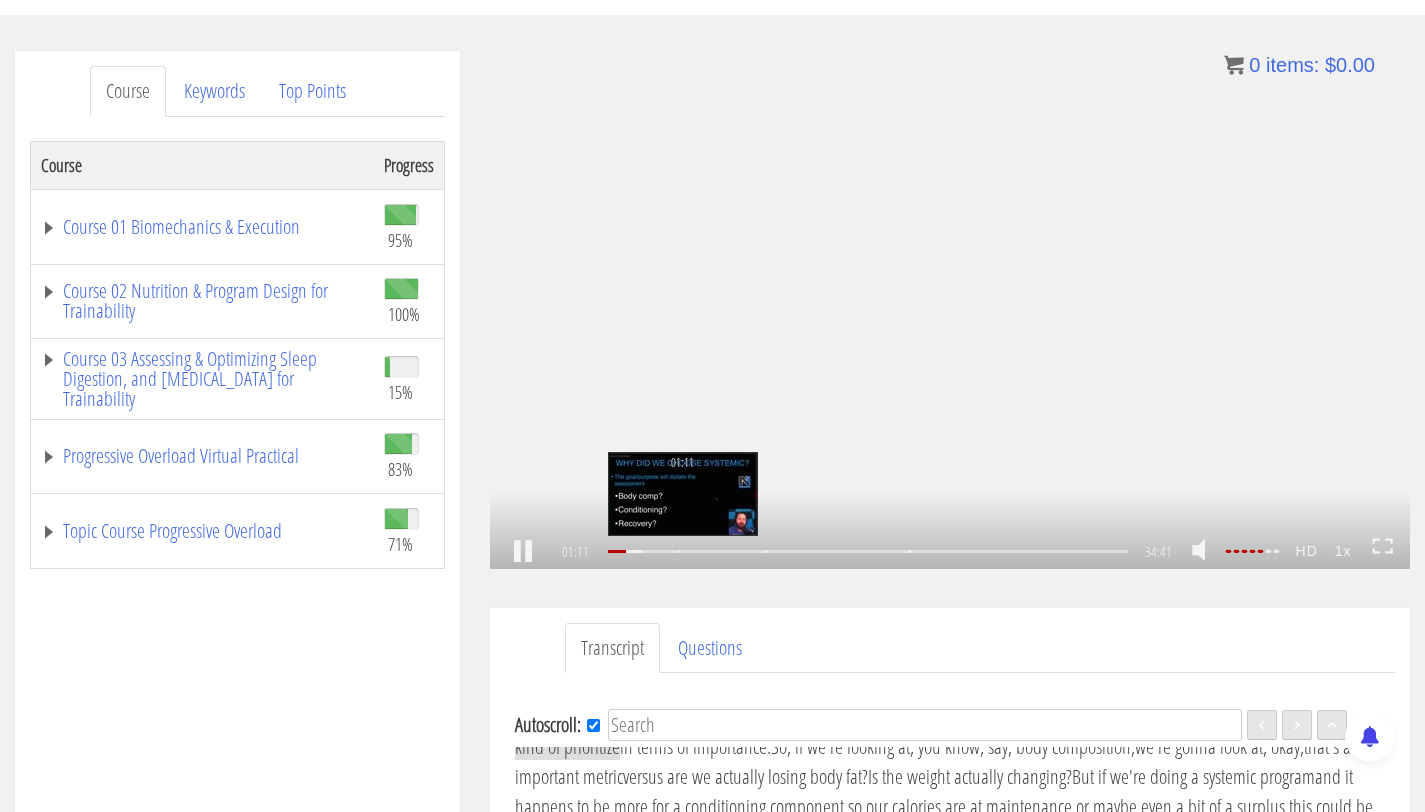 scroll, scrollTop: 271, scrollLeft: 0, axis: vertical 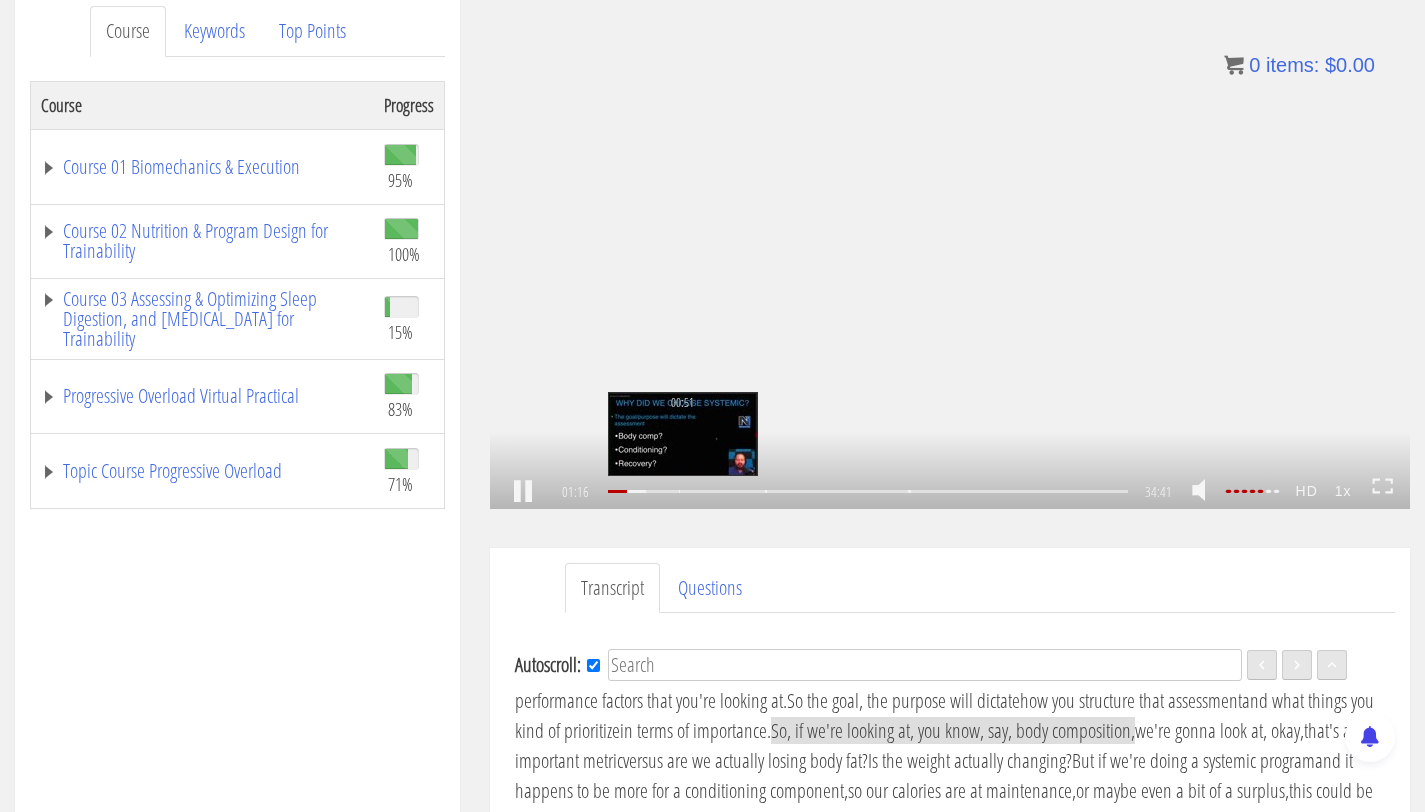 click on "00:51" at bounding box center (868, 491) 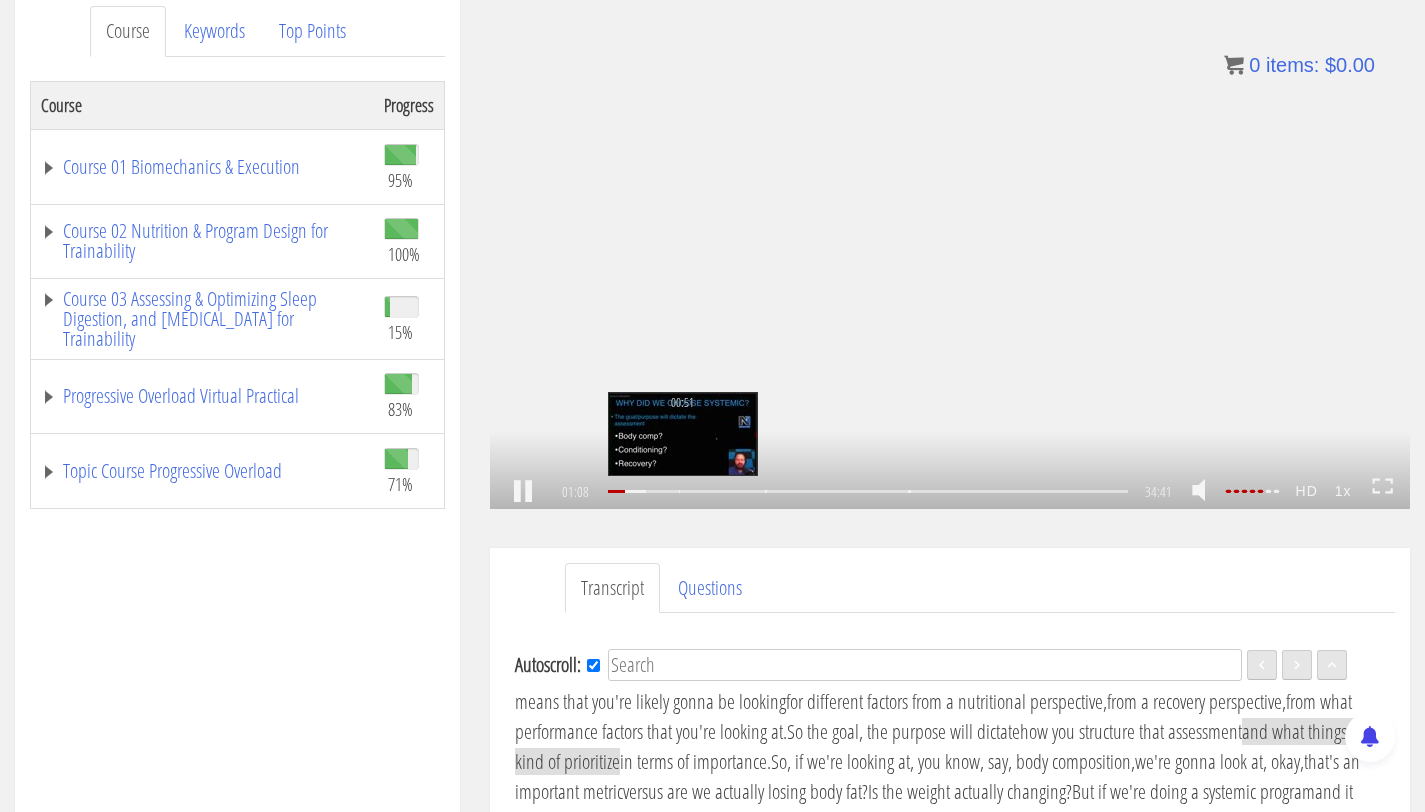 scroll, scrollTop: 271, scrollLeft: 0, axis: vertical 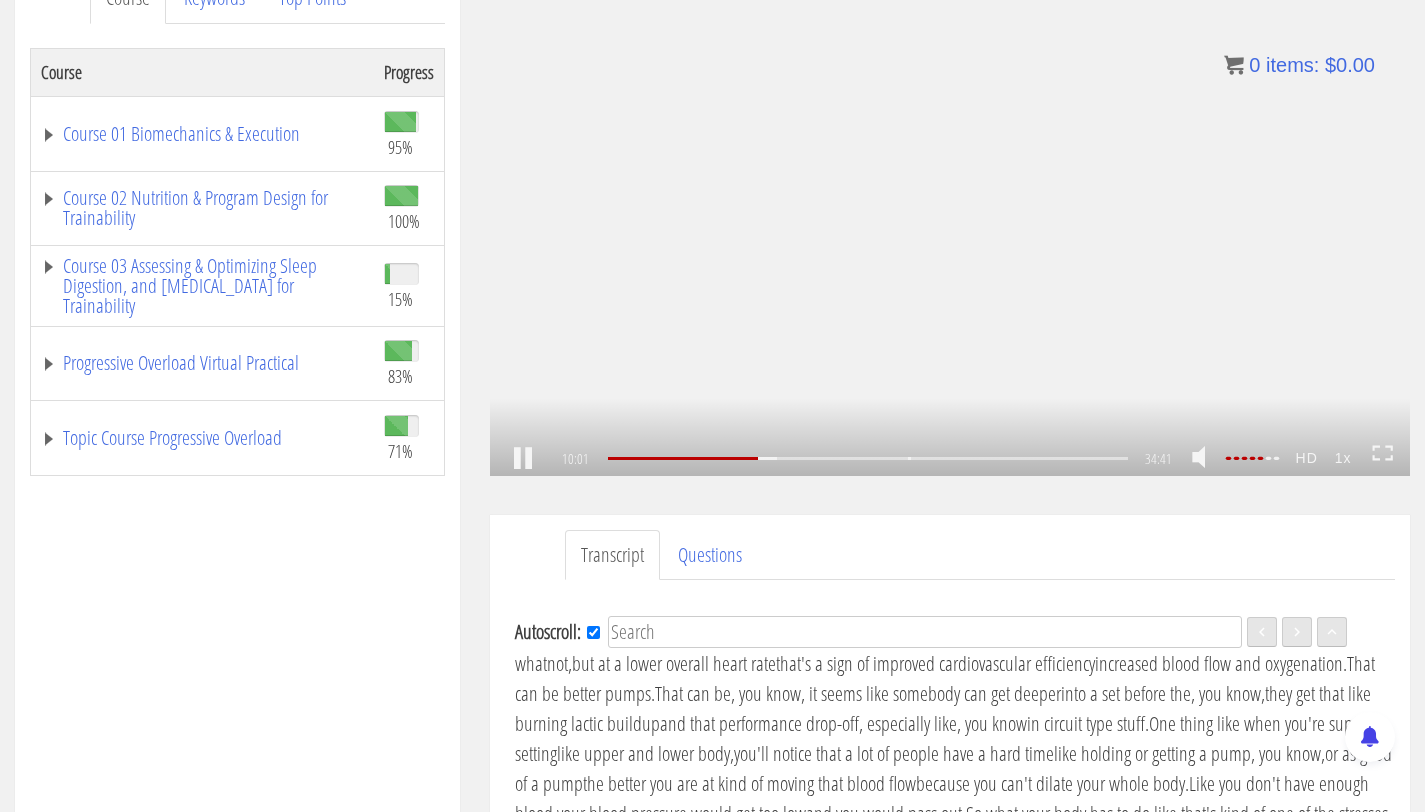 click on ".fp-color-play{opacity:0.65;}.rect{fill:#fff;}" 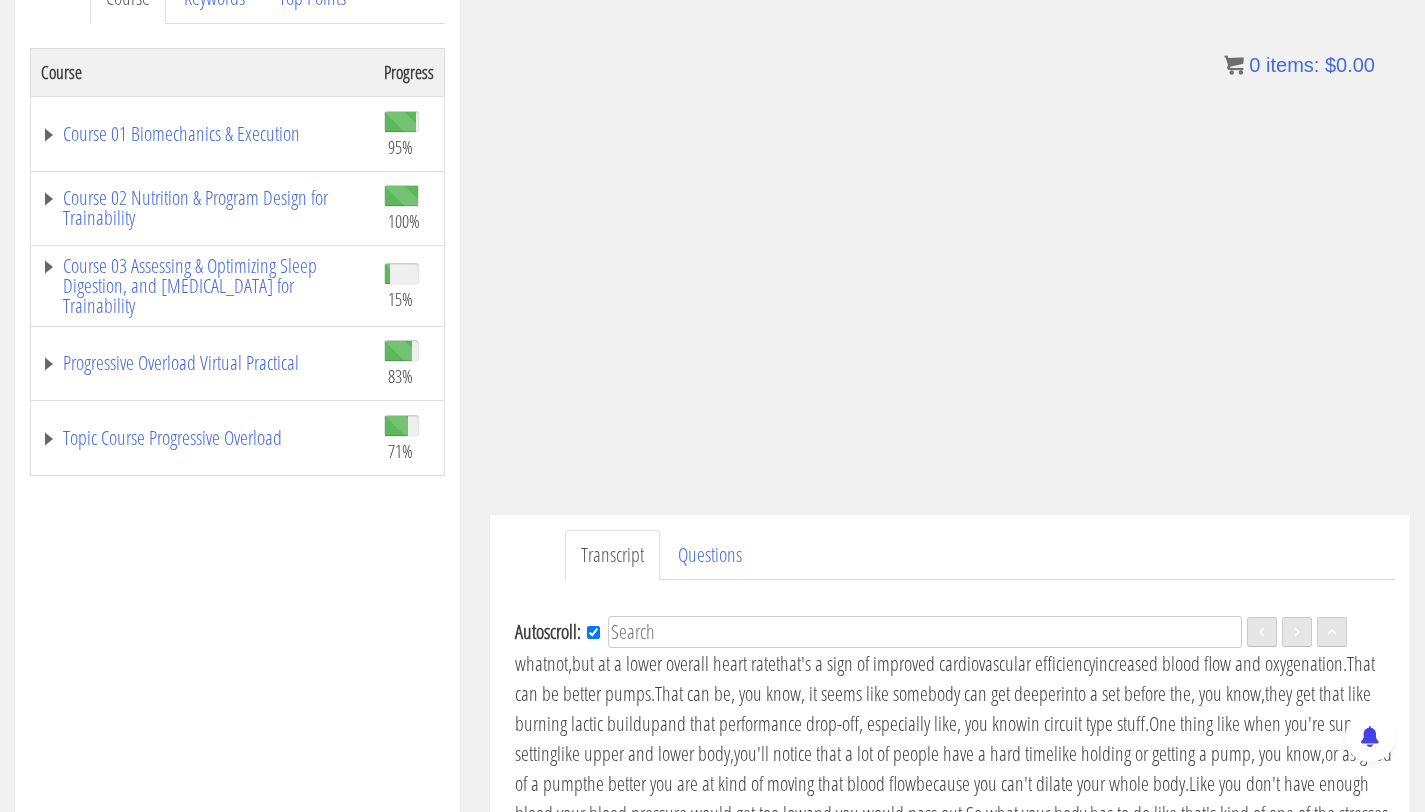 click on ".fp-color-play{opacity:0.65;}.rect{fill:#fff;}" 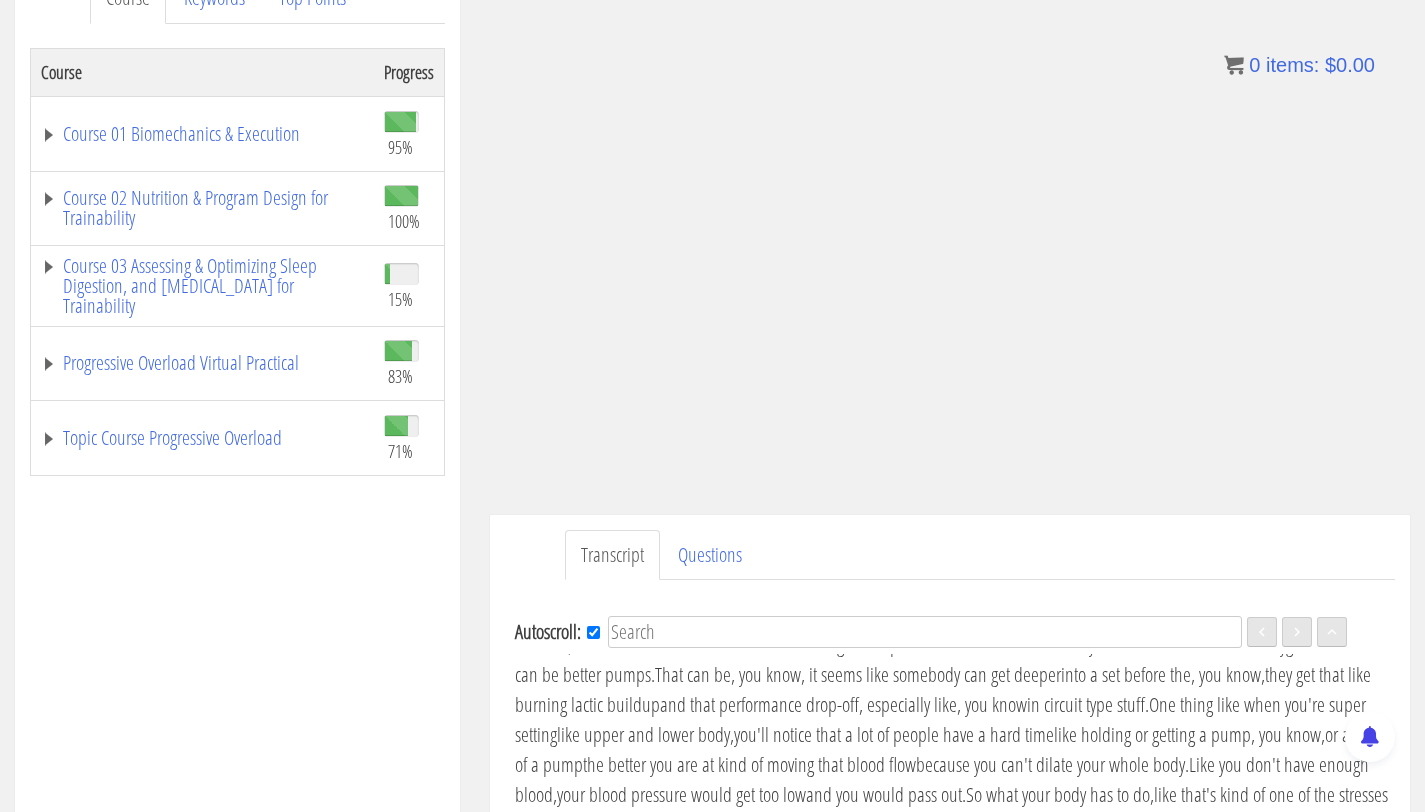 scroll, scrollTop: 2375, scrollLeft: 0, axis: vertical 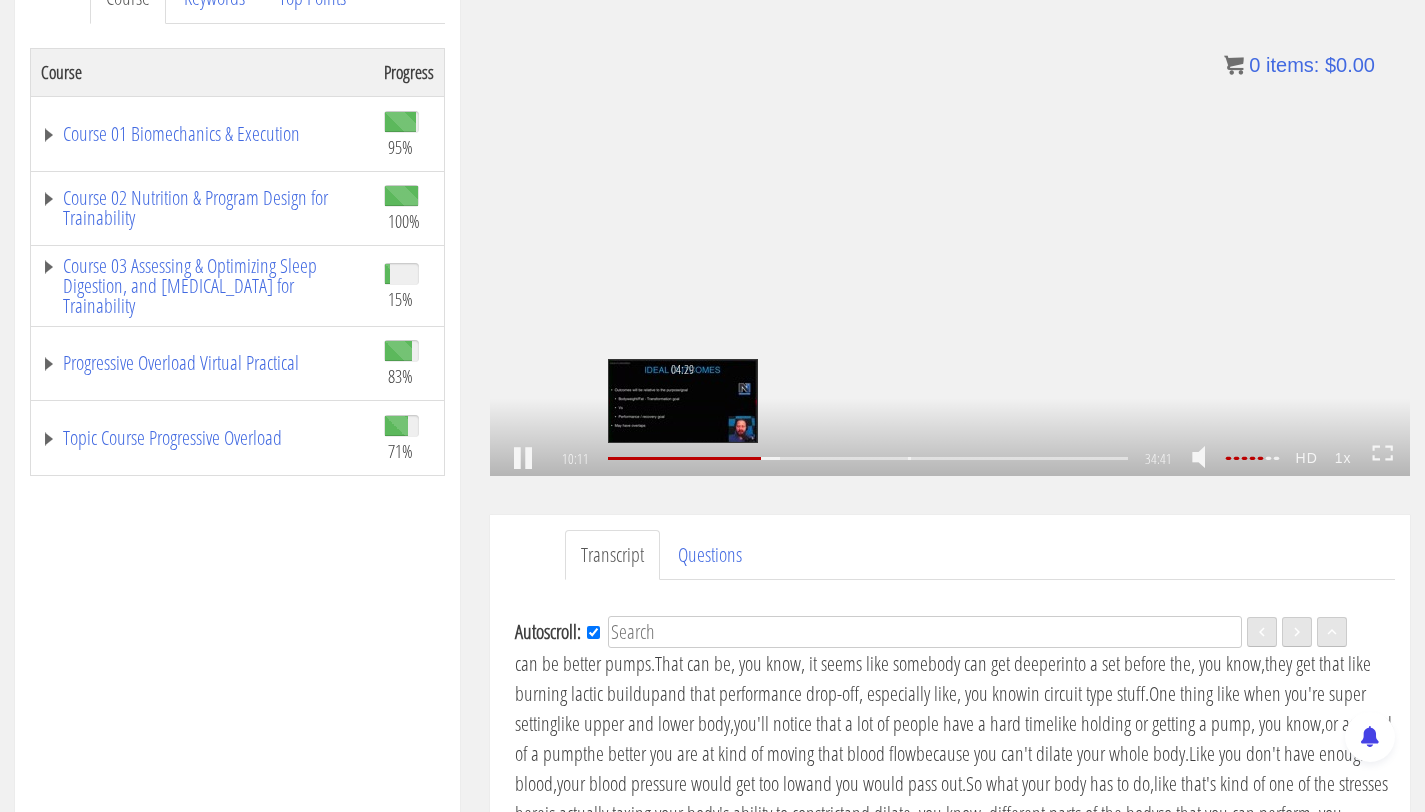 click on "04:29" at bounding box center (868, 458) 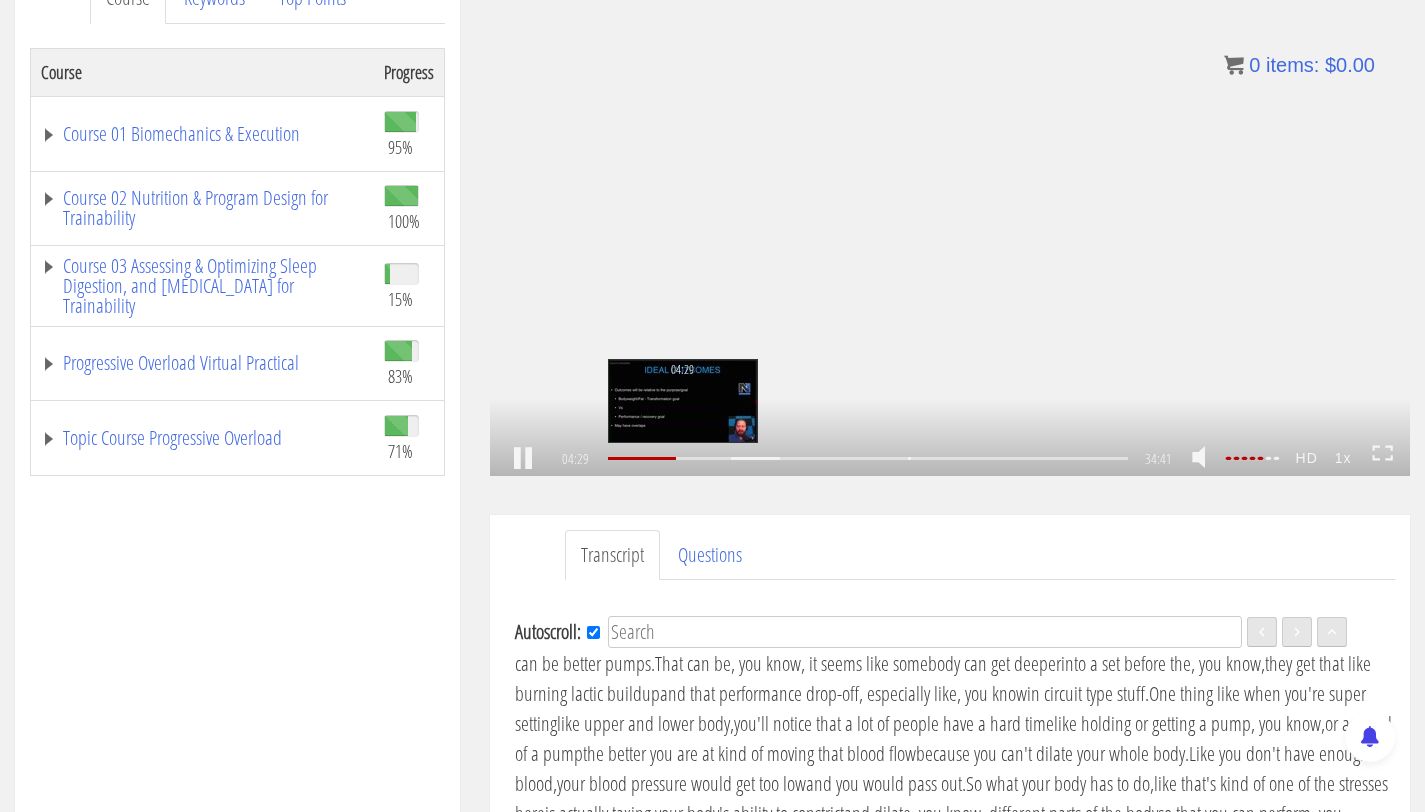 scroll, scrollTop: 1064, scrollLeft: 0, axis: vertical 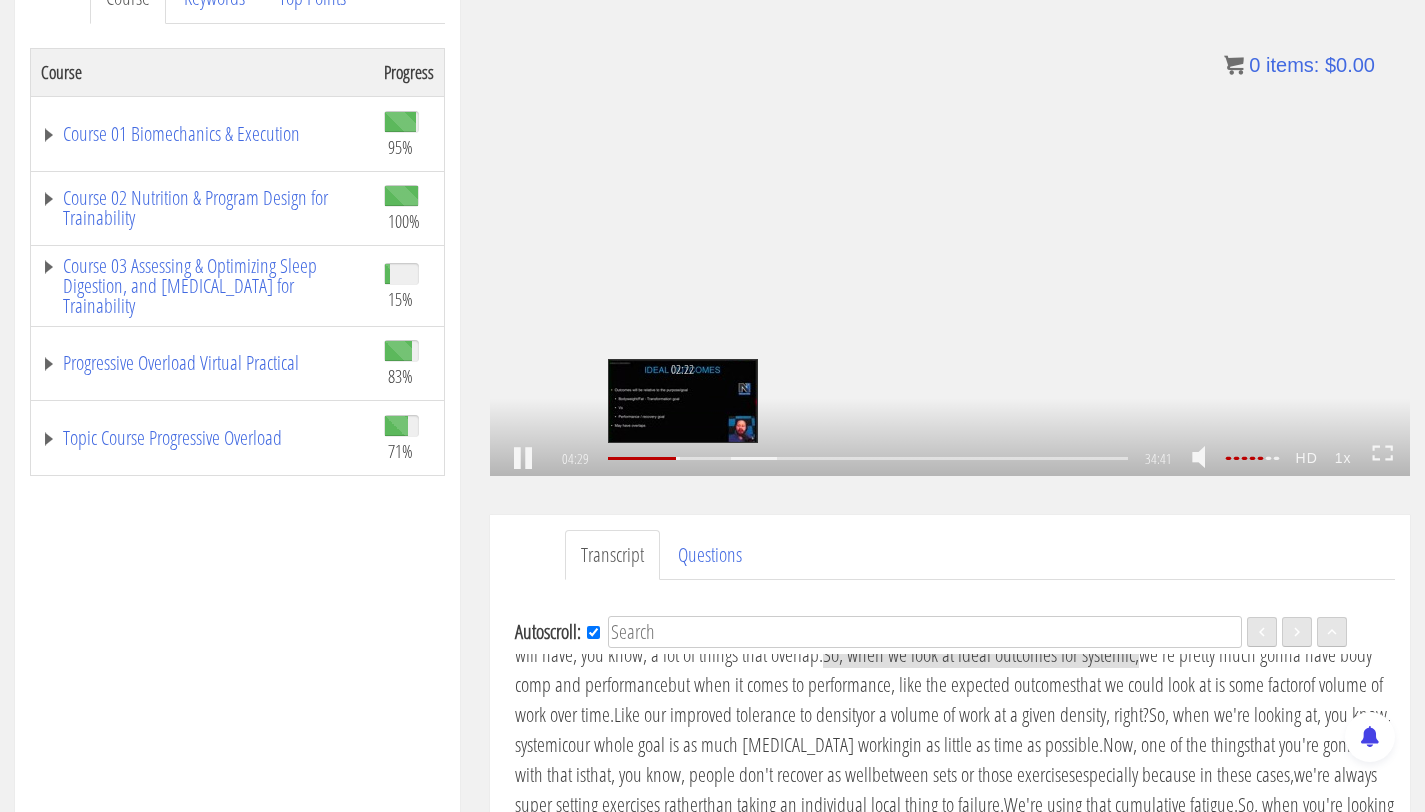click on "02:22" at bounding box center (868, 458) 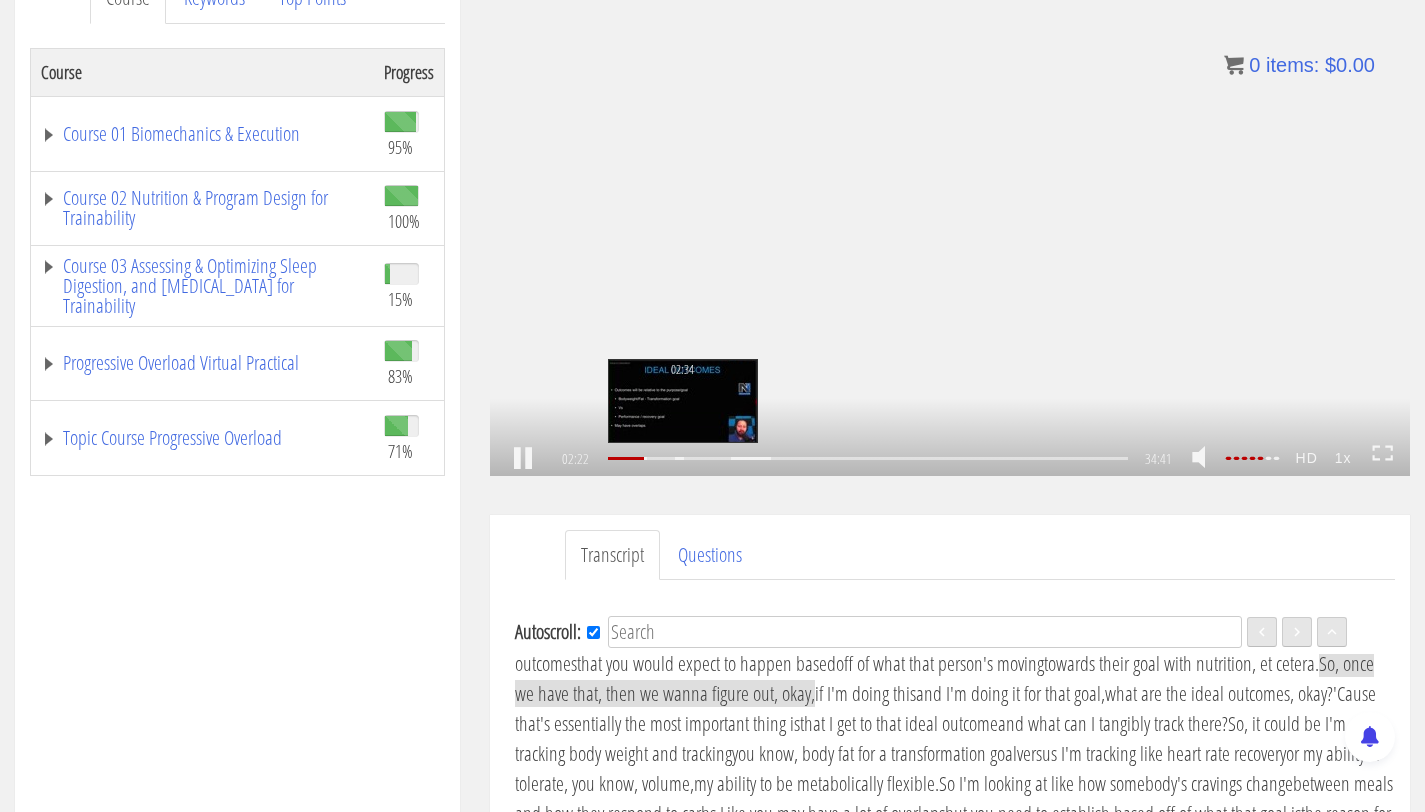 click on "02:34" at bounding box center (868, 458) 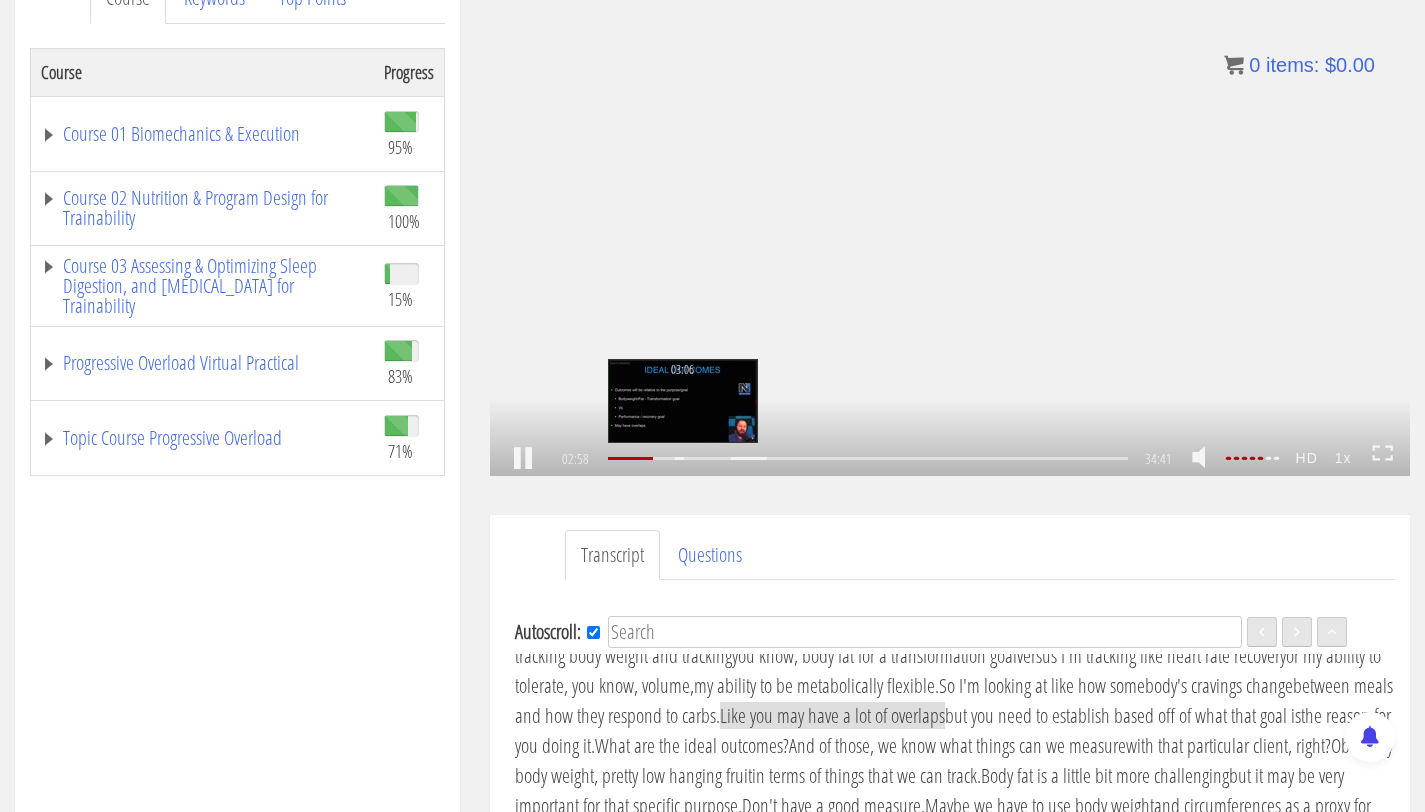scroll, scrollTop: 698, scrollLeft: 0, axis: vertical 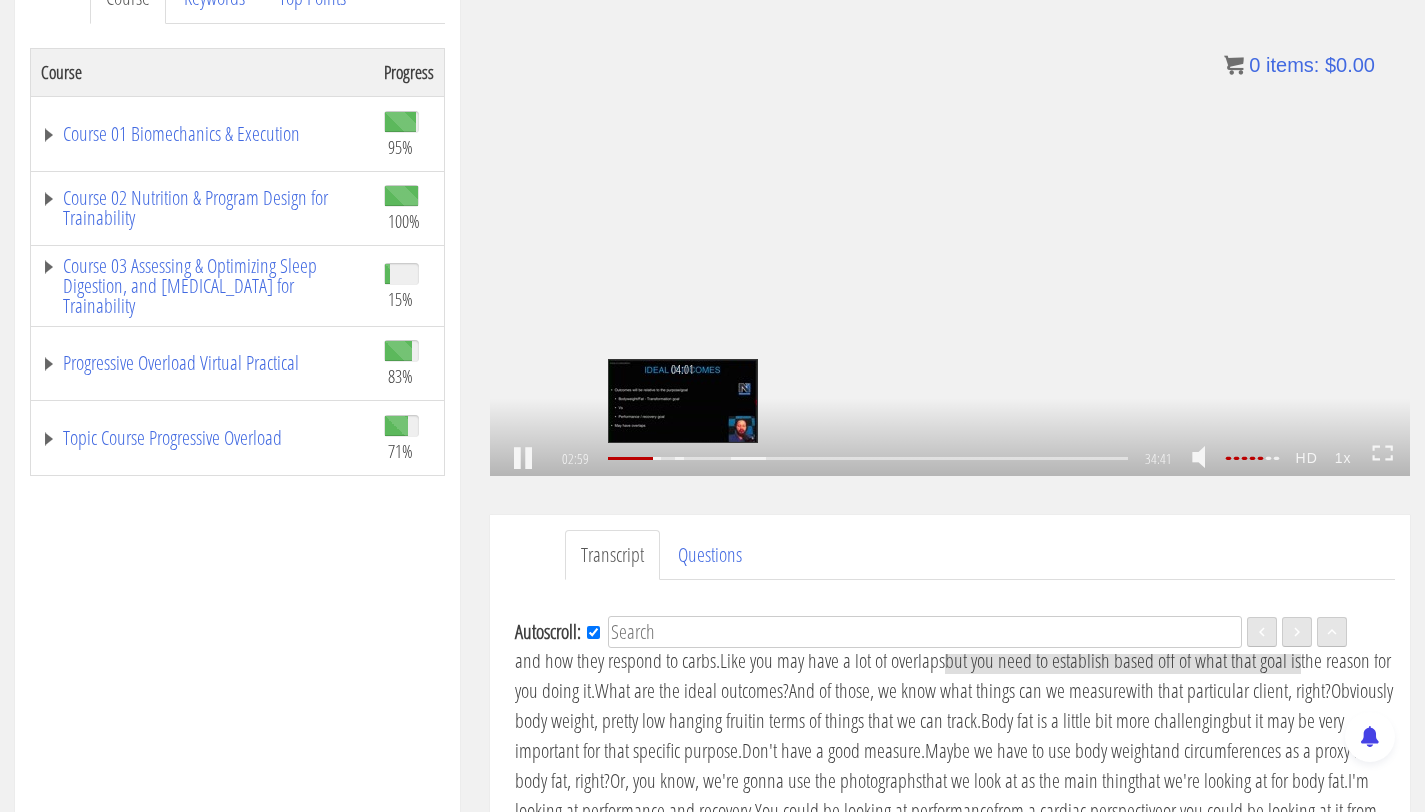 click on "04:01" at bounding box center (868, 458) 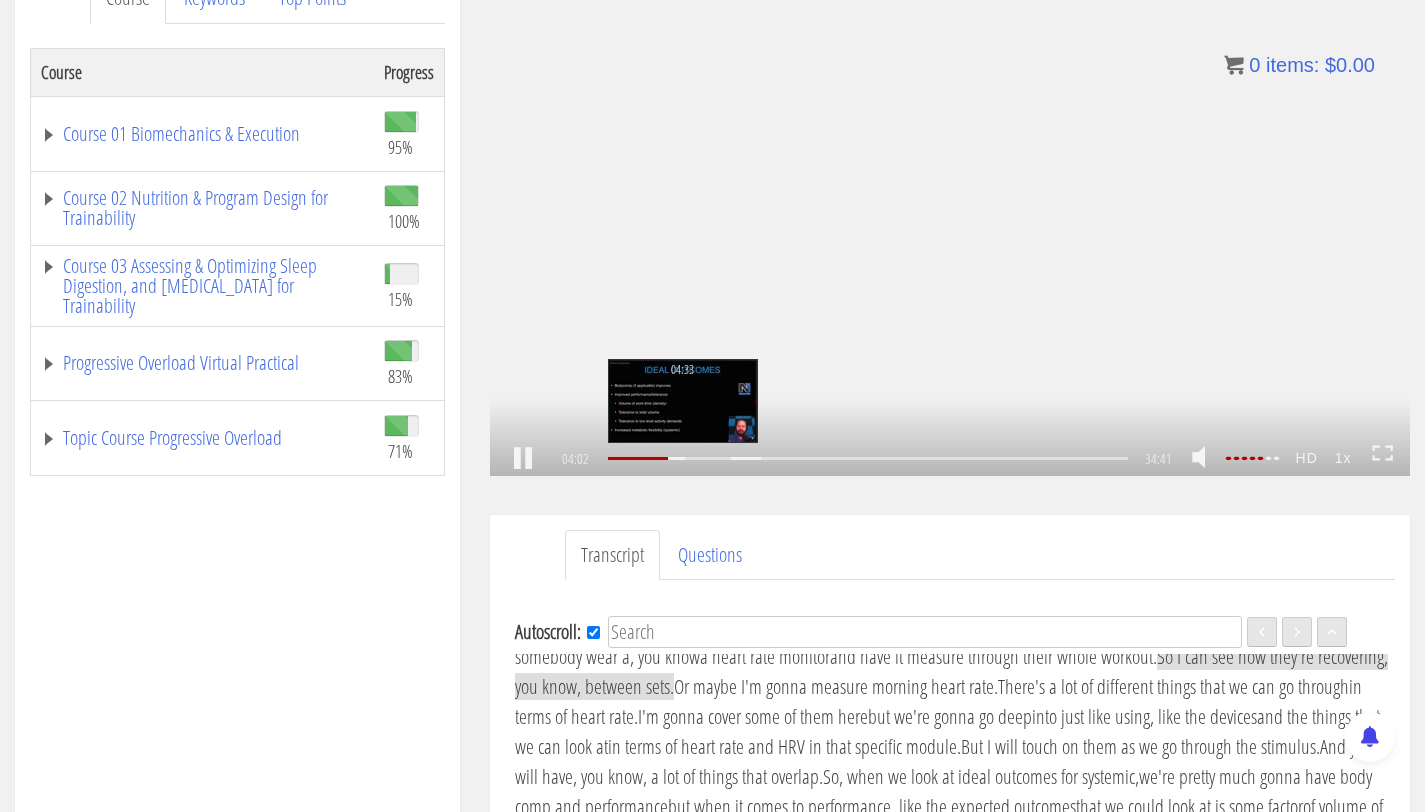 click on "04:33" at bounding box center [868, 458] 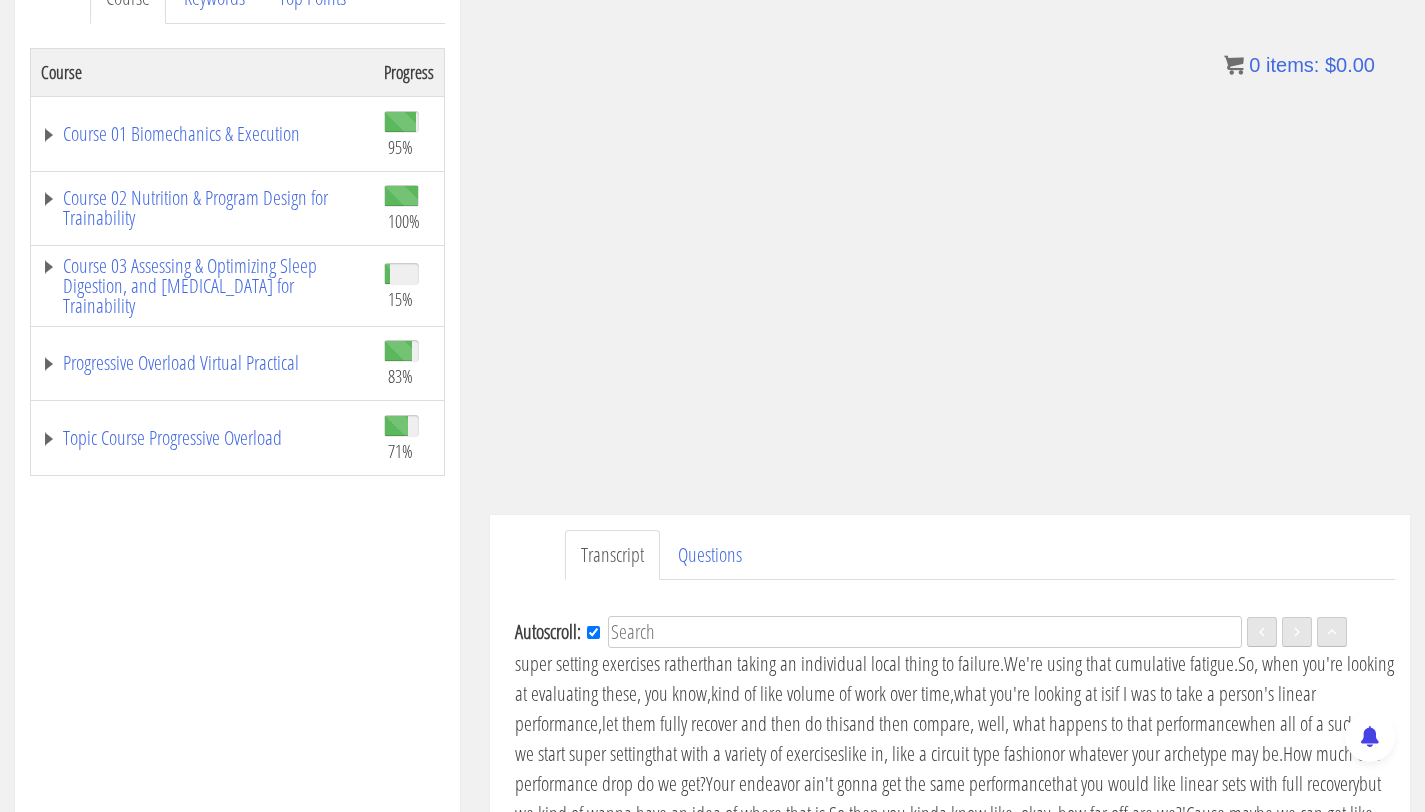 scroll, scrollTop: 1216, scrollLeft: 0, axis: vertical 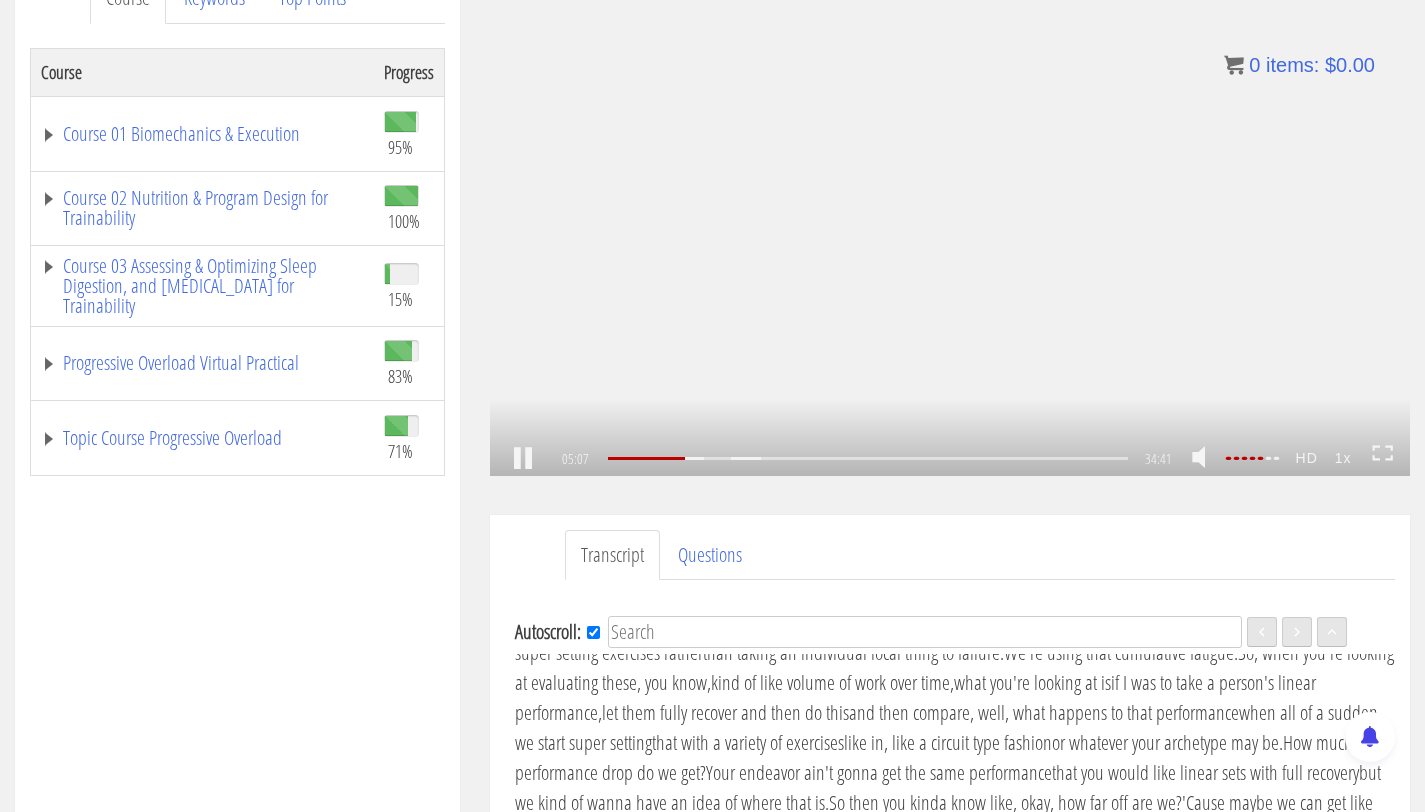 click on ".a{fill:#000;opacity:0.65;}.b{fill:#fff;opacity:1.0;}
.fp-color-play{opacity:0.65;}.controlbutton{fill:#fff;}
.fp-color-play{opacity:0.65;}.controlbutton{fill:#fff;}
.controlbuttonbg{opacity:0.65;}.controlbutton{fill:#fff;}
.fp-color-play{opacity:0.65;}.rect{fill:#fff;}
.fp-color-play{opacity:0.65;}.rect{fill:#fff;}
.fp-color-play{opacity:0.65;}.rect{fill:#fff;}
.fp-color-play{opacity:0.65;}.rect{fill:#fff;}
05:07                              25:45                                           34:41              29:34" at bounding box center (950, 217) 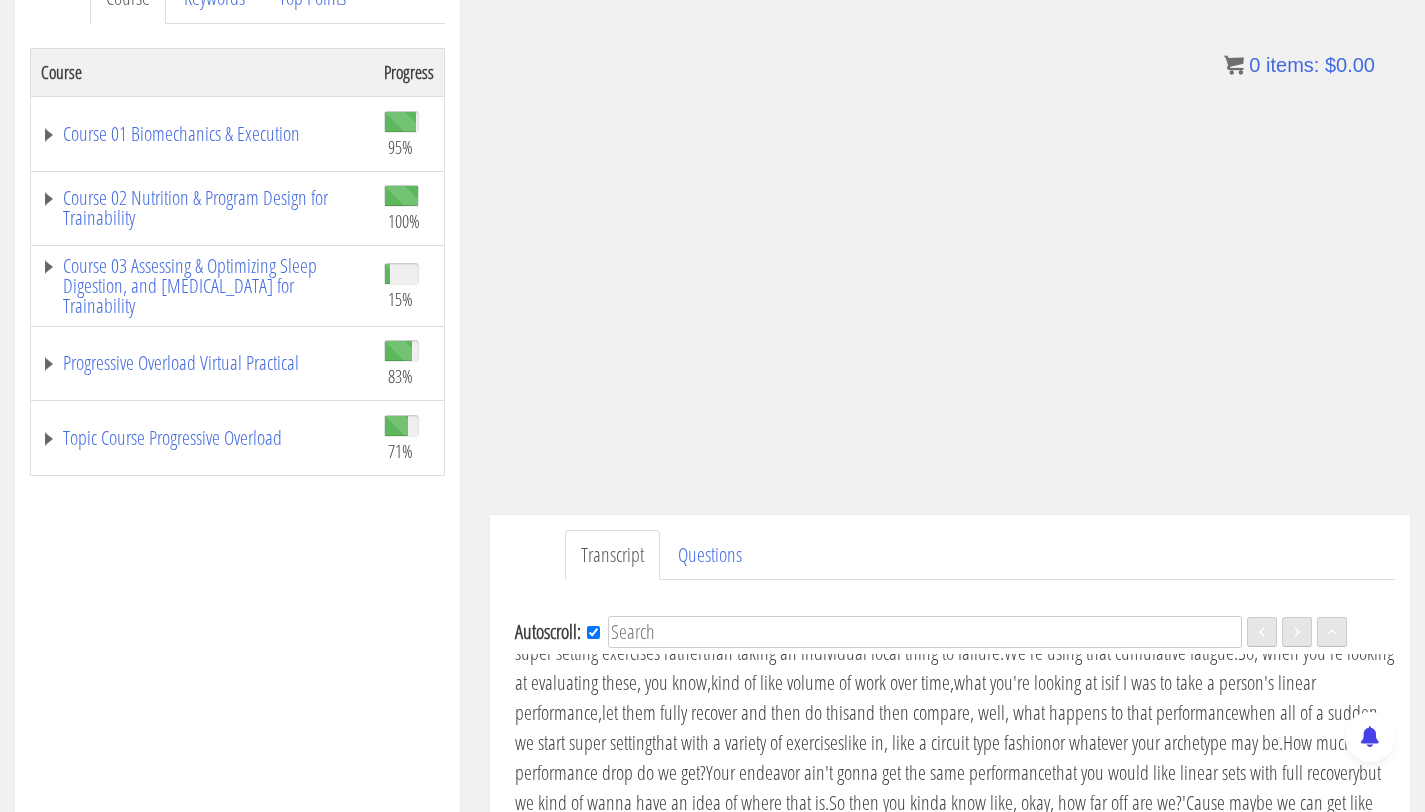 click on ".a{fill:#000;opacity:0.65;}.b{fill:#fff;opacity:1.0;}
.fp-color-play{opacity:0.65;}.controlbutton{fill:#fff;}
.fp-color-play{opacity:0.65;}.controlbutton{fill:#fff;}
.controlbuttonbg{opacity:0.65;}.controlbutton{fill:#fff;}
.fp-color-play{opacity:0.65;}.rect{fill:#fff;}
.fp-color-play{opacity:0.65;}.rect{fill:#fff;}
.fp-color-play{opacity:0.65;}.rect{fill:#fff;}
.fp-color-play{opacity:0.65;}.rect{fill:#fff;}
05:07                              25:45                                           34:41              29:34" at bounding box center (950, 217) 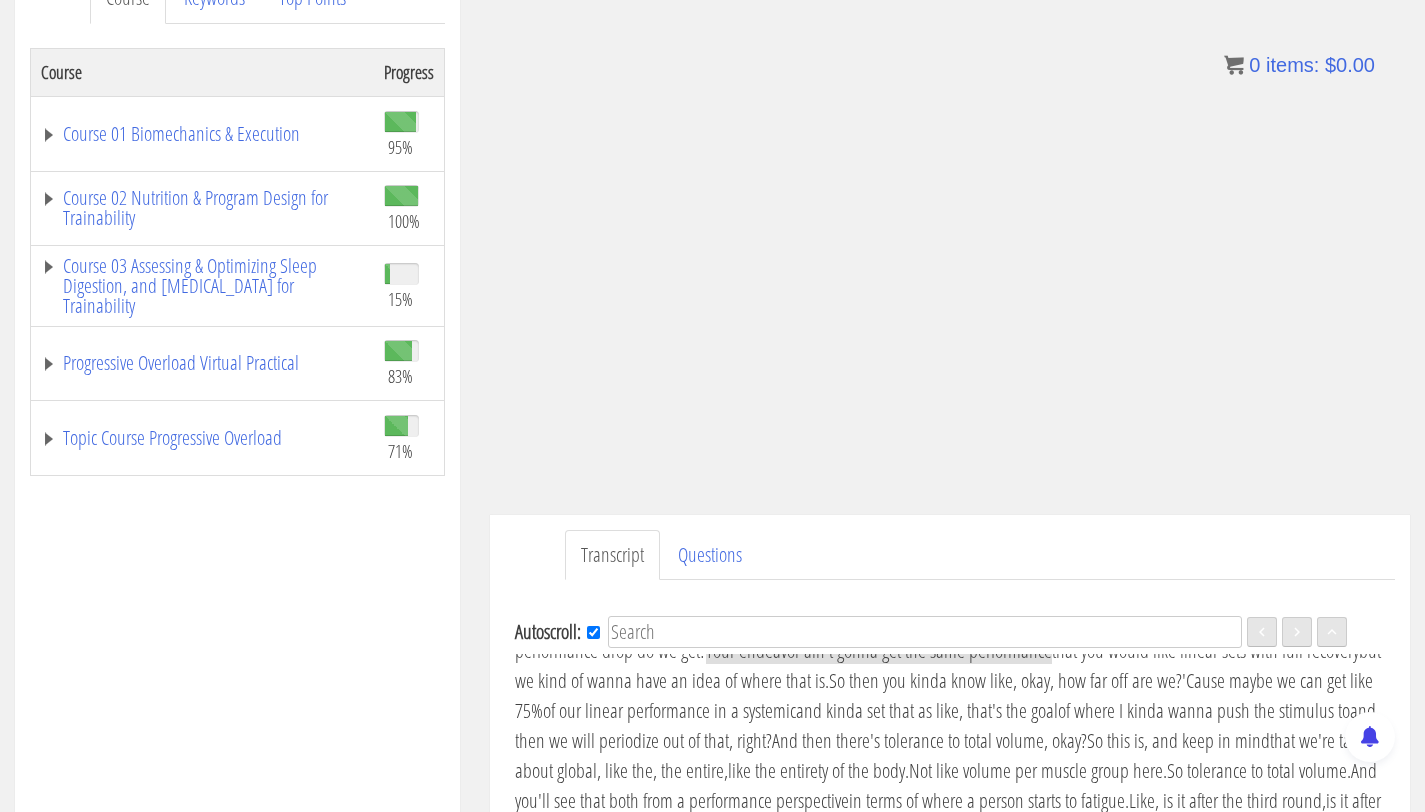scroll, scrollTop: 1369, scrollLeft: 0, axis: vertical 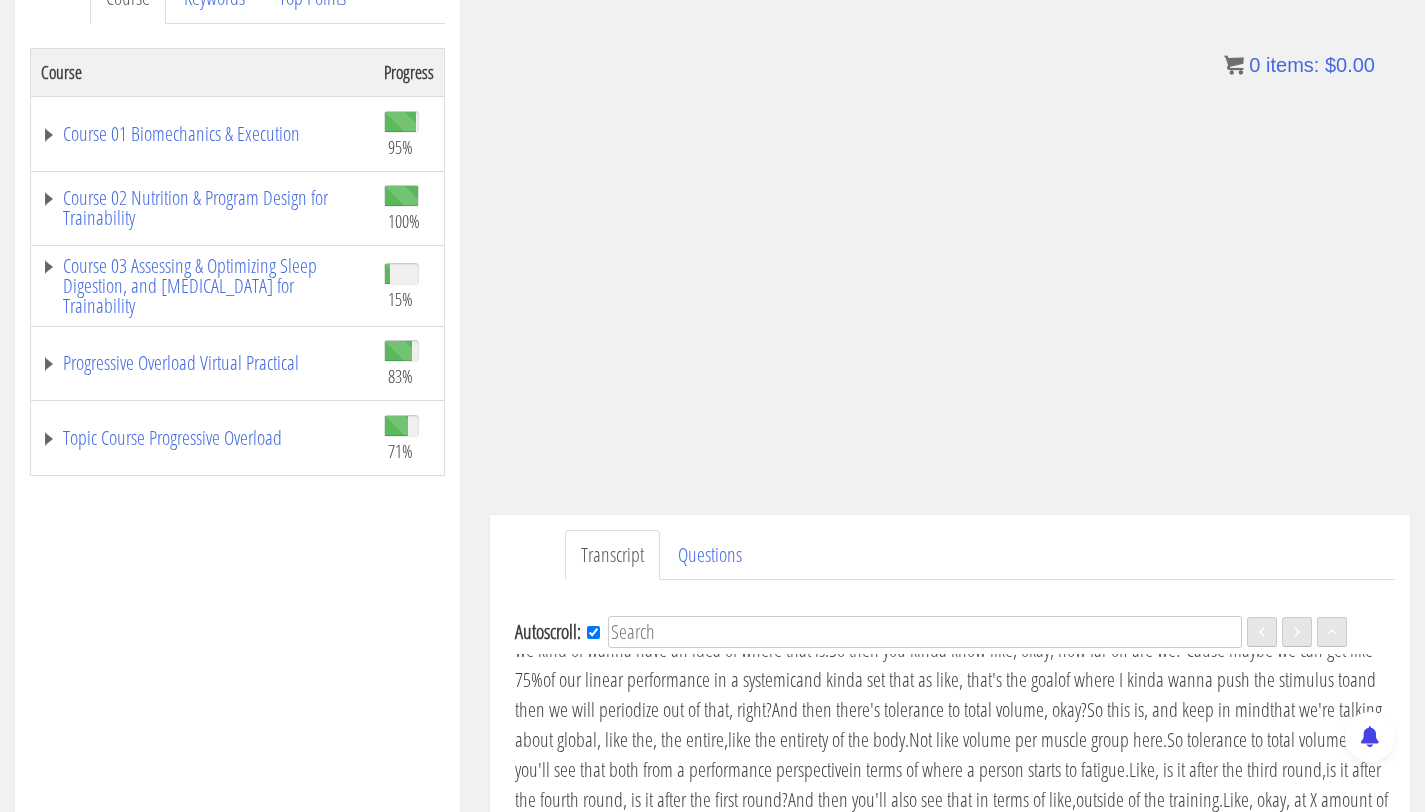 click on ".a{fill:#000;opacity:0.65;}.b{fill:#fff;opacity:1.0;}
.fp-color-play{opacity:0.65;}.controlbutton{fill:#fff;}
.fp-color-play{opacity:0.65;}.controlbutton{fill:#fff;}
.controlbuttonbg{opacity:0.65;}.controlbutton{fill:#fff;}
.fp-color-play{opacity:0.65;}.rect{fill:#fff;}
.fp-color-play{opacity:0.65;}.rect{fill:#fff;}
.fp-color-play{opacity:0.65;}.rect{fill:#fff;}
.fp-color-play{opacity:0.65;}.rect{fill:#fff;}
05:44                              25:45                                           34:41              28:57" at bounding box center [950, 217] 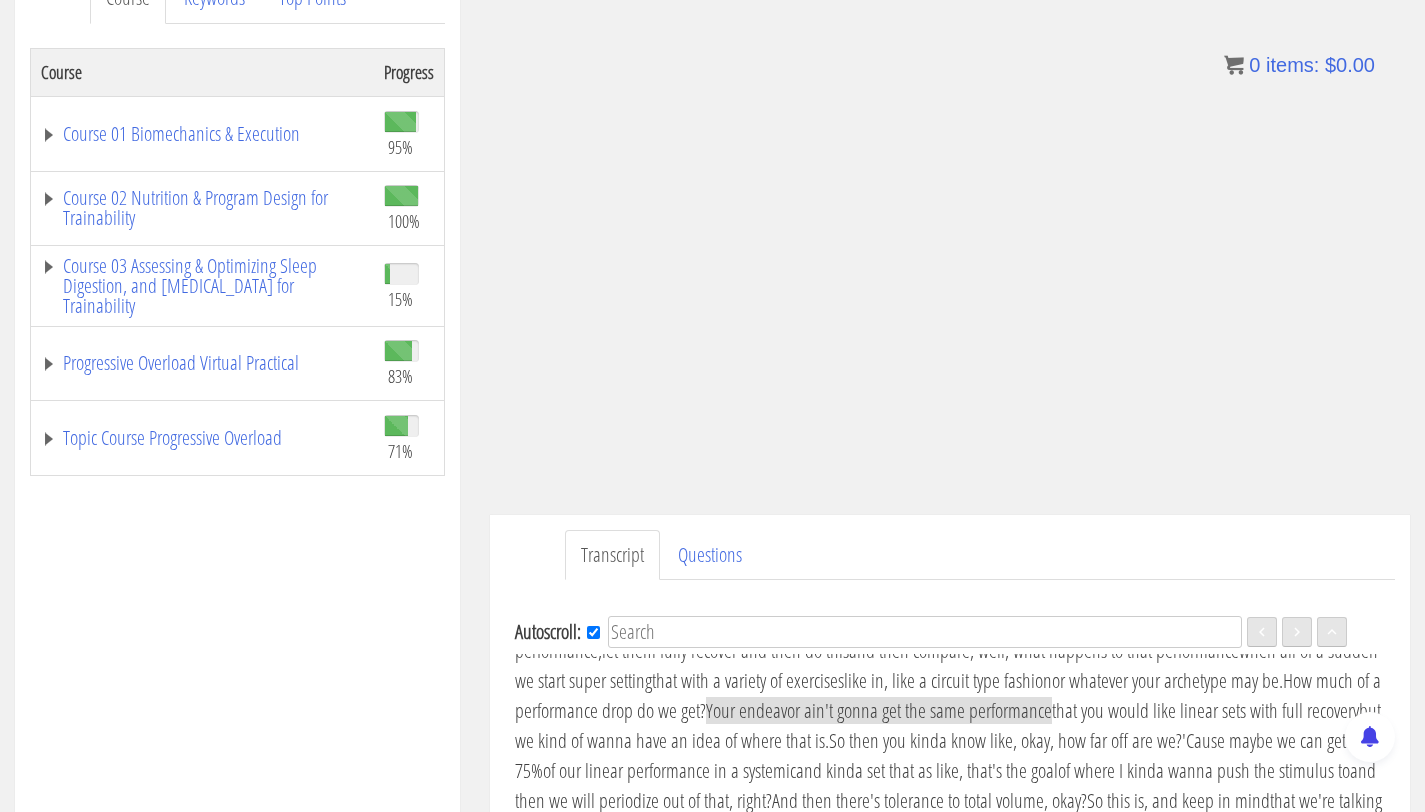 scroll, scrollTop: 1277, scrollLeft: 0, axis: vertical 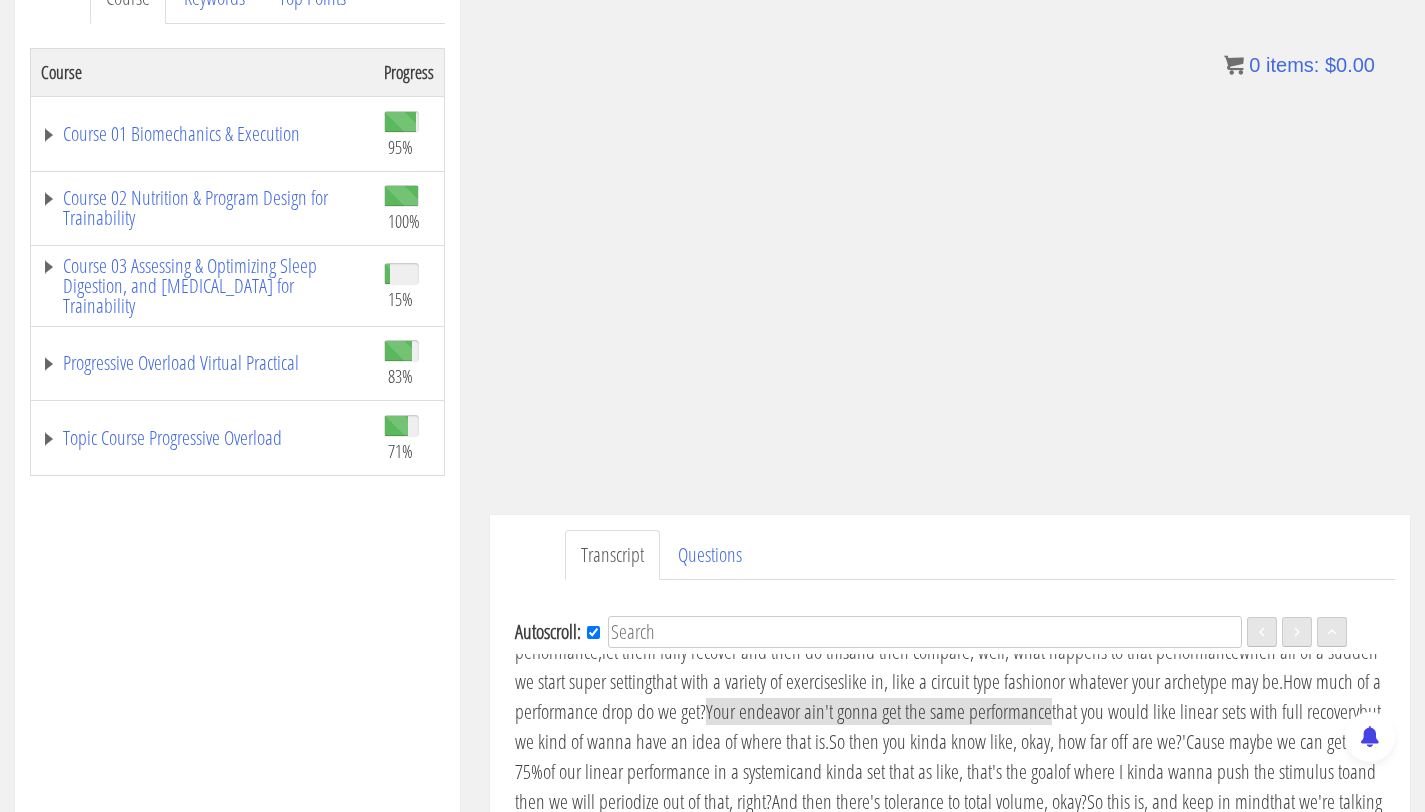 click on "We're using that cumulative fatigue." at bounding box center [1121, 591] 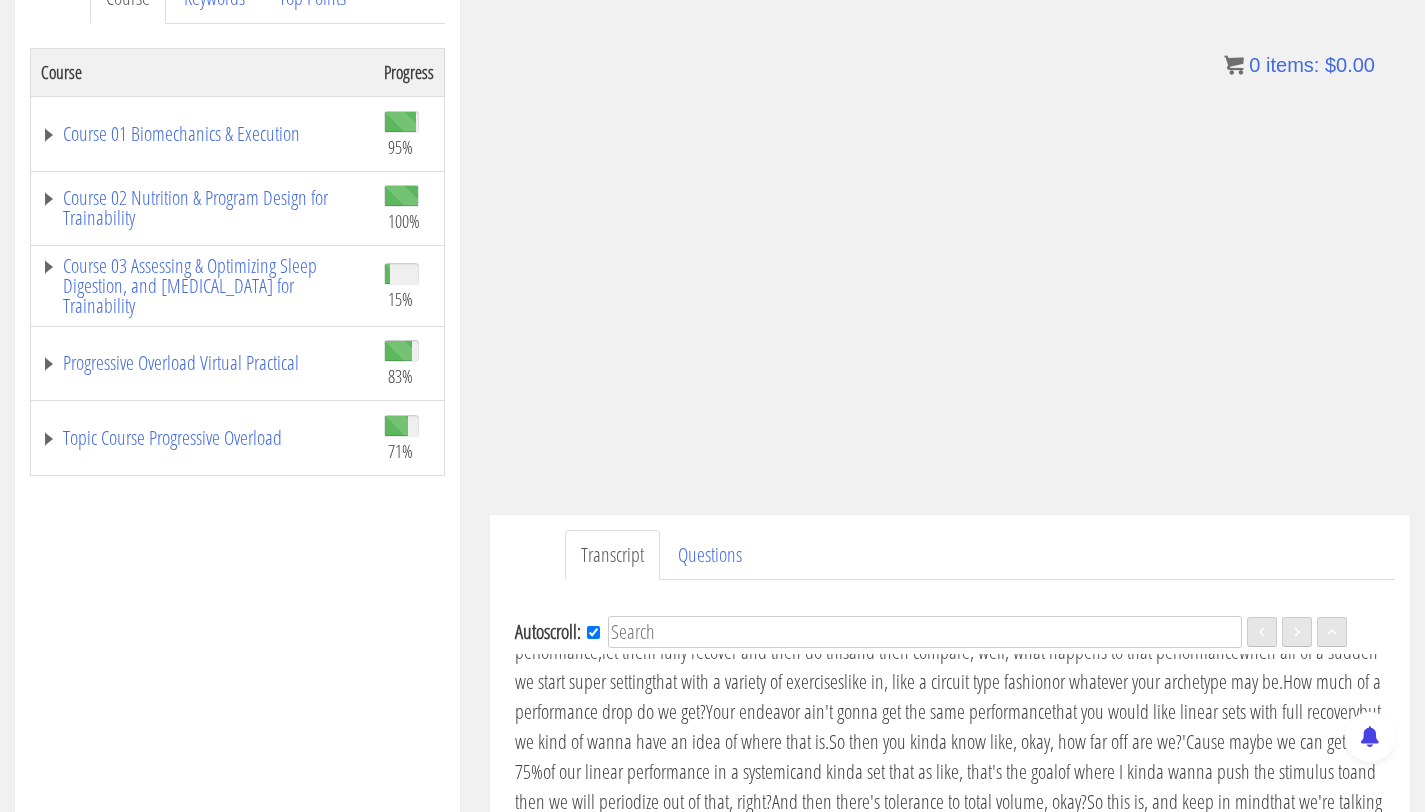 scroll, scrollTop: 1247, scrollLeft: 0, axis: vertical 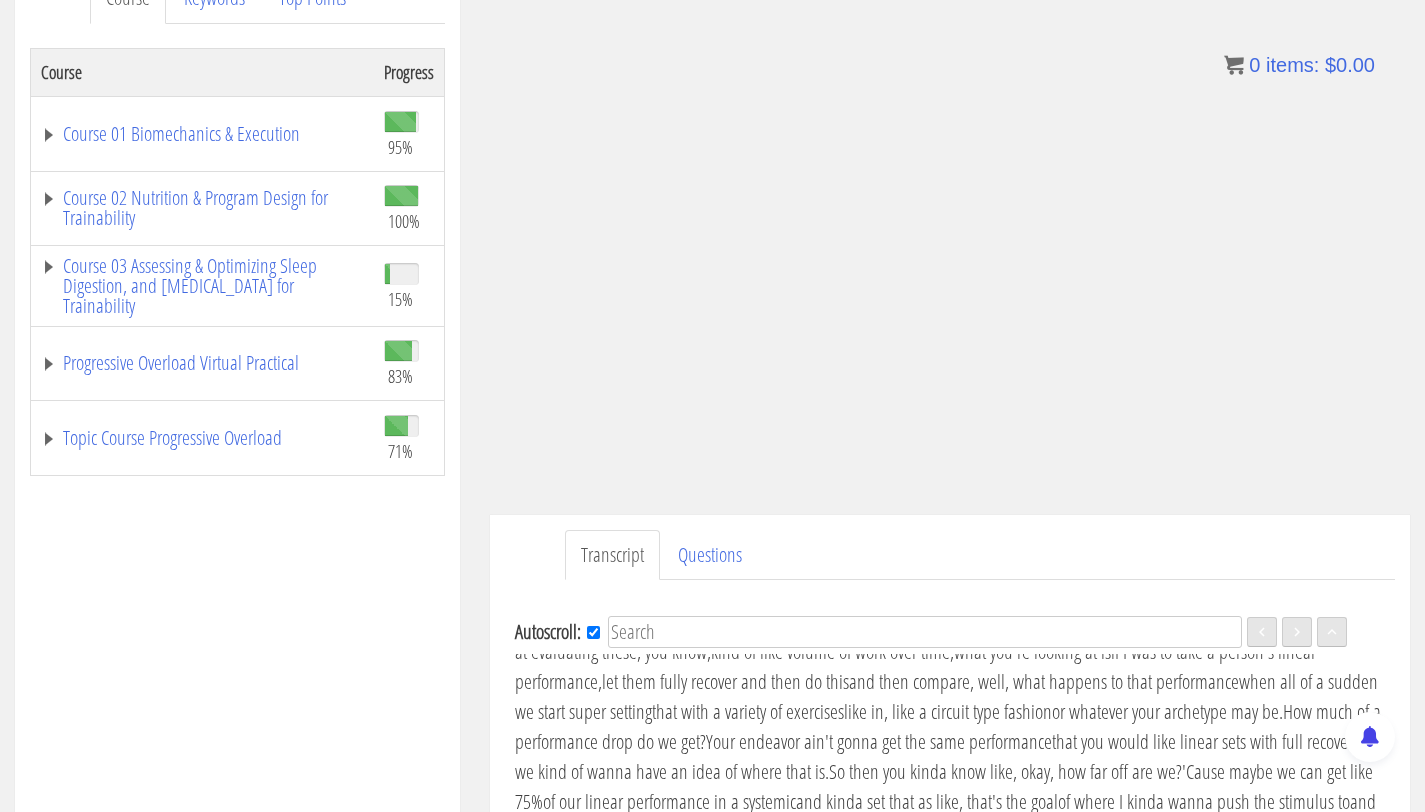 click on "We're using that cumulative fatigue." at bounding box center (1121, 621) 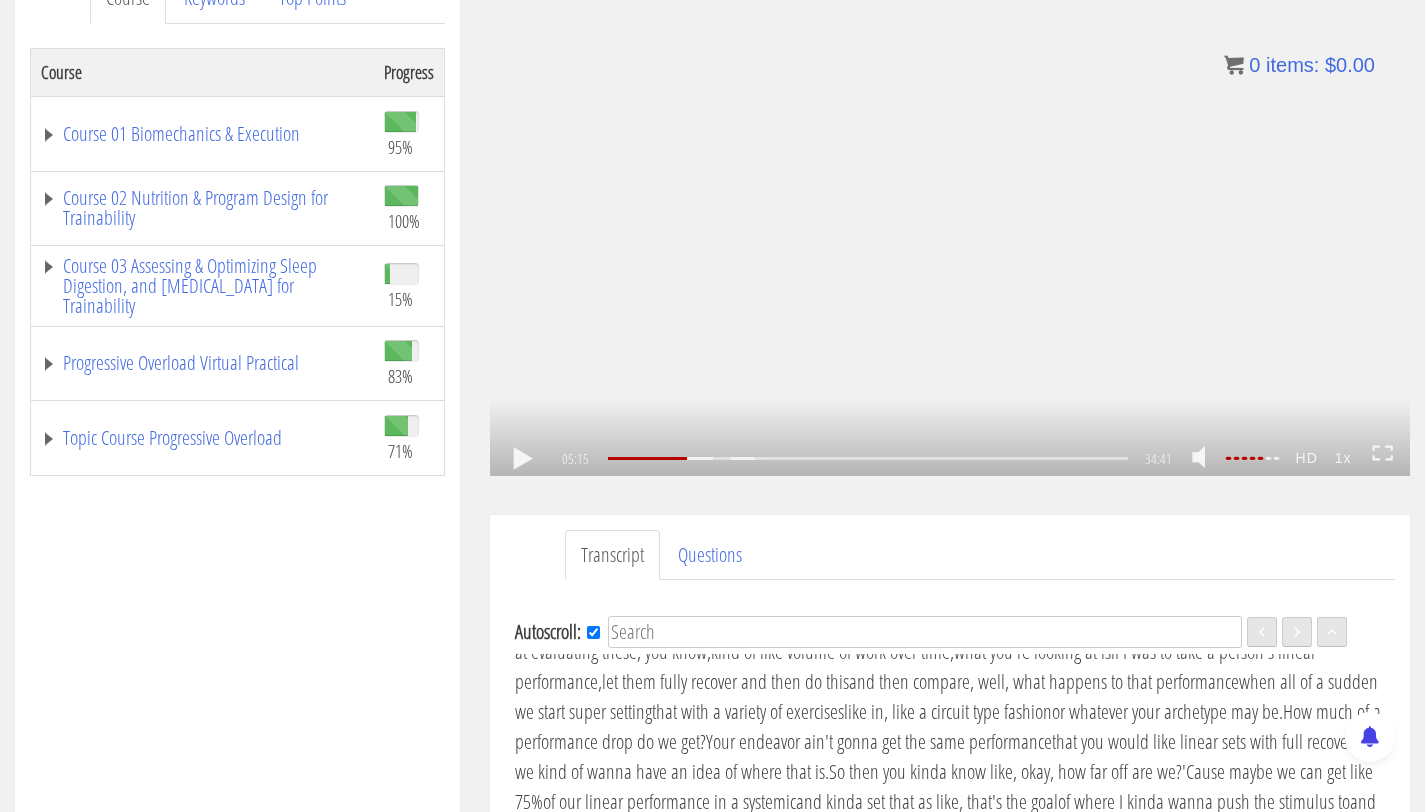 click on ".a{fill:#000;opacity:0.65;}.b{fill:#fff;opacity:1.0;}
.fp-color-play{opacity:0.65;}.controlbutton{fill:#fff;}
.fp-color-play{opacity:0.65;}.controlbutton{fill:#fff;}
.controlbuttonbg{opacity:0.65;}.controlbutton{fill:#fff;}
.fp-color-play{opacity:0.65;}.rect{fill:#fff;}
.fp-color-play{opacity:0.65;}.rect{fill:#fff;}
.fp-color-play{opacity:0.65;}.rect{fill:#fff;}
.fp-color-play{opacity:0.65;}.rect{fill:#fff;}
05:15                              25:45                                           34:41              29:26" at bounding box center (950, 217) 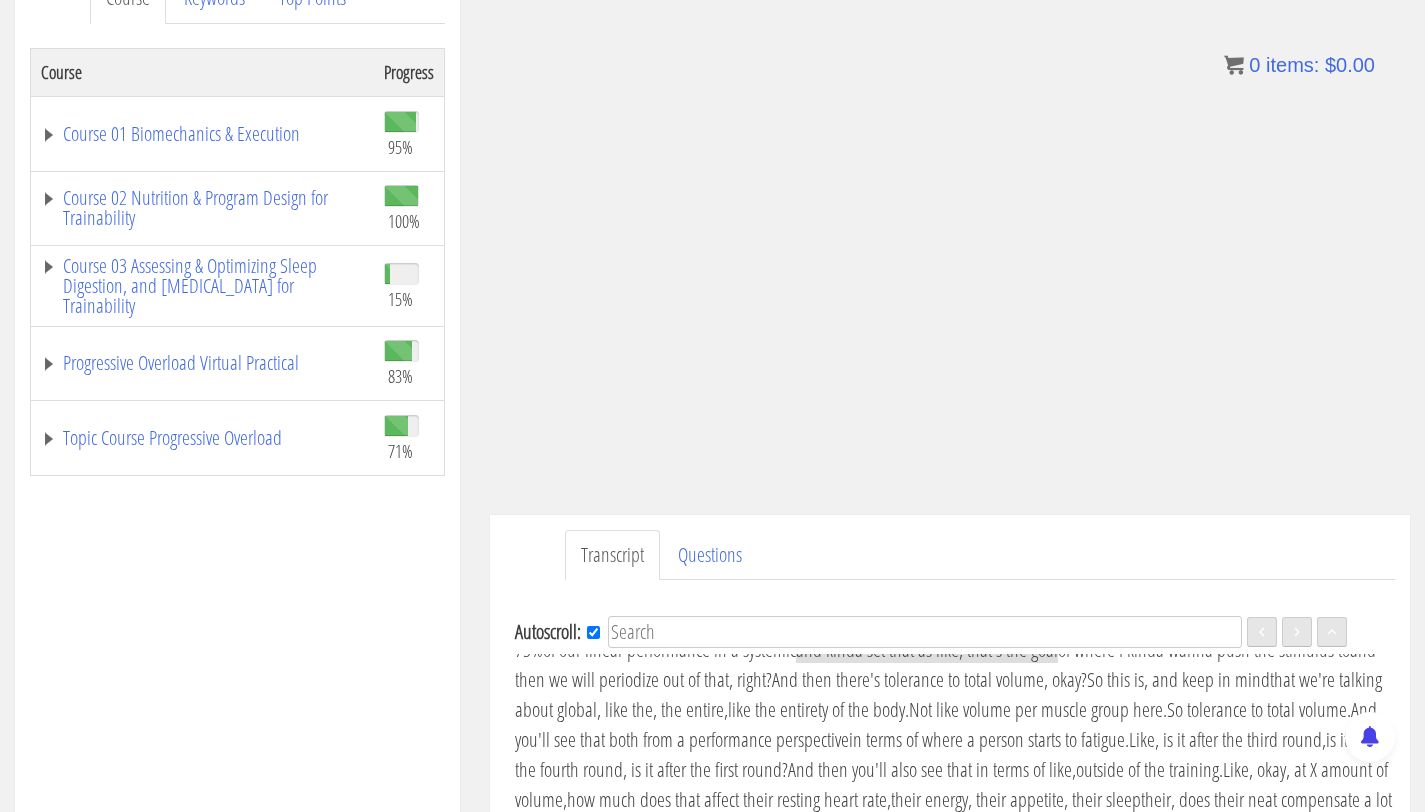 scroll, scrollTop: 1430, scrollLeft: 0, axis: vertical 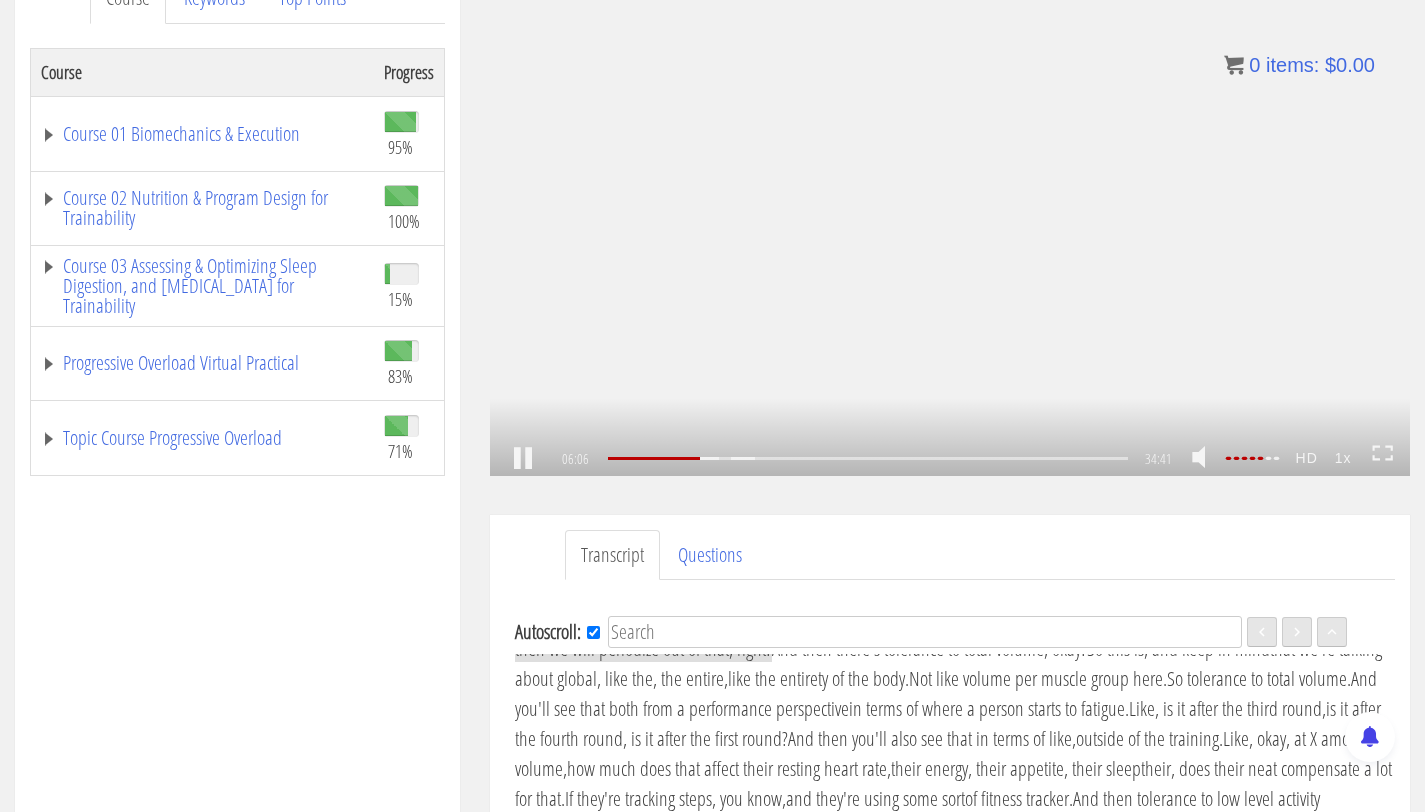 click on ".a{fill:#000;opacity:0.65;}.b{fill:#fff;opacity:1.0;}
.fp-color-play{opacity:0.65;}.controlbutton{fill:#fff;}
.fp-color-play{opacity:0.65;}.controlbutton{fill:#fff;}
.controlbuttonbg{opacity:0.65;}.controlbutton{fill:#fff;}
.fp-color-play{opacity:0.65;}.rect{fill:#fff;}
.fp-color-play{opacity:0.65;}.rect{fill:#fff;}
.fp-color-play{opacity:0.65;}.rect{fill:#fff;}
.fp-color-play{opacity:0.65;}.rect{fill:#fff;}
06:06                              21:03                                           34:41              28:35" at bounding box center (950, 217) 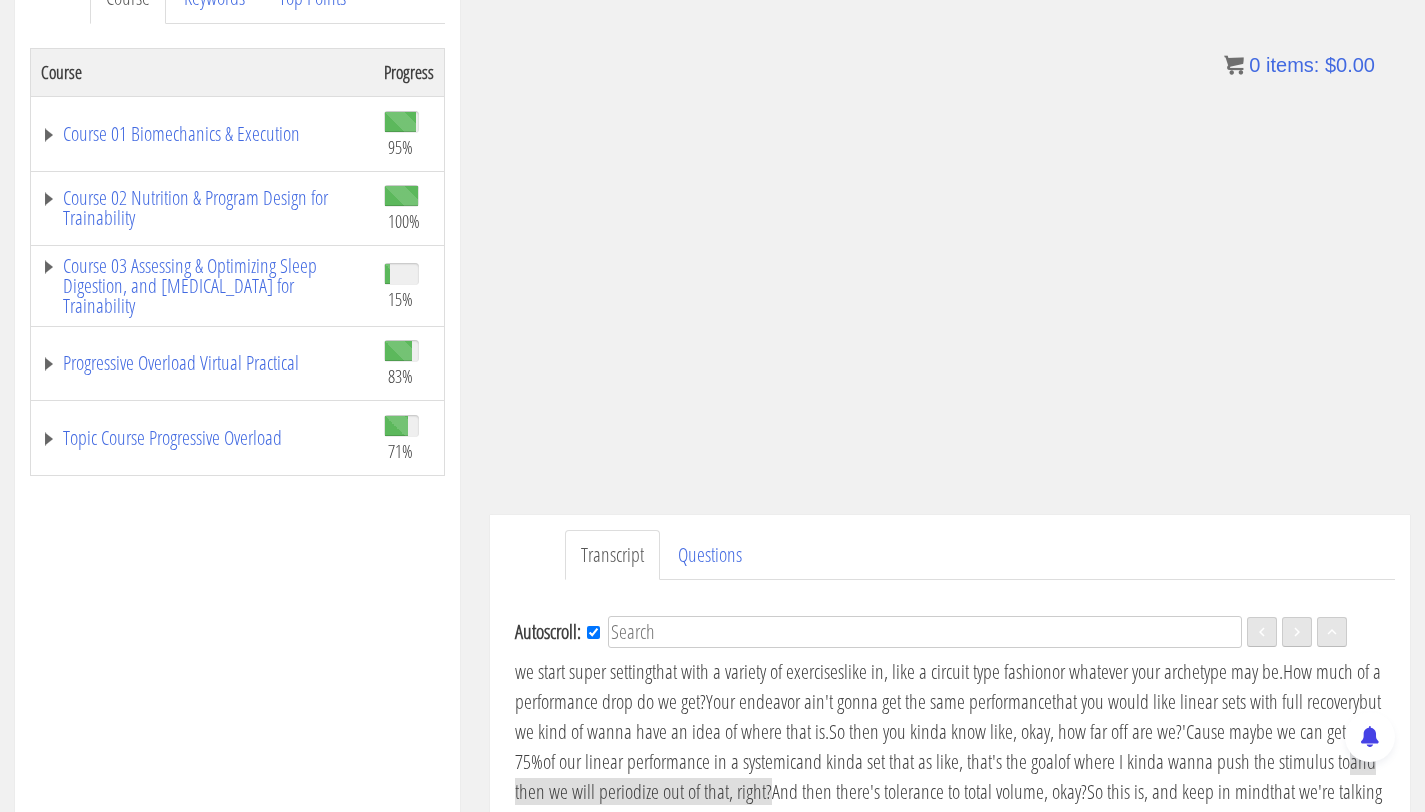 scroll, scrollTop: 1281, scrollLeft: 0, axis: vertical 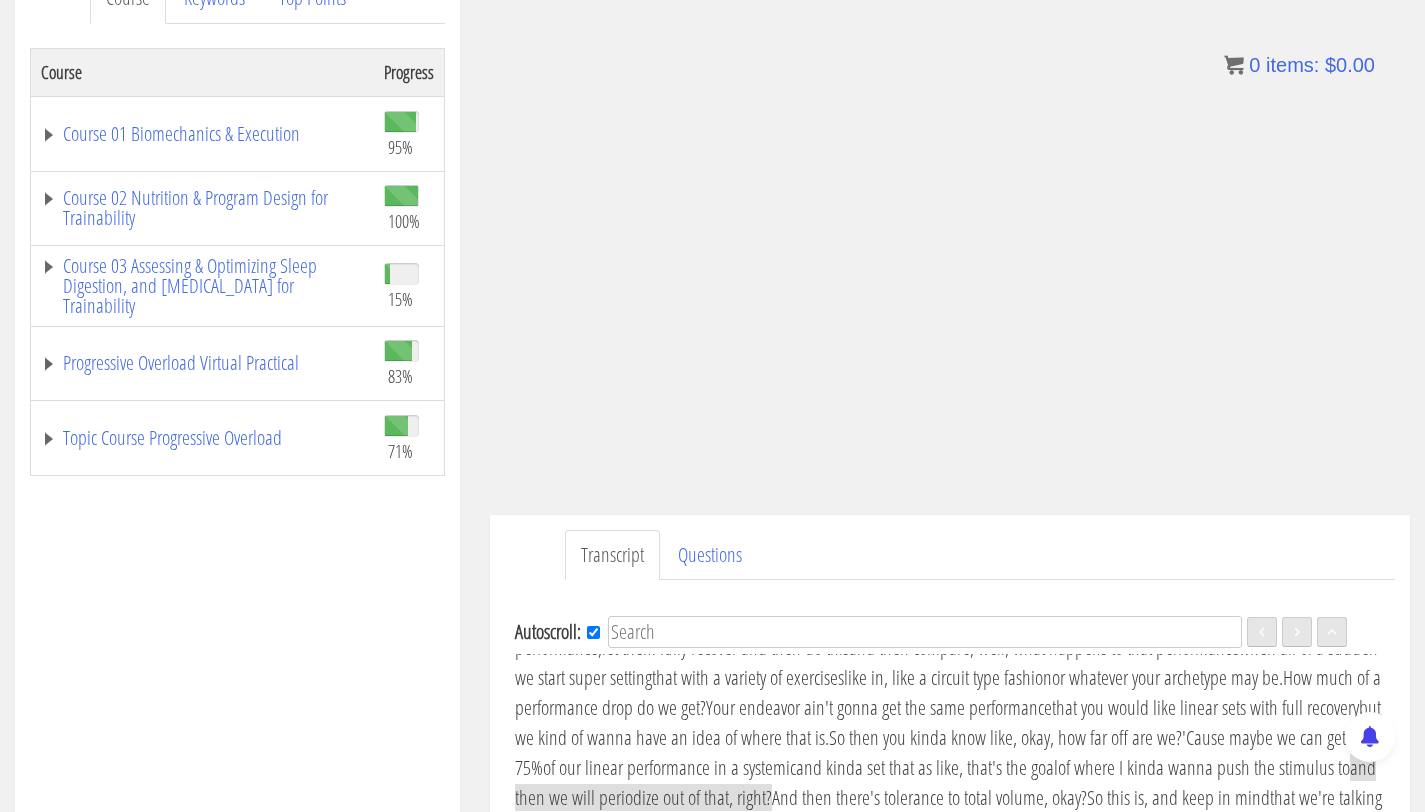drag, startPoint x: 737, startPoint y: 733, endPoint x: 1014, endPoint y: 669, distance: 284.2974 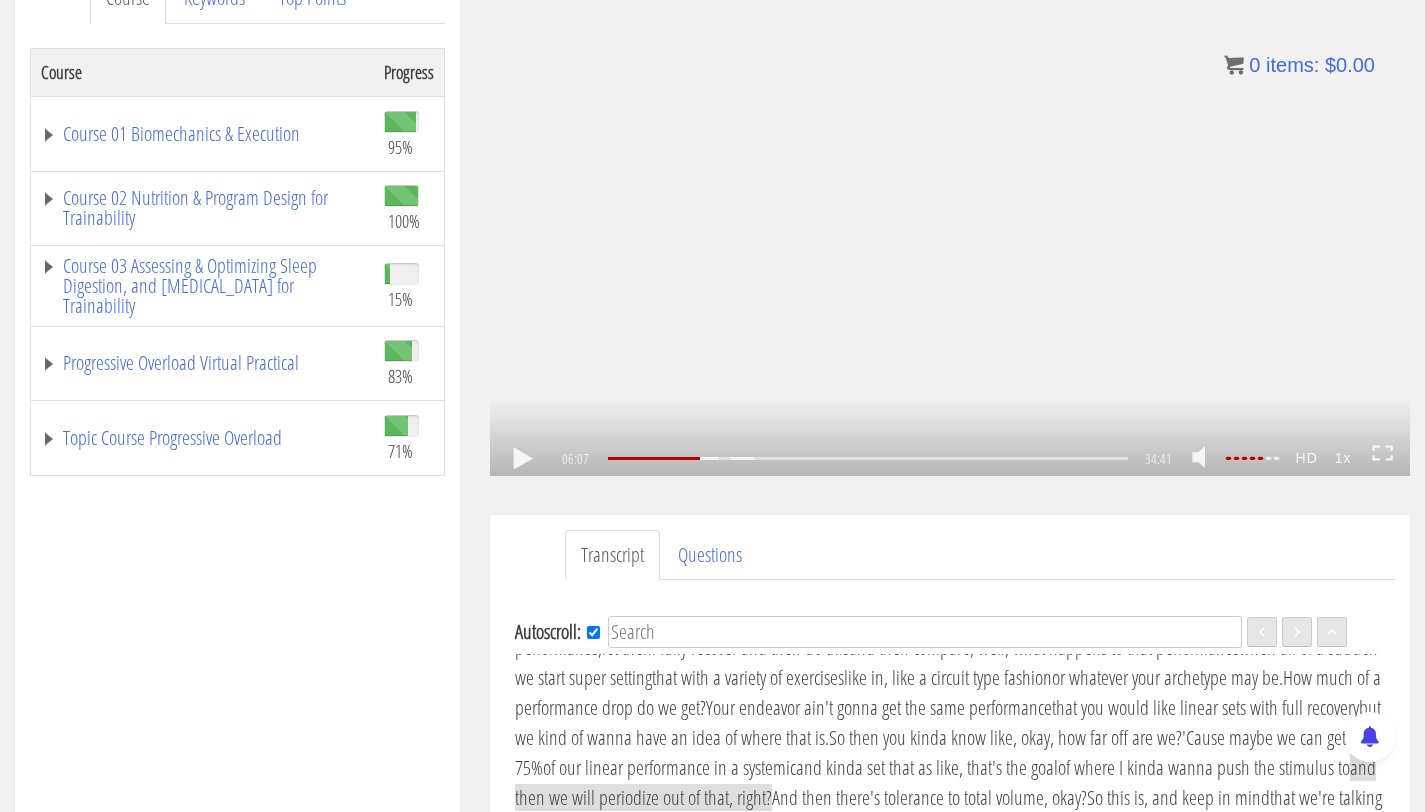 click on ".a{fill:#000;opacity:0.65;}.b{fill:#fff;opacity:1.0;}
.fp-color-play{opacity:0.65;}.controlbutton{fill:#fff;}
.fp-color-play{opacity:0.65;}.controlbutton{fill:#fff;}
.controlbuttonbg{opacity:0.65;}.controlbutton{fill:#fff;}
.fp-color-play{opacity:0.65;}.rect{fill:#fff;}
.fp-color-play{opacity:0.65;}.rect{fill:#fff;}
.fp-color-play{opacity:0.65;}.rect{fill:#fff;}
.fp-color-play{opacity:0.65;}.rect{fill:#fff;}
06:07                              29:23                                           34:41              28:35" at bounding box center (950, 217) 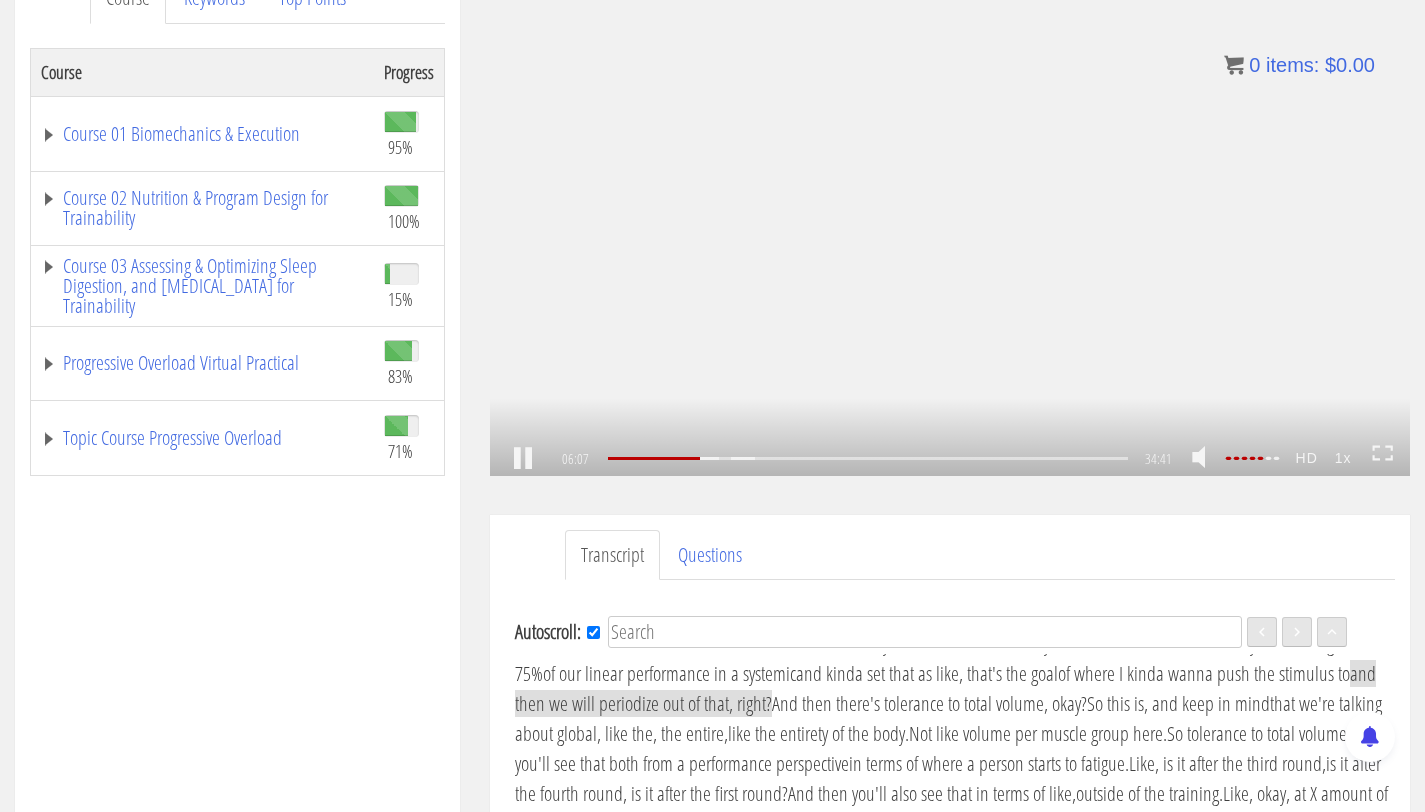 scroll, scrollTop: 1430, scrollLeft: 0, axis: vertical 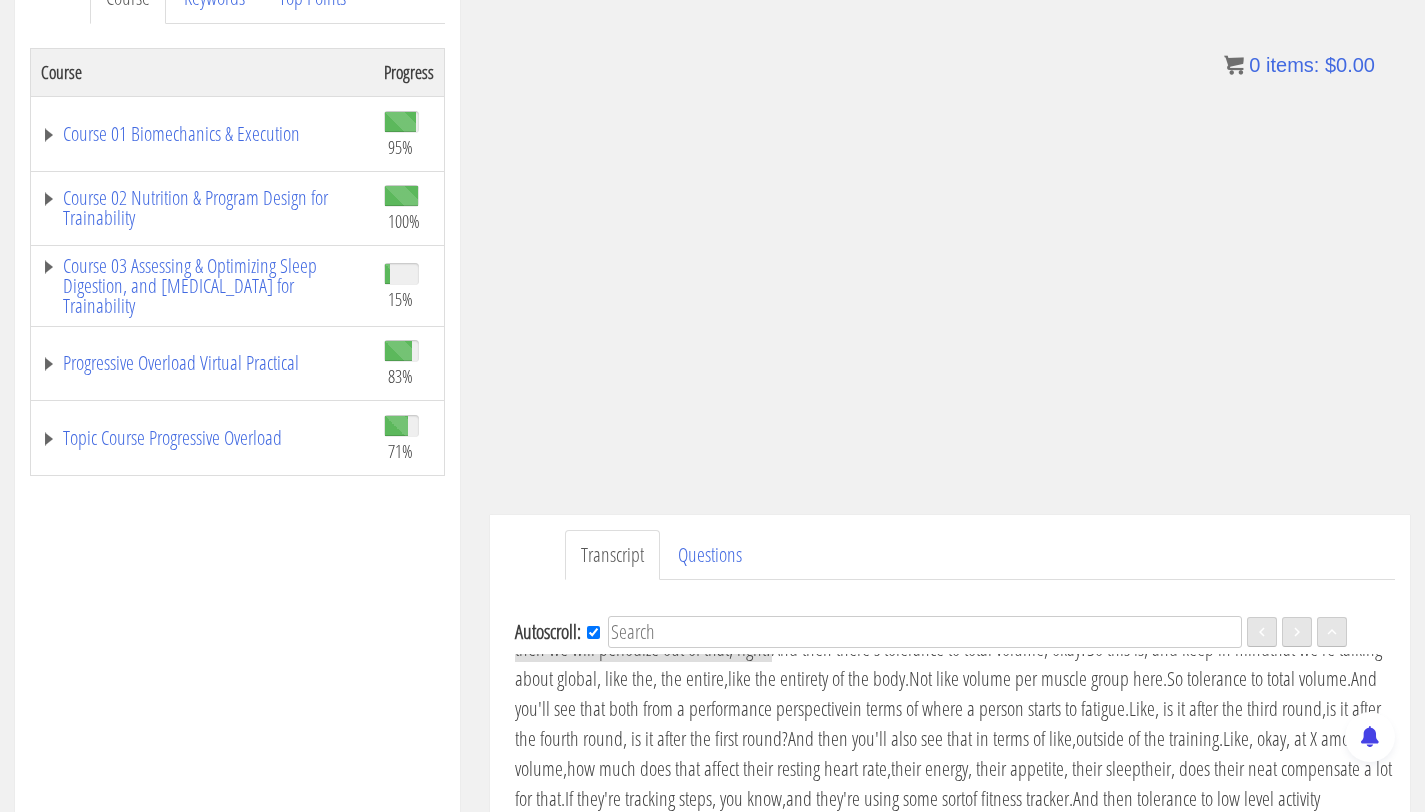 click on "Transcript
Questions
Autoscroll:     EN Language English
Well, welcome back everybody.
I will go as long as needed [DATE]
and if we don't get into all the questions or whatever,
we'll find a way to make sure
that we get everything answered.
So, luckily it's not the longest presentation of the lot.
So, [DATE] we are gonna go through kind of
that logical thought process that we talked about
in the prior lecture
and we're gonna apply that specifically
to systemic program stimulus and recovery.
So, this will kind of be the format
that we go through with every stimulus.
The first thing is,
why did we choose that particular stimulus?
Because that's gonna affect how we assess it.
Because you could have chose a stimulus
Name First" at bounding box center (950, 719) 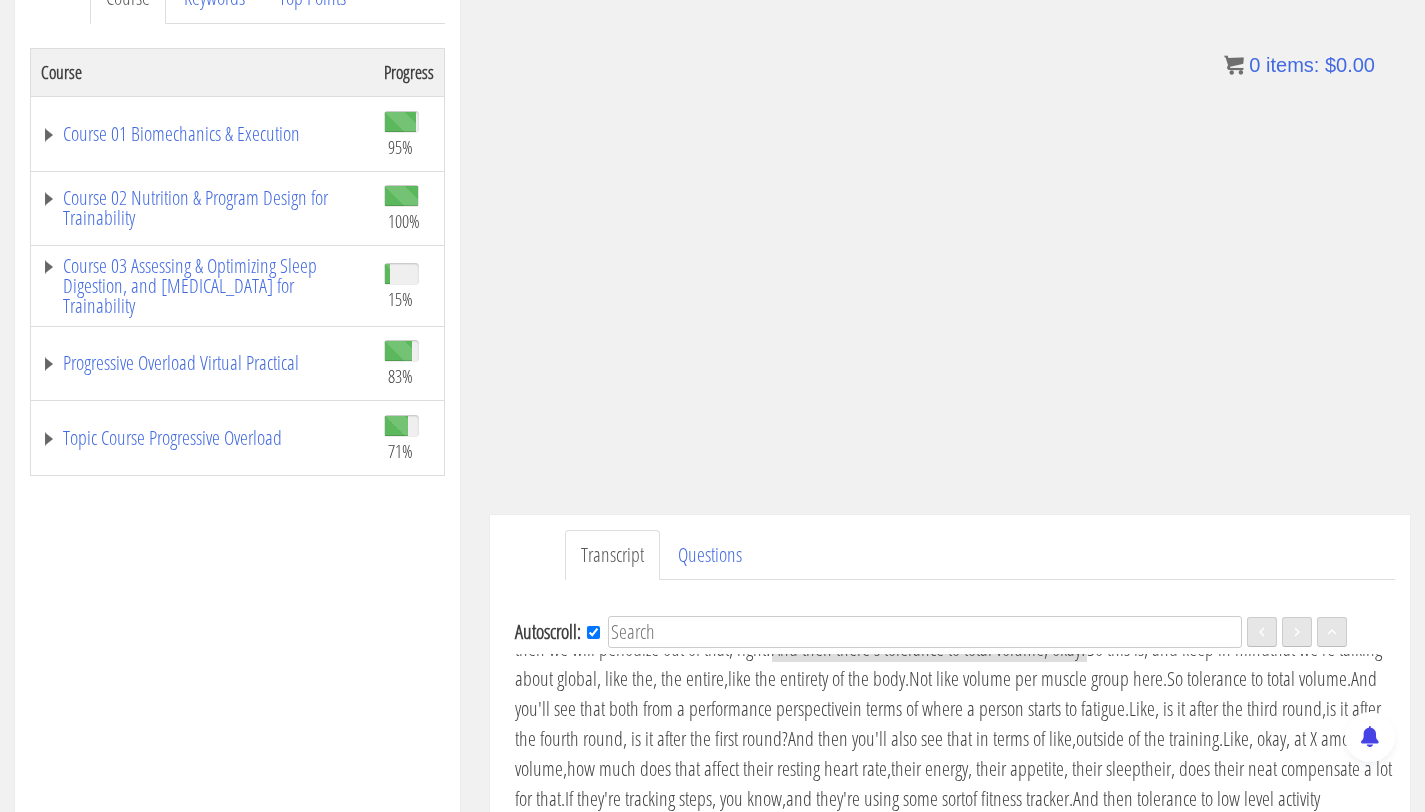 scroll, scrollTop: 1460, scrollLeft: 0, axis: vertical 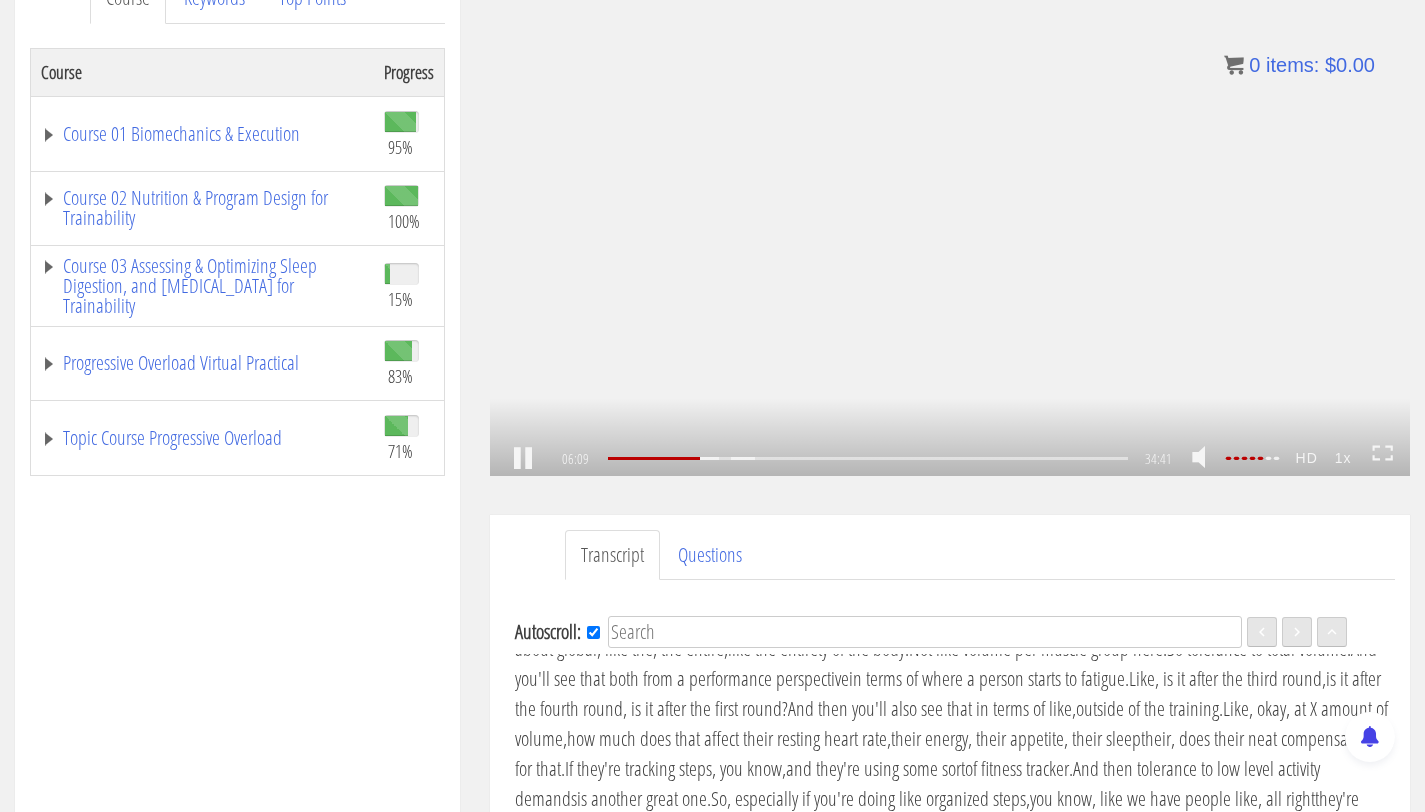 click on ".a{fill:#000;opacity:0.65;}.b{fill:#fff;opacity:1.0;}
.fp-color-play{opacity:0.65;}.controlbutton{fill:#fff;}
.fp-color-play{opacity:0.65;}.controlbutton{fill:#fff;}
.controlbuttonbg{opacity:0.65;}.controlbutton{fill:#fff;}
.fp-color-play{opacity:0.65;}.rect{fill:#fff;}
.fp-color-play{opacity:0.65;}.rect{fill:#fff;}
.fp-color-play{opacity:0.65;}.rect{fill:#fff;}
.fp-color-play{opacity:0.65;}.rect{fill:#fff;}
06:09                              29:23                                           34:41              28:33" at bounding box center (950, 217) 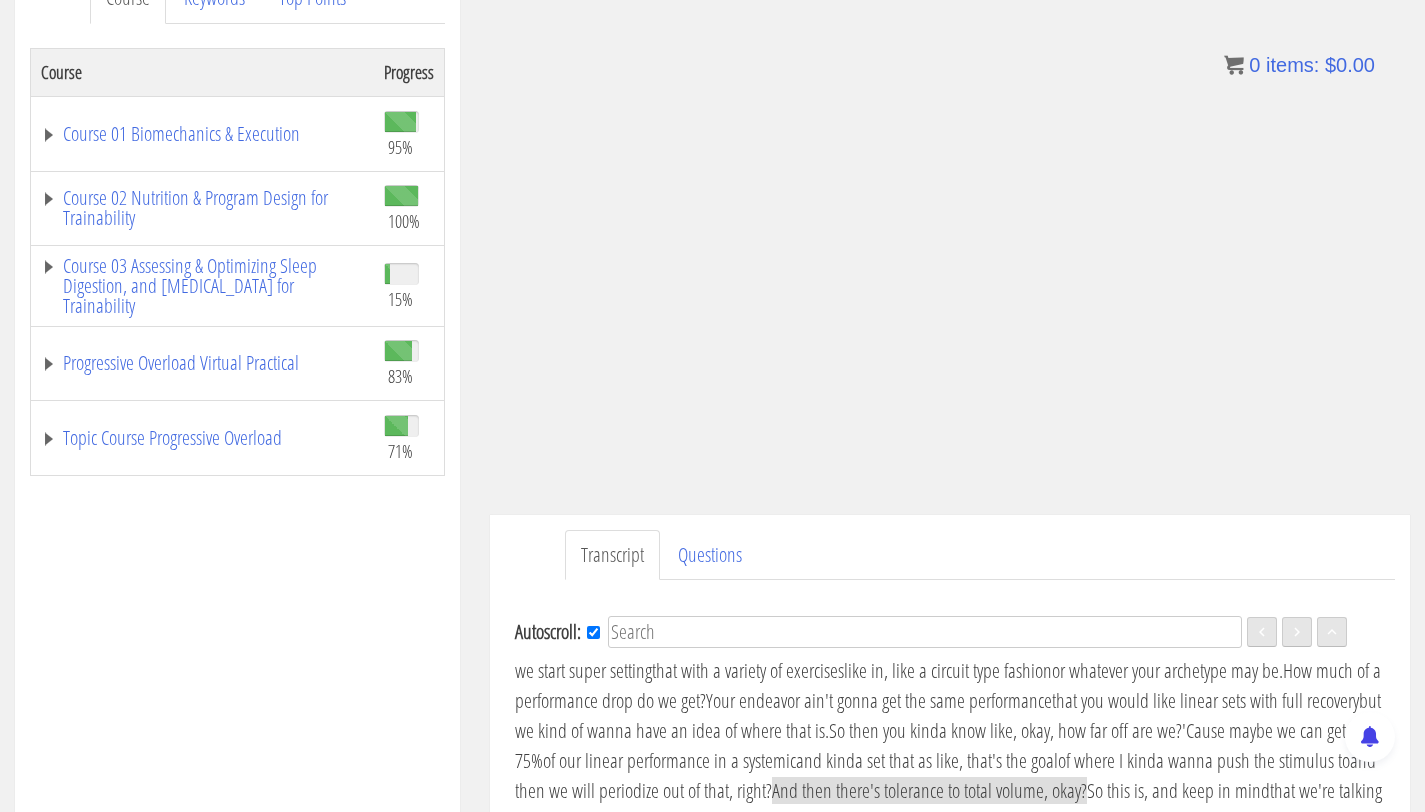 scroll, scrollTop: 1187, scrollLeft: 0, axis: vertical 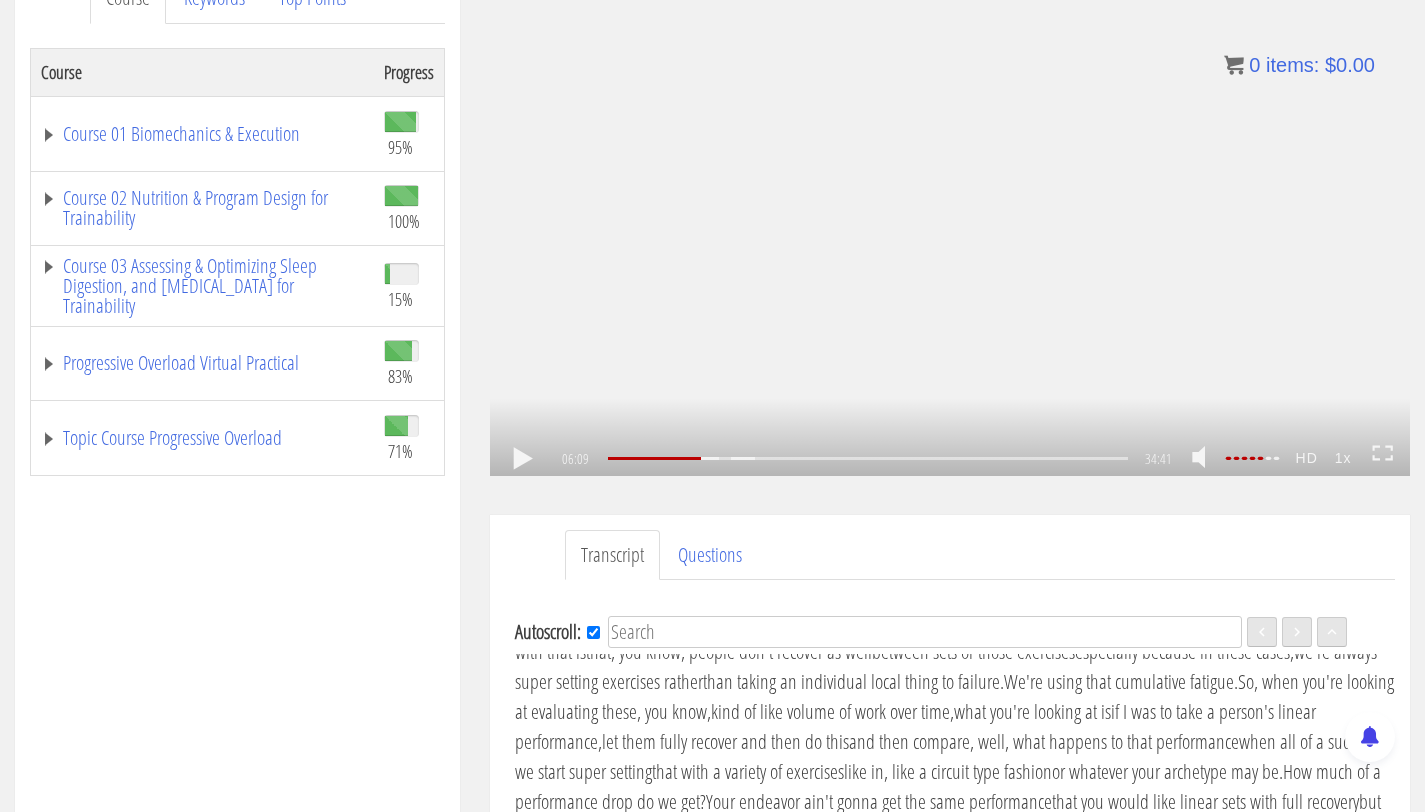 click on ".a{fill:#000;opacity:0.65;}.b{fill:#fff;opacity:1.0;}
.fp-color-play{opacity:0.65;}.controlbutton{fill:#fff;}
.fp-color-play{opacity:0.65;}.controlbutton{fill:#fff;}
.controlbuttonbg{opacity:0.65;}.controlbutton{fill:#fff;}
.fp-color-play{opacity:0.65;}.rect{fill:#fff;}
.fp-color-play{opacity:0.65;}.rect{fill:#fff;}
.fp-color-play{opacity:0.65;}.rect{fill:#fff;}
.fp-color-play{opacity:0.65;}.rect{fill:#fff;}
06:09                              21:51                                           34:41              28:32" at bounding box center [950, 217] 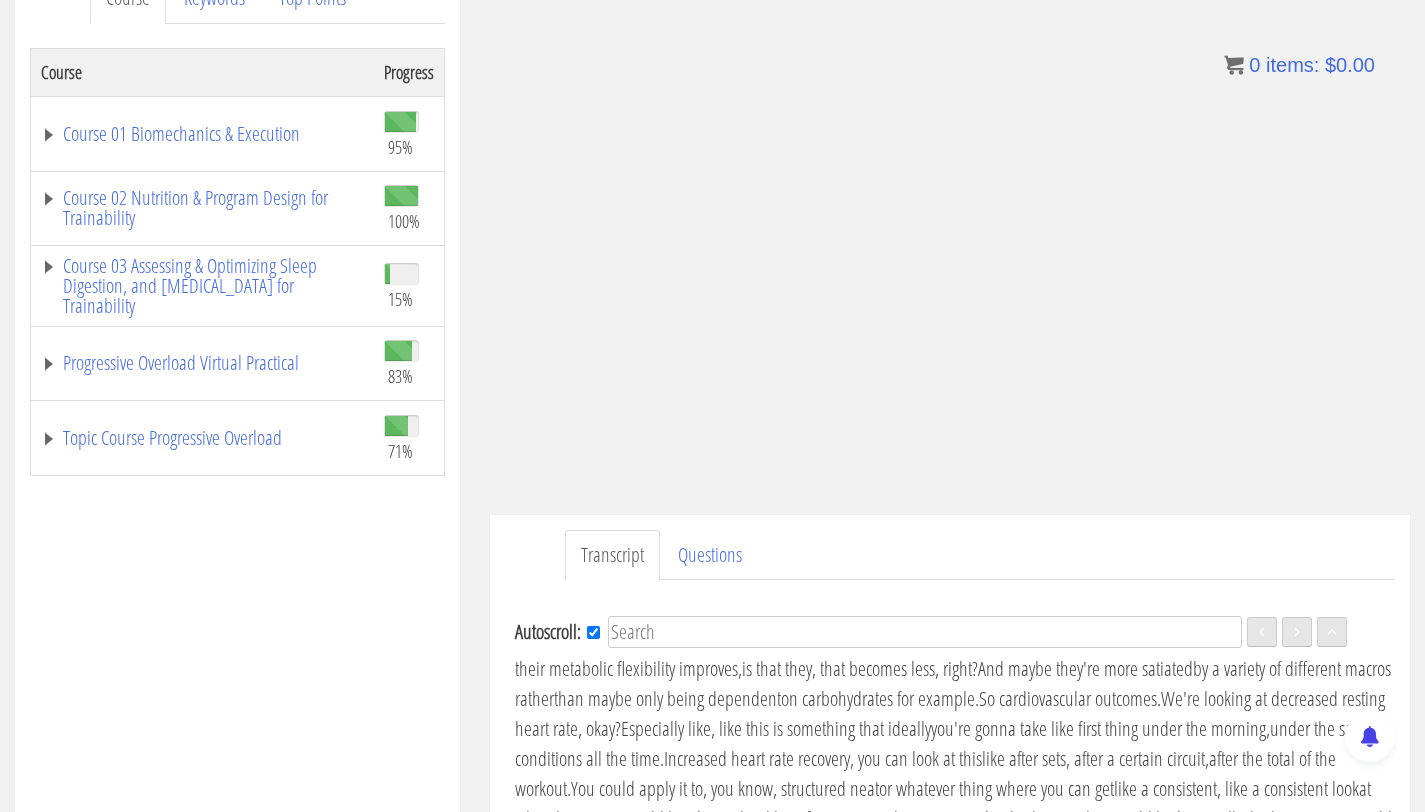 scroll, scrollTop: 2101, scrollLeft: 0, axis: vertical 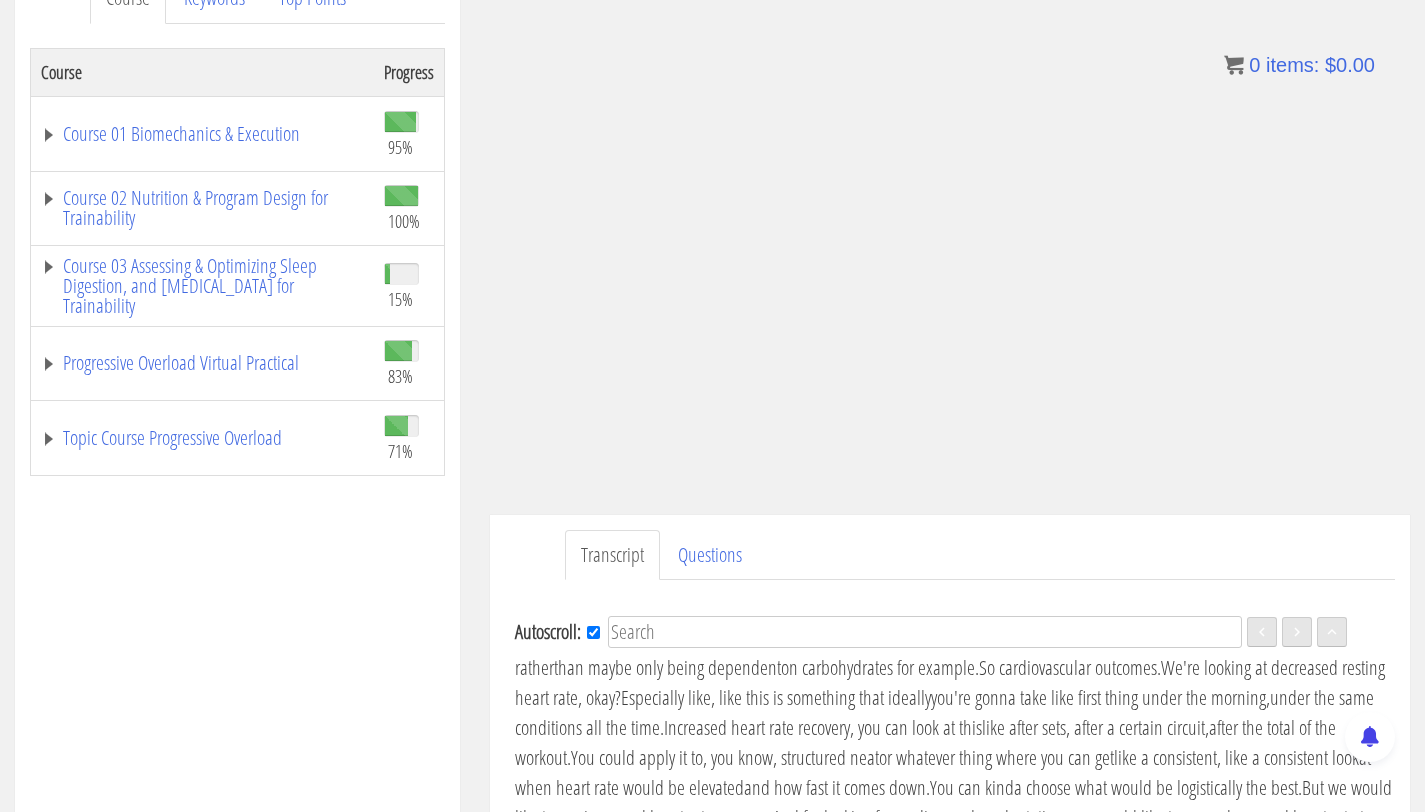 click on ".a{fill:#000;opacity:0.65;}.b{fill:#fff;opacity:1.0;}
.fp-color-play{opacity:0.65;}.controlbutton{fill:#fff;}
.fp-color-play{opacity:0.65;}.controlbutton{fill:#fff;}
.controlbuttonbg{opacity:0.65;}.controlbutton{fill:#fff;}
.fp-color-play{opacity:0.65;}.rect{fill:#fff;}
.fp-color-play{opacity:0.65;}.rect{fill:#fff;}
.fp-color-play{opacity:0.65;}.rect{fill:#fff;}
.fp-color-play{opacity:0.65;}.rect{fill:#fff;}
08:58                              21:51                                           34:41              25:43" at bounding box center [950, 217] 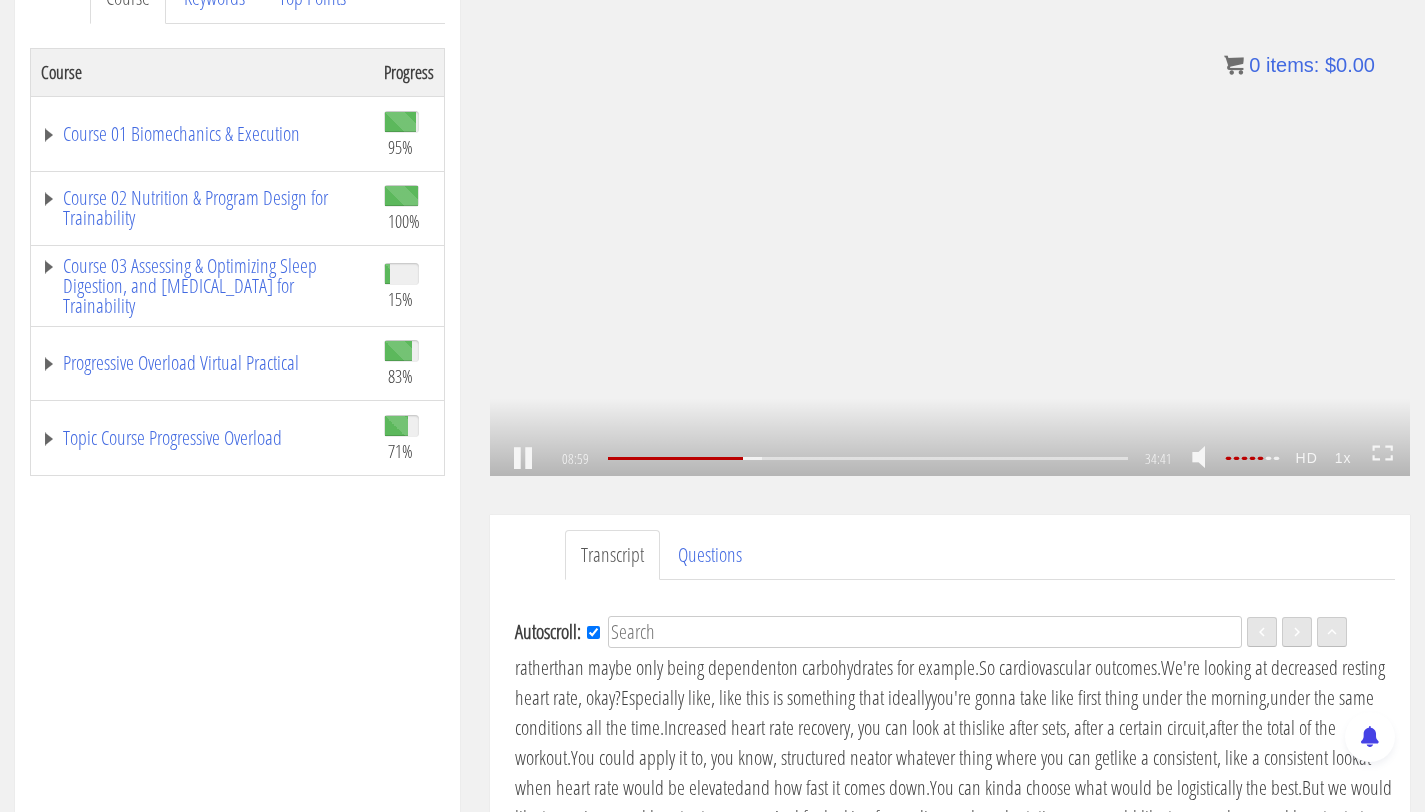 click on ".a{fill:#000;opacity:0.65;}.b{fill:#fff;opacity:1.0;}
.fp-color-play{opacity:0.65;}.controlbutton{fill:#fff;}
.fp-color-play{opacity:0.65;}.controlbutton{fill:#fff;}
.controlbuttonbg{opacity:0.65;}.controlbutton{fill:#fff;}
.fp-color-play{opacity:0.65;}.rect{fill:#fff;}
.fp-color-play{opacity:0.65;}.rect{fill:#fff;}
.fp-color-play{opacity:0.65;}.rect{fill:#fff;}
.fp-color-play{opacity:0.65;}.rect{fill:#fff;}
08:59                              21:51                                           34:41              25:43" at bounding box center [950, 217] 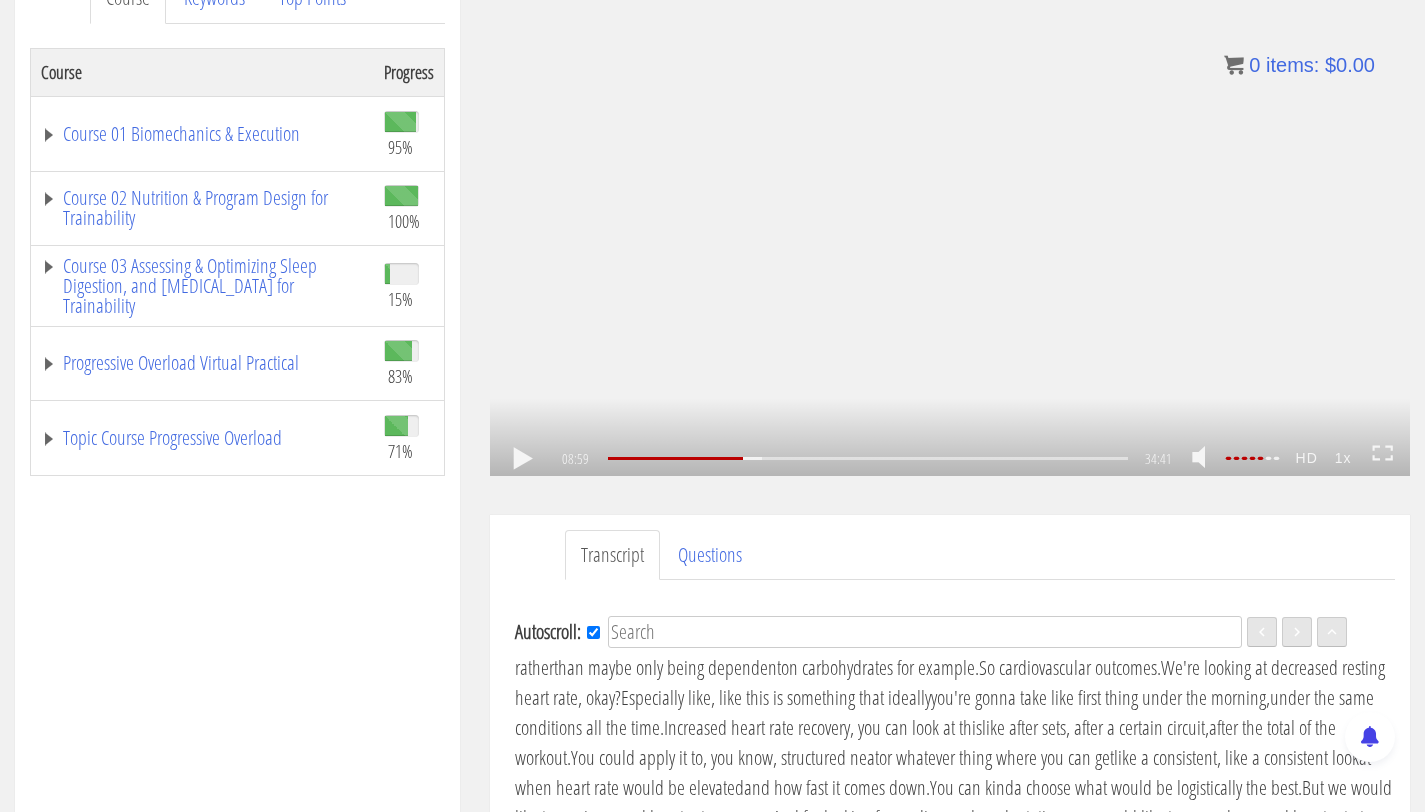 click on ".a{fill:#000;opacity:0.65;}.b{fill:#fff;opacity:1.0;}
.fp-color-play{opacity:0.65;}.controlbutton{fill:#fff;}
.fp-color-play{opacity:0.65;}.controlbutton{fill:#fff;}
.controlbuttonbg{opacity:0.65;}.controlbutton{fill:#fff;}
.fp-color-play{opacity:0.65;}.rect{fill:#fff;}
.fp-color-play{opacity:0.65;}.rect{fill:#fff;}
.fp-color-play{opacity:0.65;}.rect{fill:#fff;}
.fp-color-play{opacity:0.65;}.rect{fill:#fff;}
08:59                              21:51                                           34:41              25:43" at bounding box center [950, 217] 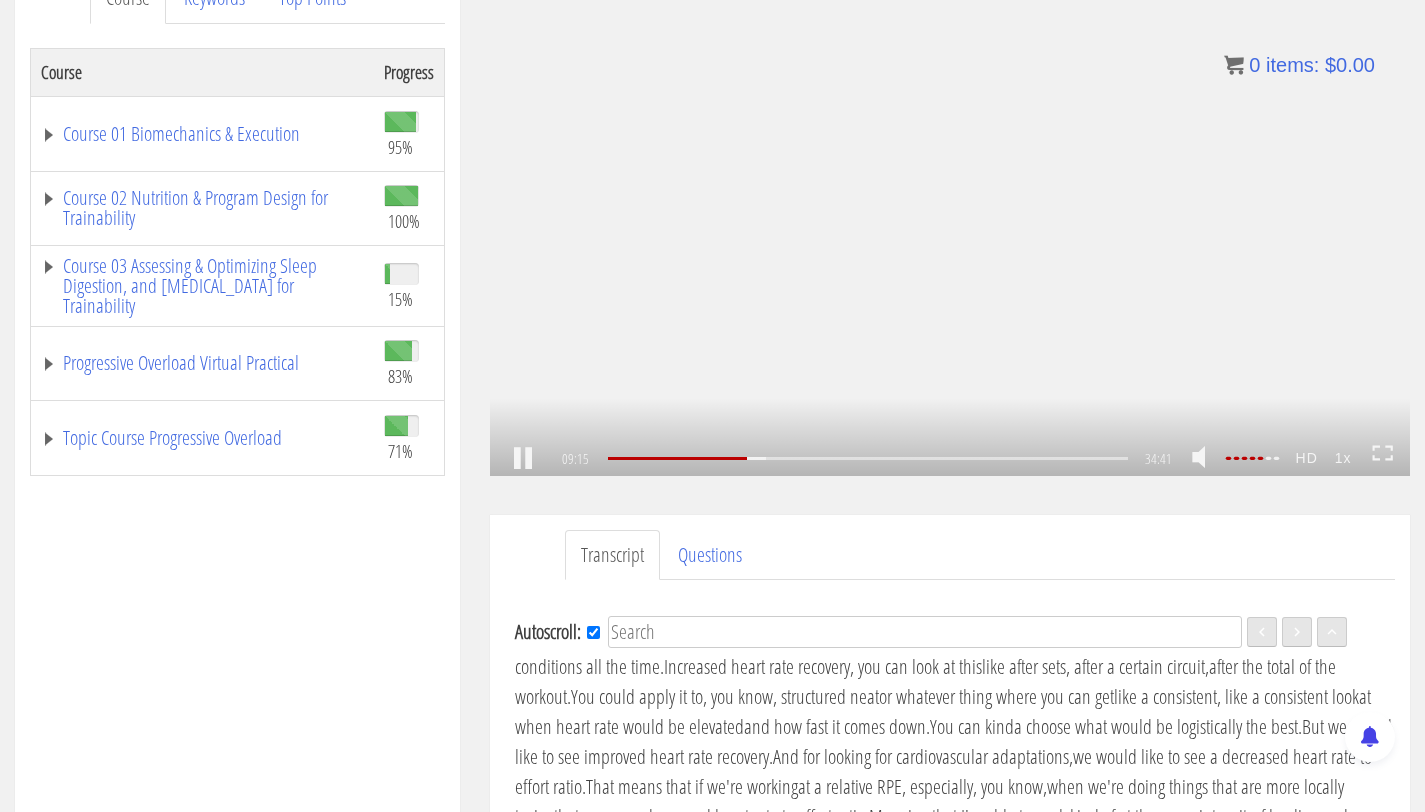 scroll, scrollTop: 2192, scrollLeft: 0, axis: vertical 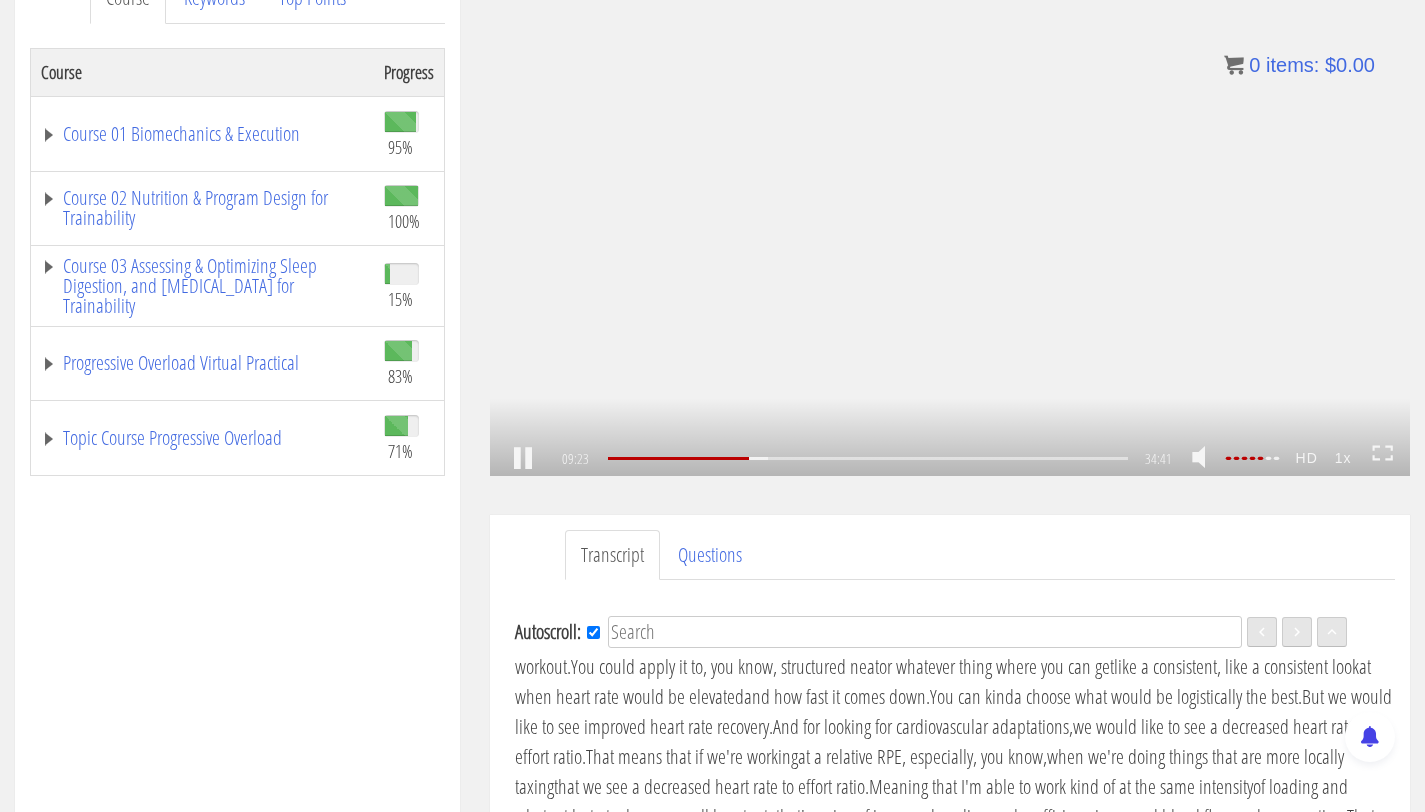 click on ".a{fill:#000;opacity:0.65;}.b{fill:#fff;opacity:1.0;}
.fp-color-play{opacity:0.65;}.controlbutton{fill:#fff;}
.fp-color-play{opacity:0.65;}.controlbutton{fill:#fff;}
.controlbuttonbg{opacity:0.65;}.controlbutton{fill:#fff;}
.fp-color-play{opacity:0.65;}.rect{fill:#fff;}
.fp-color-play{opacity:0.65;}.rect{fill:#fff;}
.fp-color-play{opacity:0.65;}.rect{fill:#fff;}
.fp-color-play{opacity:0.65;}.rect{fill:#fff;}
09:23                              21:51                                           34:41              25:19" at bounding box center [950, 217] 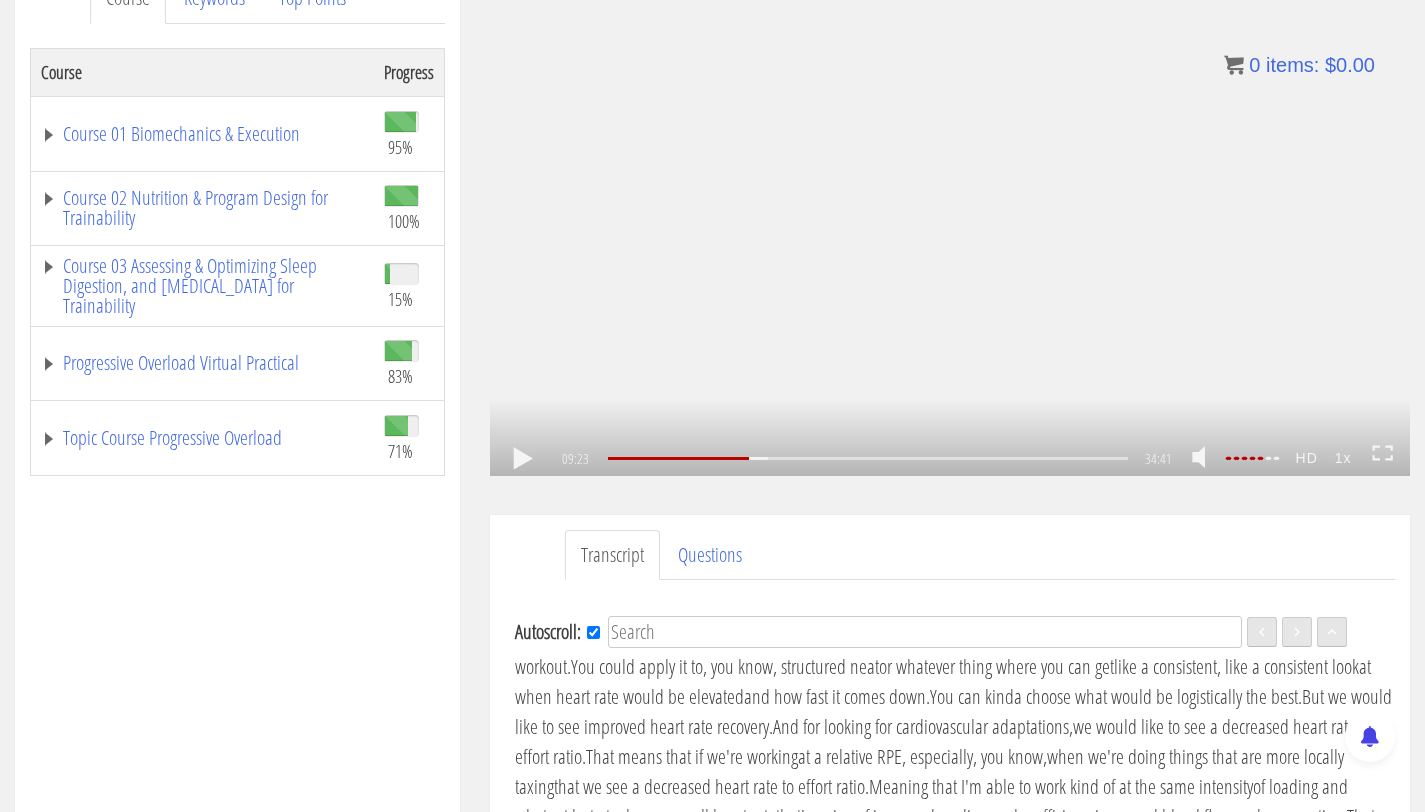 click on ".a{fill:#000;opacity:0.65;}.b{fill:#fff;opacity:1.0;}
.fp-color-play{opacity:0.65;}.controlbutton{fill:#fff;}
.fp-color-play{opacity:0.65;}.controlbutton{fill:#fff;}
.controlbuttonbg{opacity:0.65;}.controlbutton{fill:#fff;}
.fp-color-play{opacity:0.65;}.rect{fill:#fff;}
.fp-color-play{opacity:0.65;}.rect{fill:#fff;}
.fp-color-play{opacity:0.65;}.rect{fill:#fff;}
.fp-color-play{opacity:0.65;}.rect{fill:#fff;}
09:23                              21:51                                           34:41              25:18" at bounding box center [950, 217] 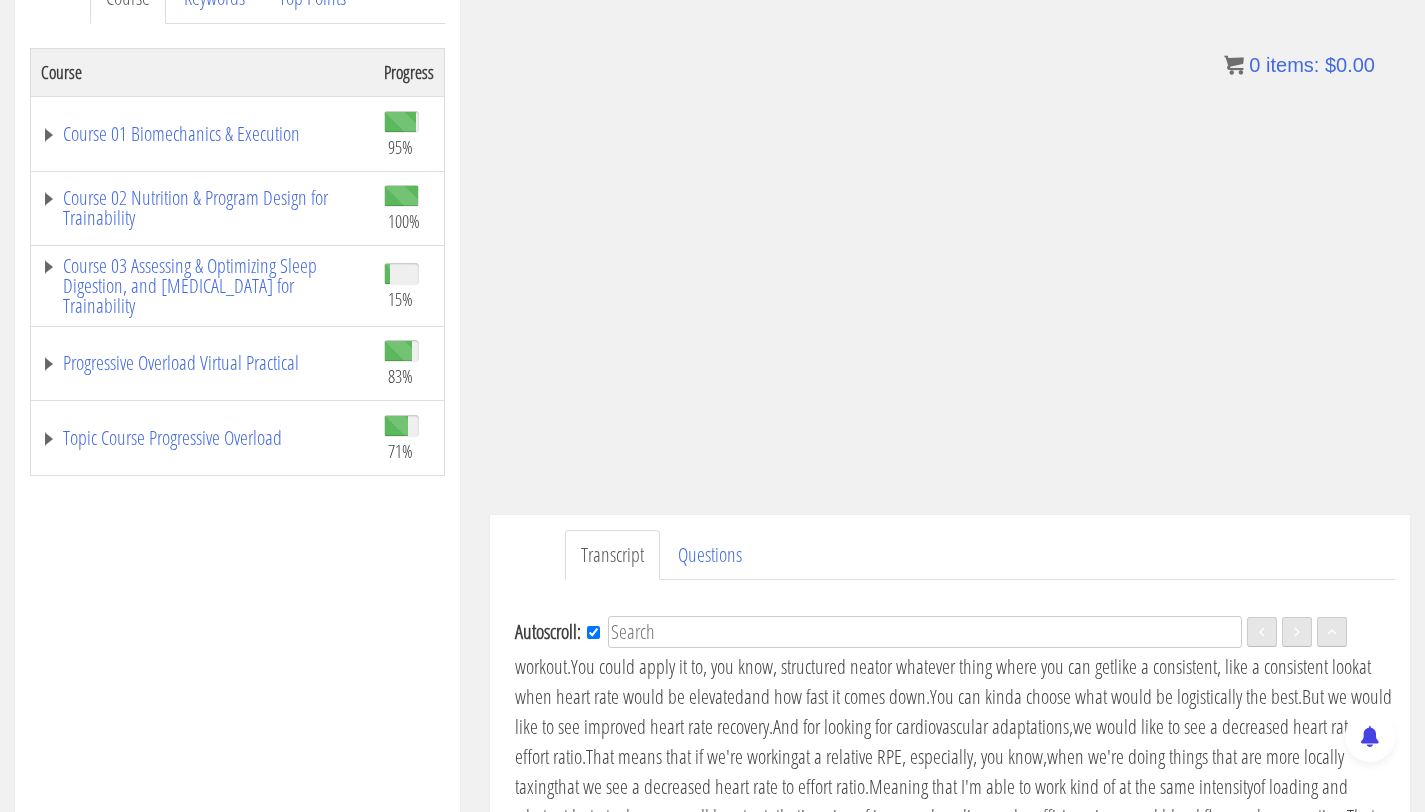 scroll, scrollTop: 2223, scrollLeft: 0, axis: vertical 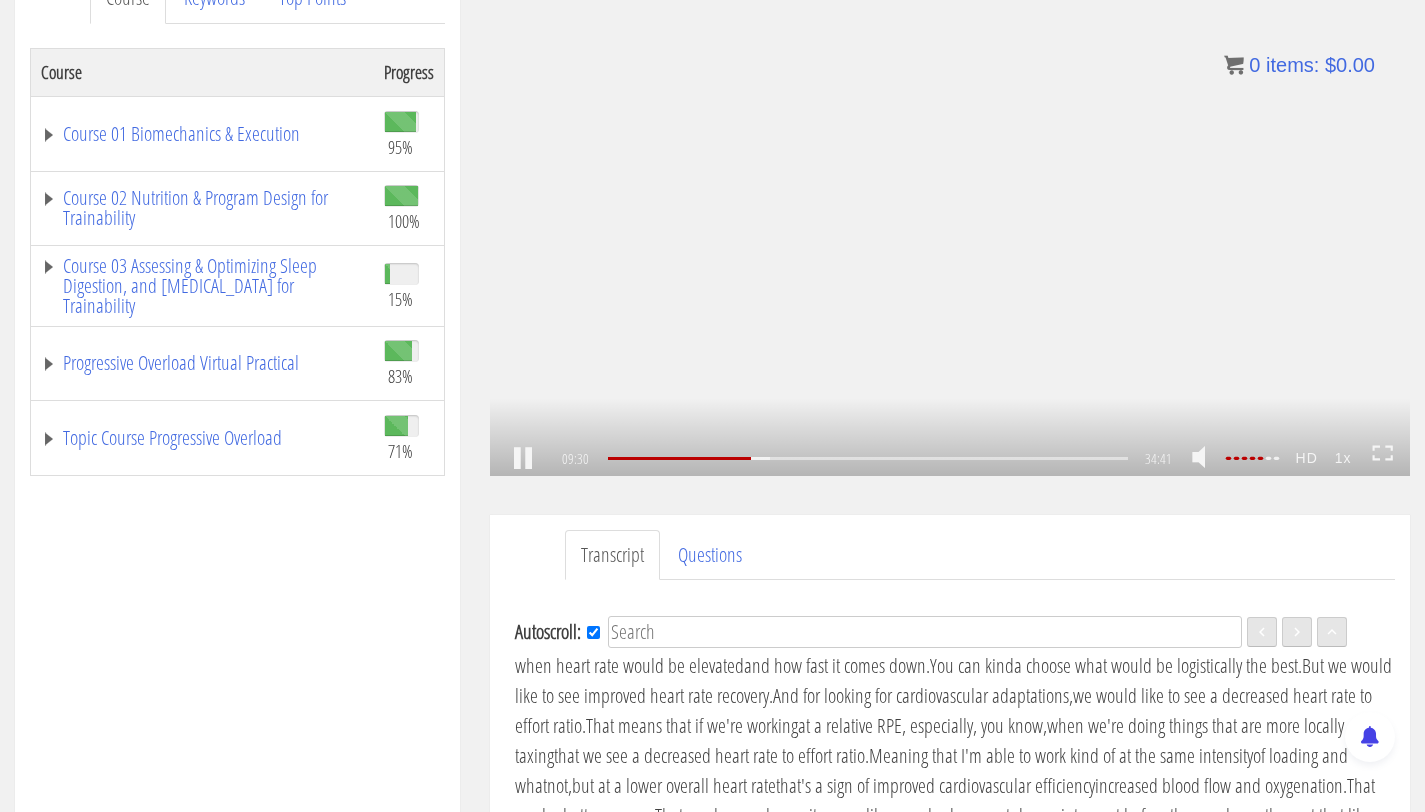 click on ".a{fill:#000;opacity:0.65;}.b{fill:#fff;opacity:1.0;}
.fp-color-play{opacity:0.65;}.controlbutton{fill:#fff;}
.fp-color-play{opacity:0.65;}.controlbutton{fill:#fff;}
.controlbuttonbg{opacity:0.65;}.controlbutton{fill:#fff;}
.fp-color-play{opacity:0.65;}.rect{fill:#fff;}
.fp-color-play{opacity:0.65;}.rect{fill:#fff;}
.fp-color-play{opacity:0.65;}.rect{fill:#fff;}
.fp-color-play{opacity:0.65;}.rect{fill:#fff;}
09:30                              21:51                                           34:41              25:11" at bounding box center (950, 217) 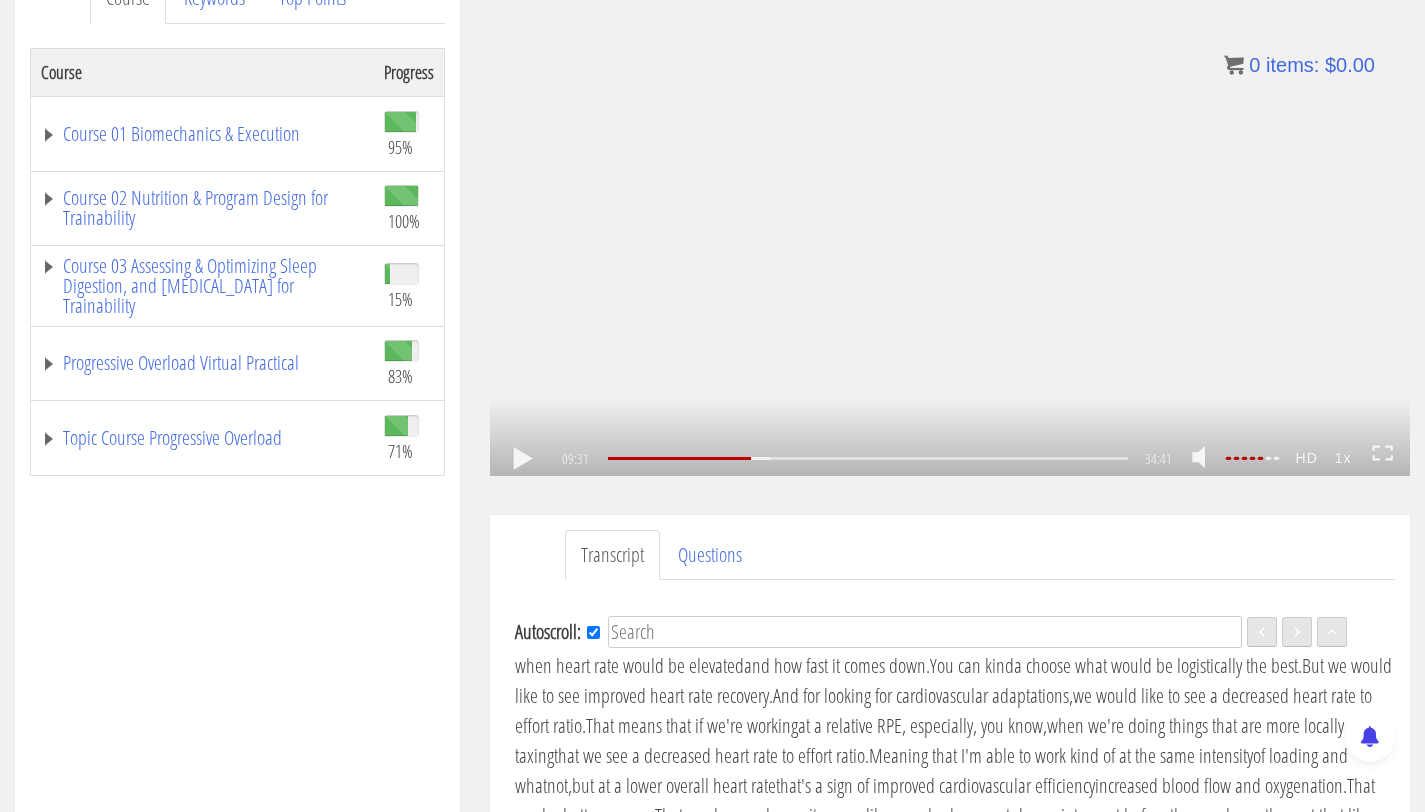 click on ".a{fill:#000;opacity:0.65;}.b{fill:#fff;opacity:1.0;}
.fp-color-play{opacity:0.65;}.controlbutton{fill:#fff;}
.fp-color-play{opacity:0.65;}.controlbutton{fill:#fff;}
.controlbuttonbg{opacity:0.65;}.controlbutton{fill:#fff;}
.fp-color-play{opacity:0.65;}.rect{fill:#fff;}
.fp-color-play{opacity:0.65;}.rect{fill:#fff;}
.fp-color-play{opacity:0.65;}.rect{fill:#fff;}
.fp-color-play{opacity:0.65;}.rect{fill:#fff;}
09:31                              21:51                                           34:41              25:11" at bounding box center (950, 217) 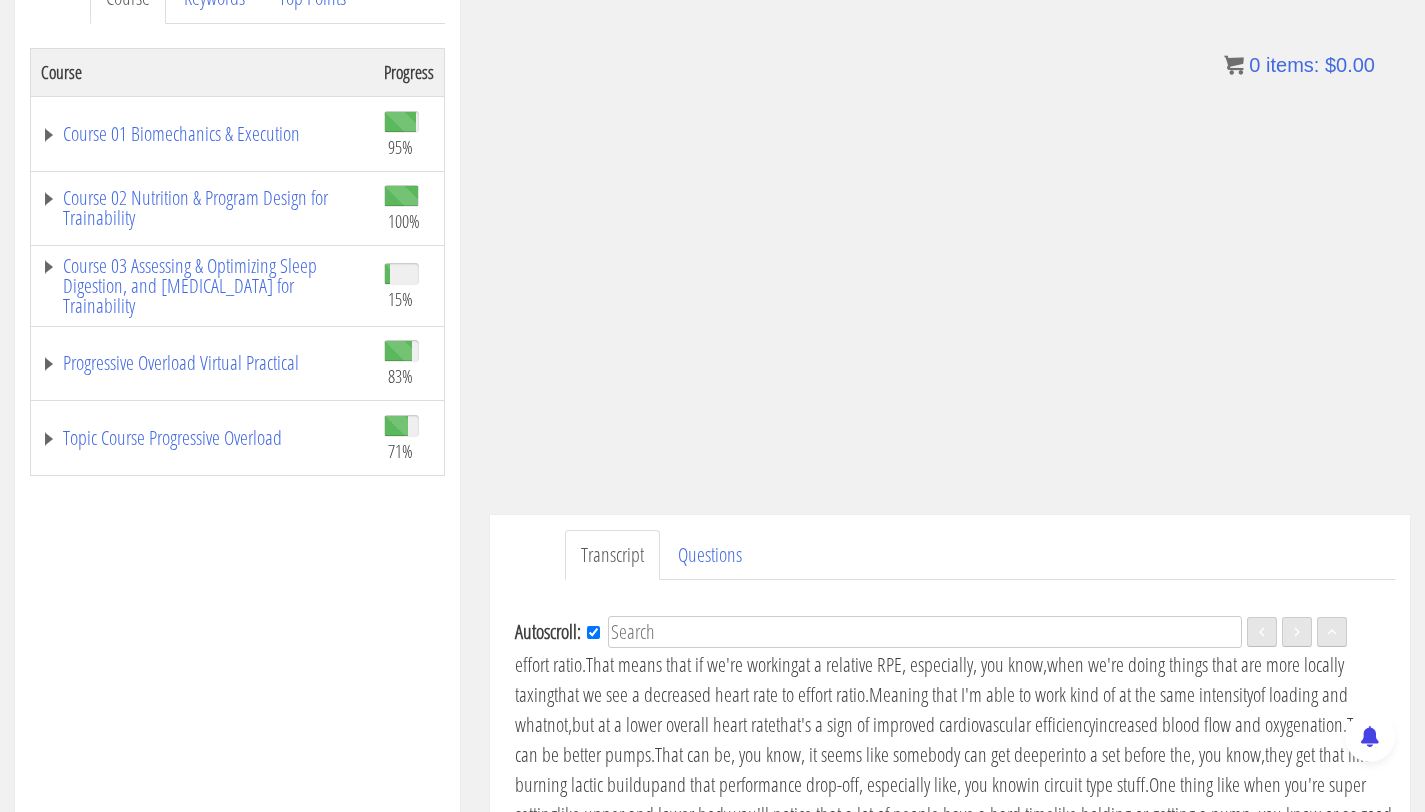 scroll, scrollTop: 2314, scrollLeft: 0, axis: vertical 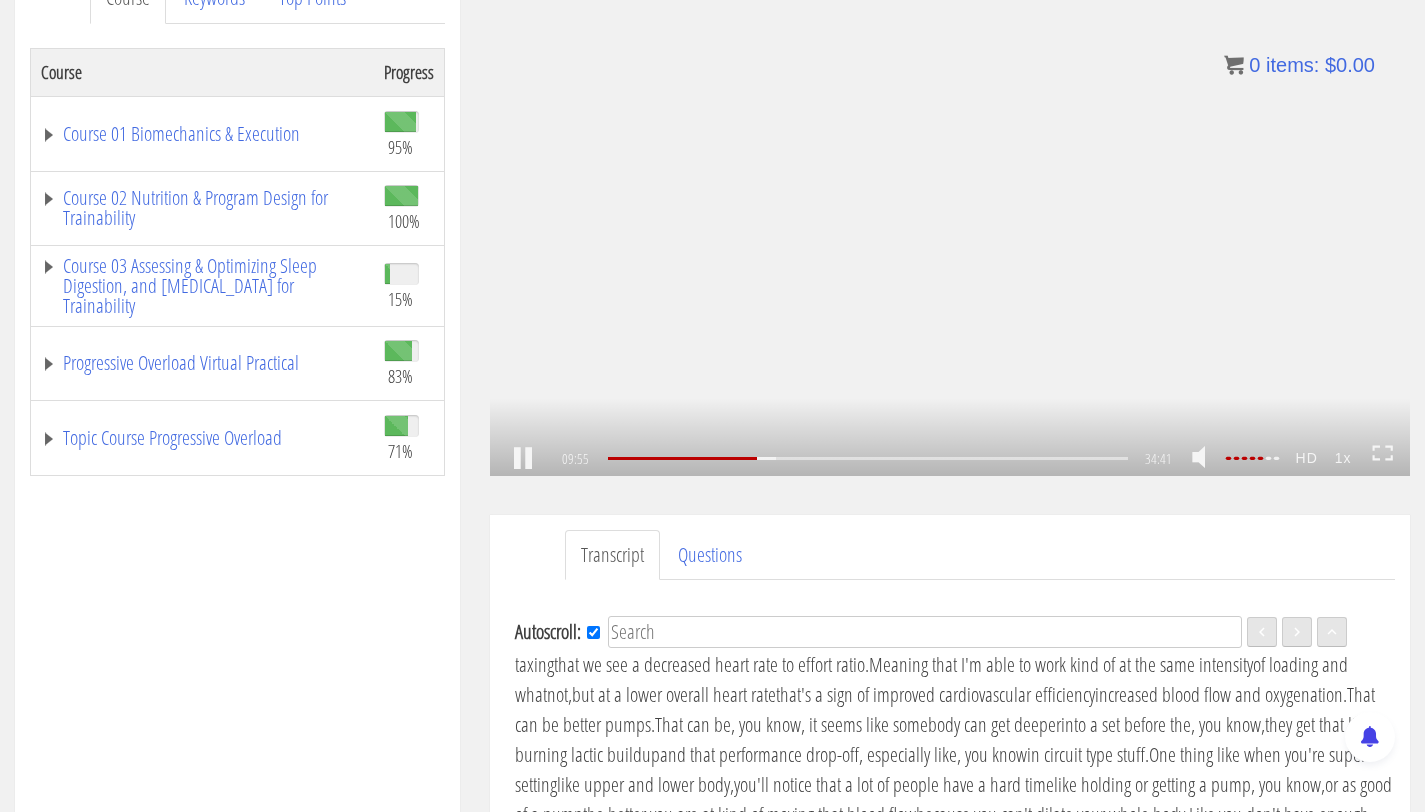 click on ".a{fill:#000;opacity:0.65;}.b{fill:#fff;opacity:1.0;}
.fp-color-play{opacity:0.65;}.controlbutton{fill:#fff;}
.fp-color-play{opacity:0.65;}.controlbutton{fill:#fff;}
.controlbuttonbg{opacity:0.65;}.controlbutton{fill:#fff;}
.fp-color-play{opacity:0.65;}.rect{fill:#fff;}
.fp-color-play{opacity:0.65;}.rect{fill:#fff;}
.fp-color-play{opacity:0.65;}.rect{fill:#fff;}
.fp-color-play{opacity:0.65;}.rect{fill:#fff;}
09:55                              21:51                                           34:41              24:47" at bounding box center [950, 217] 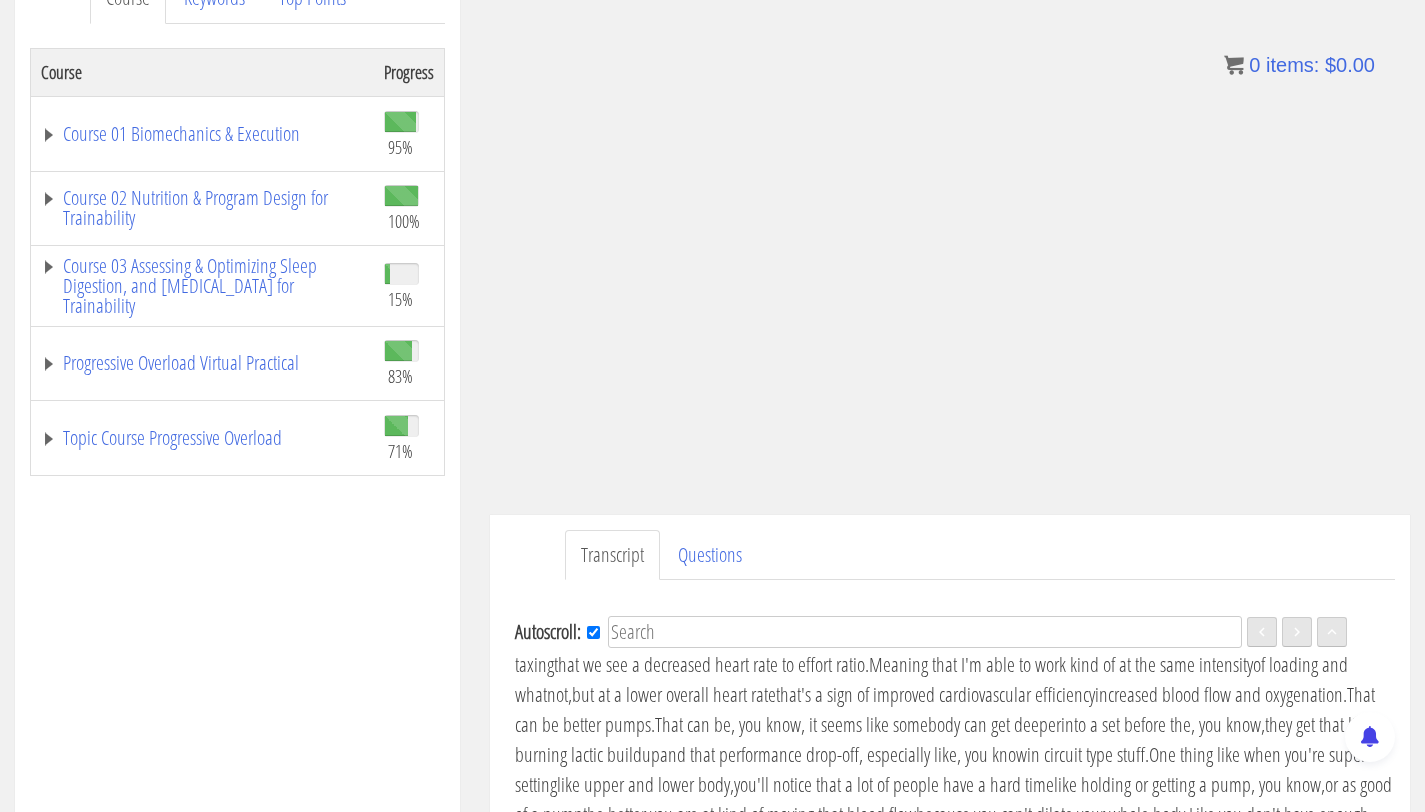 click on "like a consistent, like a consistent look" at bounding box center (1236, 544) 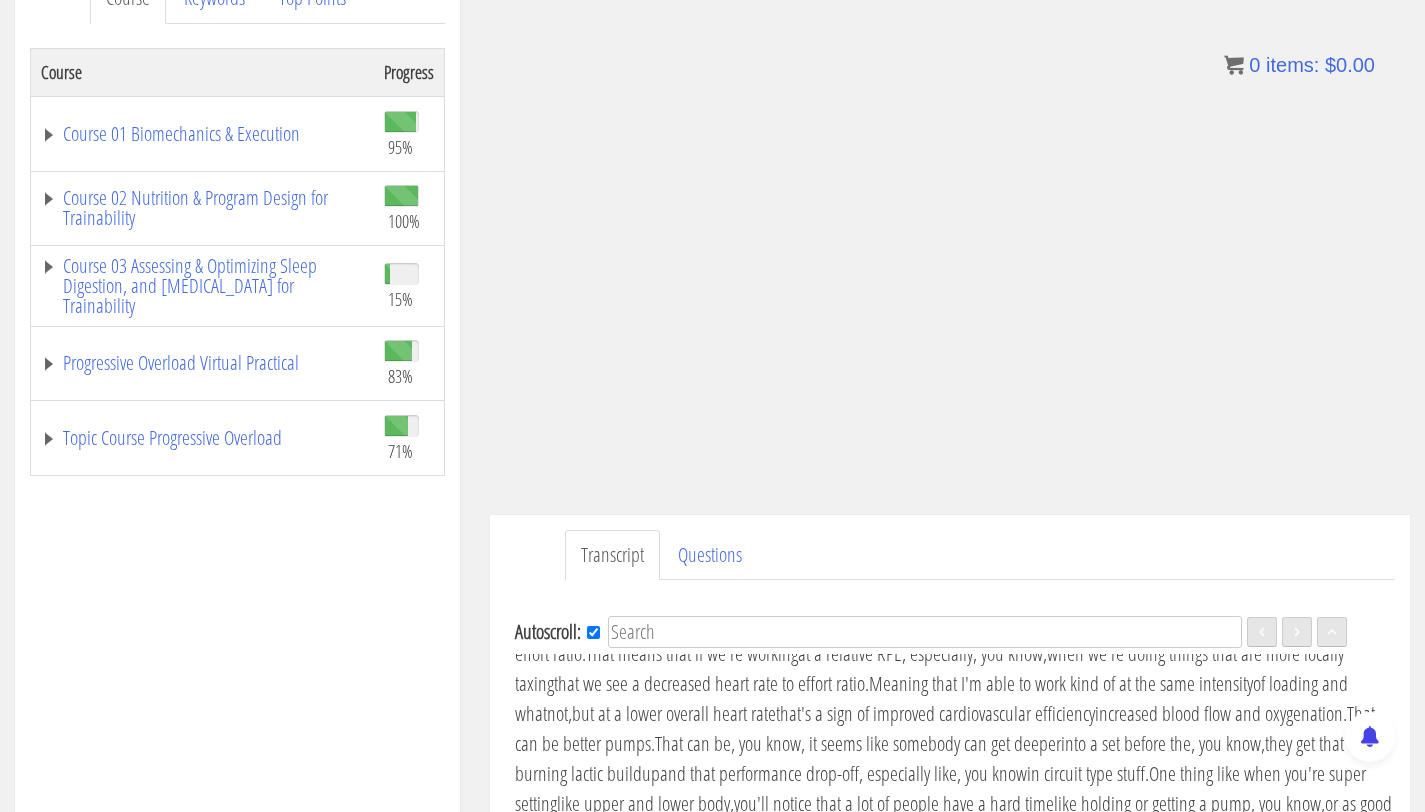 scroll, scrollTop: 2284, scrollLeft: 0, axis: vertical 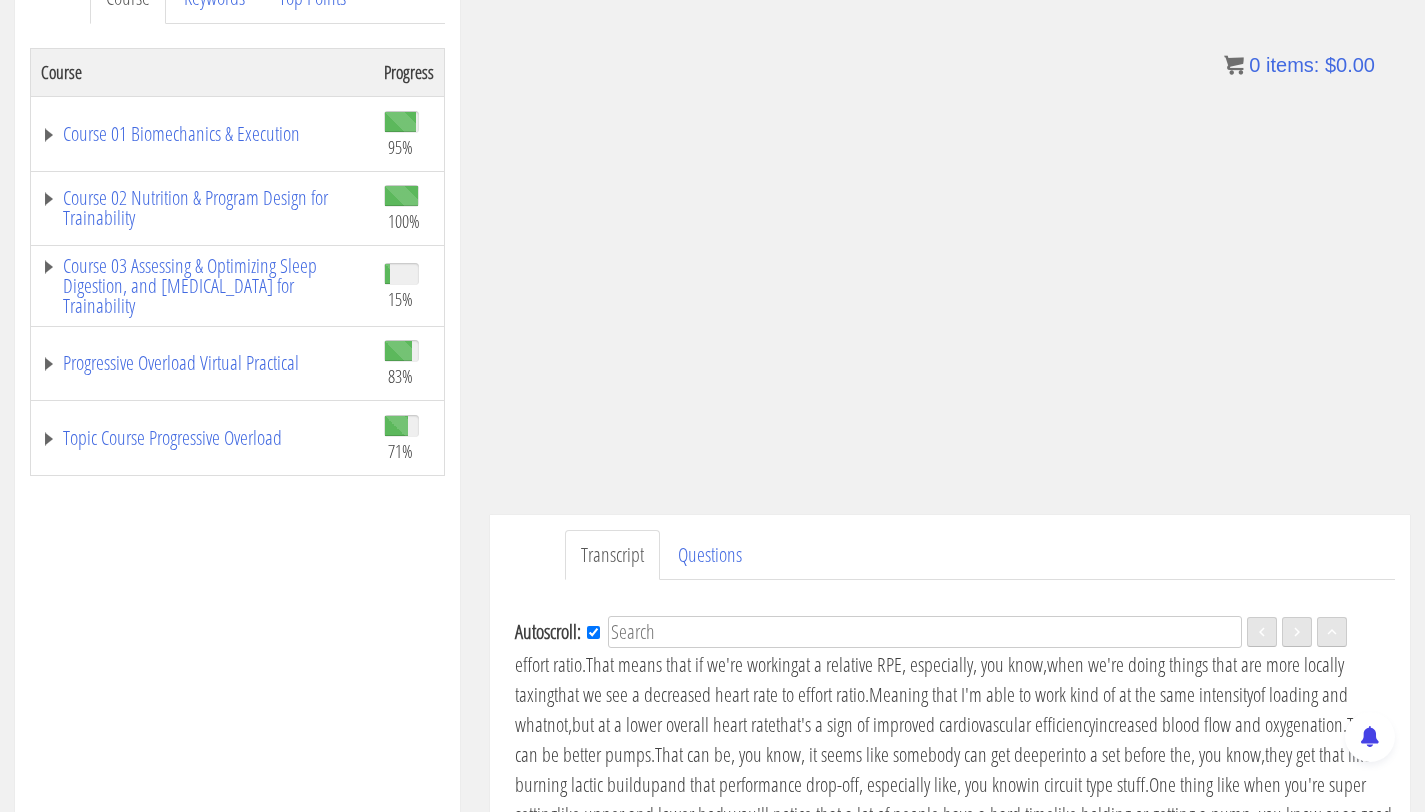 click on ".a{fill:#000;opacity:0.65;}.b{fill:#fff;opacity:1.0;}
.fp-color-play{opacity:0.65;}.controlbutton{fill:#fff;}
.fp-color-play{opacity:0.65;}.controlbutton{fill:#fff;}
.controlbuttonbg{opacity:0.65;}.controlbutton{fill:#fff;}
.fp-color-play{opacity:0.65;}.rect{fill:#fff;}
.fp-color-play{opacity:0.65;}.rect{fill:#fff;}
.fp-color-play{opacity:0.65;}.rect{fill:#fff;}
.fp-color-play{opacity:0.65;}.rect{fill:#fff;}
09:43                              31:33                                           34:41              24:58" at bounding box center (950, 217) 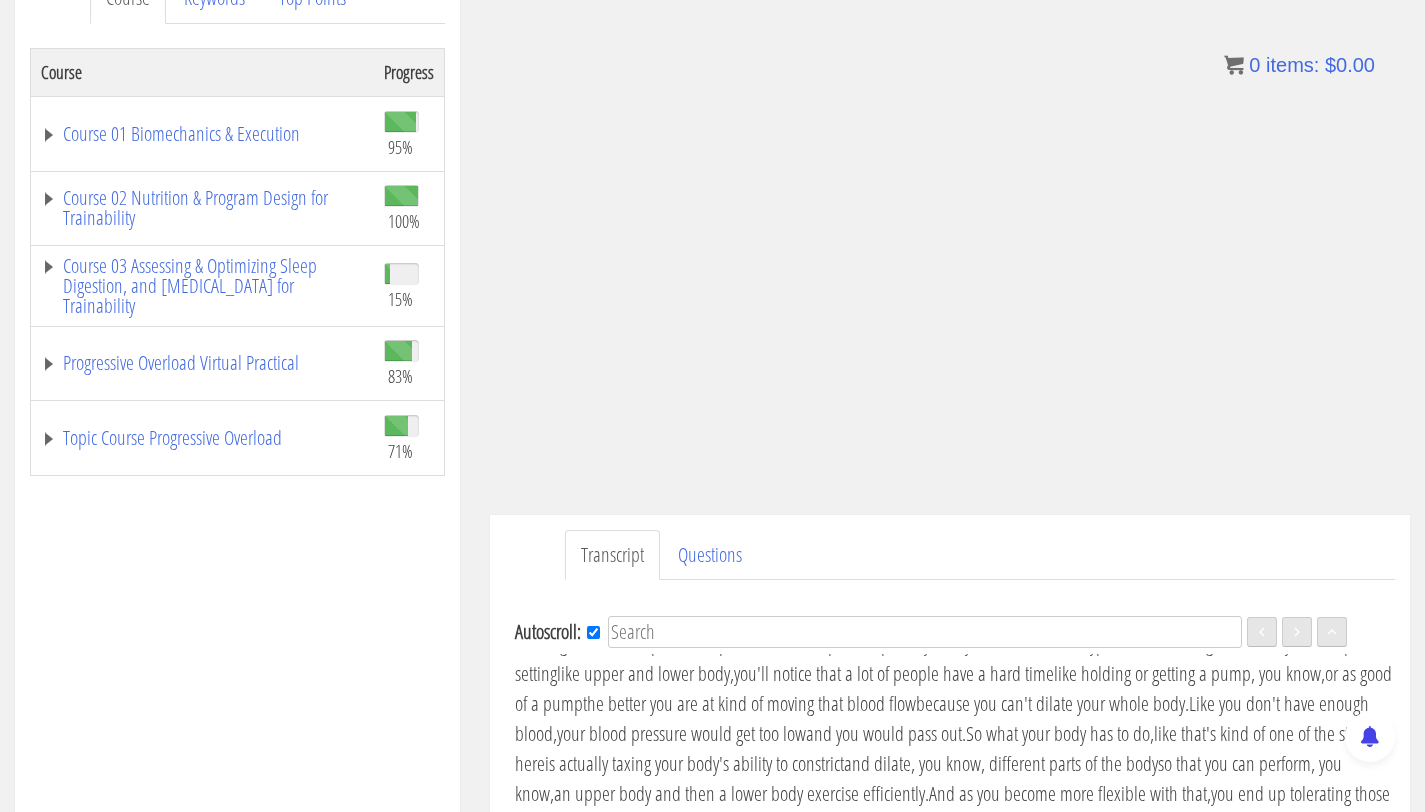 scroll, scrollTop: 2436, scrollLeft: 0, axis: vertical 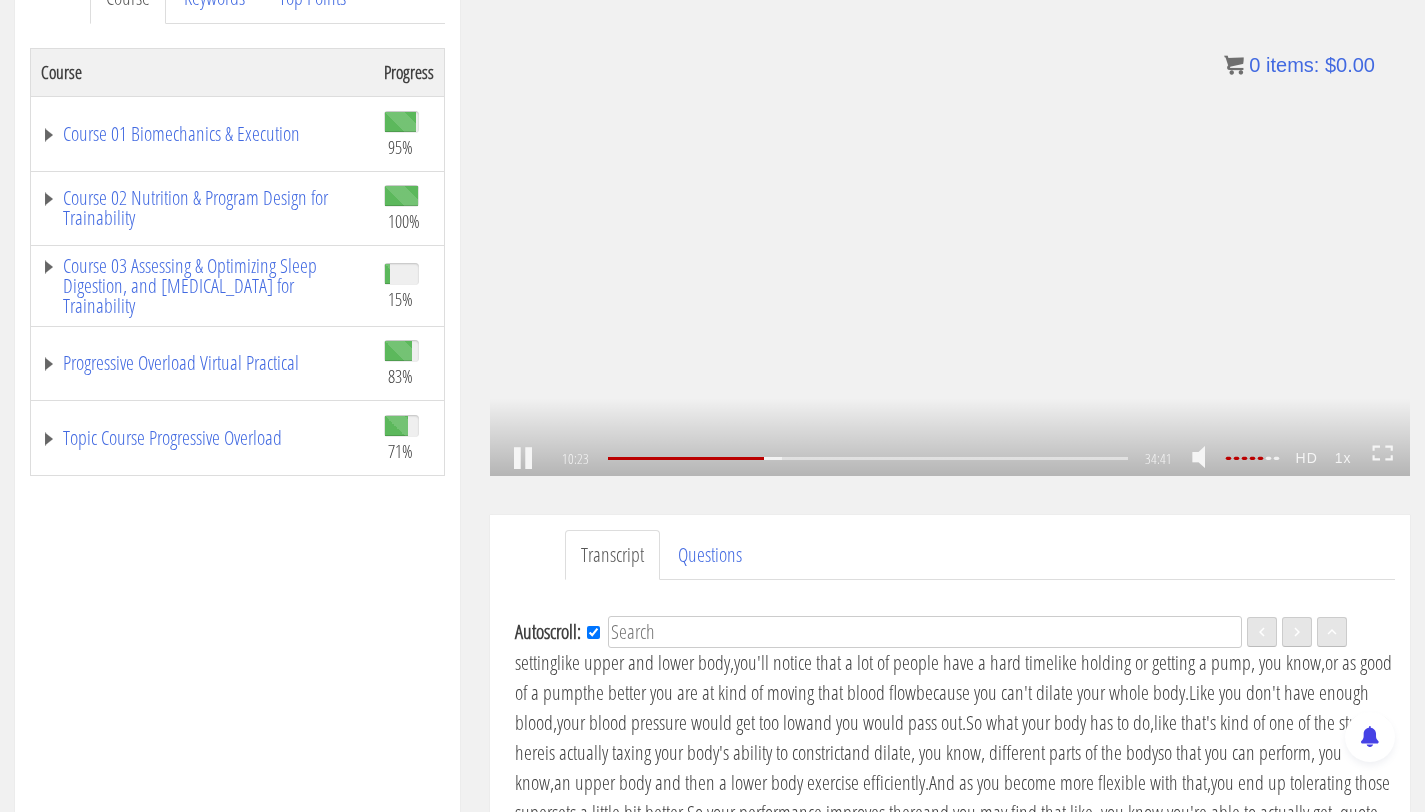 click on ".a{fill:#000;opacity:0.65;}.b{fill:#fff;opacity:1.0;}
.fp-color-play{opacity:0.65;}.controlbutton{fill:#fff;}
.fp-color-play{opacity:0.65;}.controlbutton{fill:#fff;}
.controlbuttonbg{opacity:0.65;}.controlbutton{fill:#fff;}
.fp-color-play{opacity:0.65;}.rect{fill:#fff;}
.fp-color-play{opacity:0.65;}.rect{fill:#fff;}
.fp-color-play{opacity:0.65;}.rect{fill:#fff;}
.fp-color-play{opacity:0.65;}.rect{fill:#fff;}
10:23                              31:33                                           34:41              24:19" at bounding box center (950, 217) 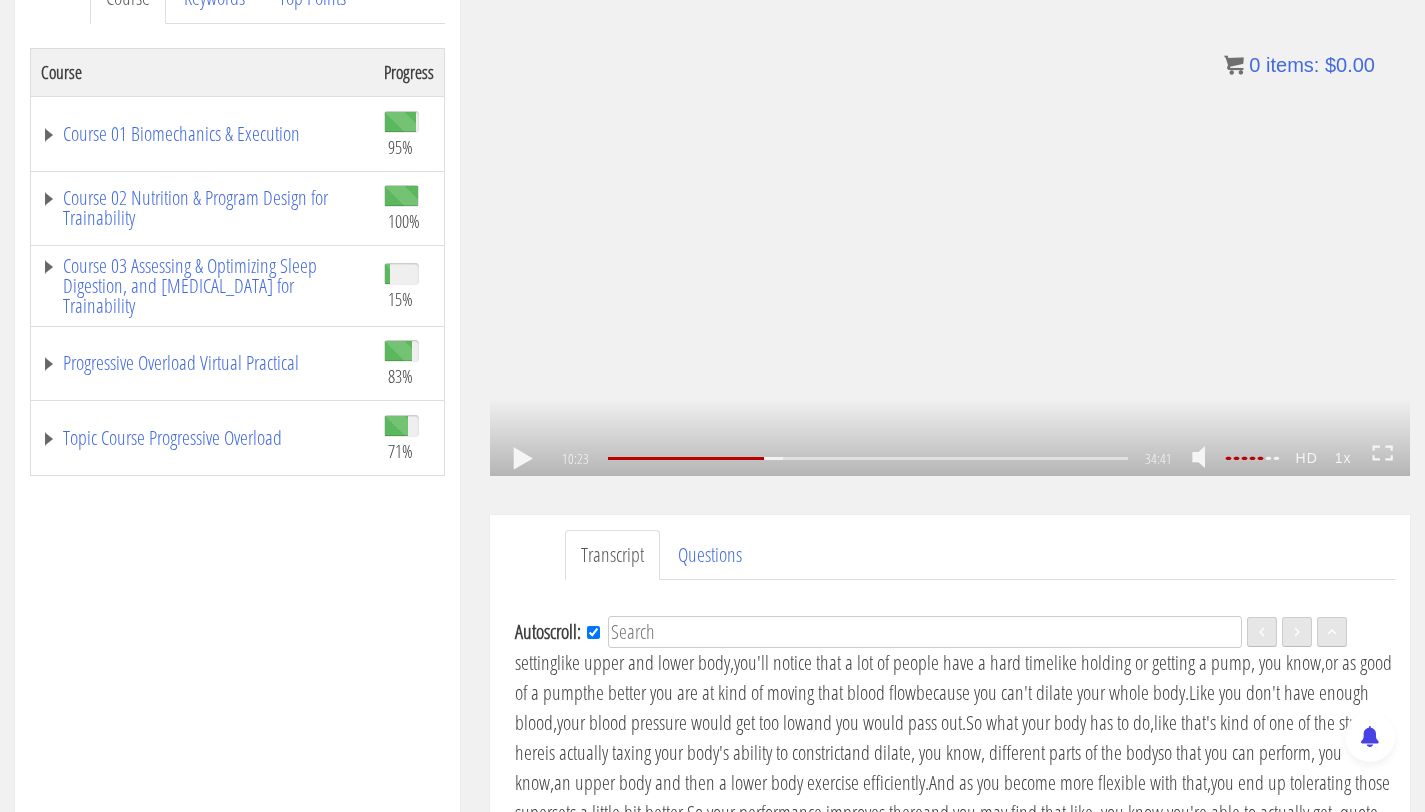 click on ".a{fill:#000;opacity:0.65;}.b{fill:#fff;opacity:1.0;}
.fp-color-play{opacity:0.65;}.controlbutton{fill:#fff;}
.fp-color-play{opacity:0.65;}.controlbutton{fill:#fff;}
.controlbuttonbg{opacity:0.65;}.controlbutton{fill:#fff;}
.fp-color-play{opacity:0.65;}.rect{fill:#fff;}
.fp-color-play{opacity:0.65;}.rect{fill:#fff;}
.fp-color-play{opacity:0.65;}.rect{fill:#fff;}
.fp-color-play{opacity:0.65;}.rect{fill:#fff;}
10:23                              31:33                                           34:41              24:19" at bounding box center [950, 217] 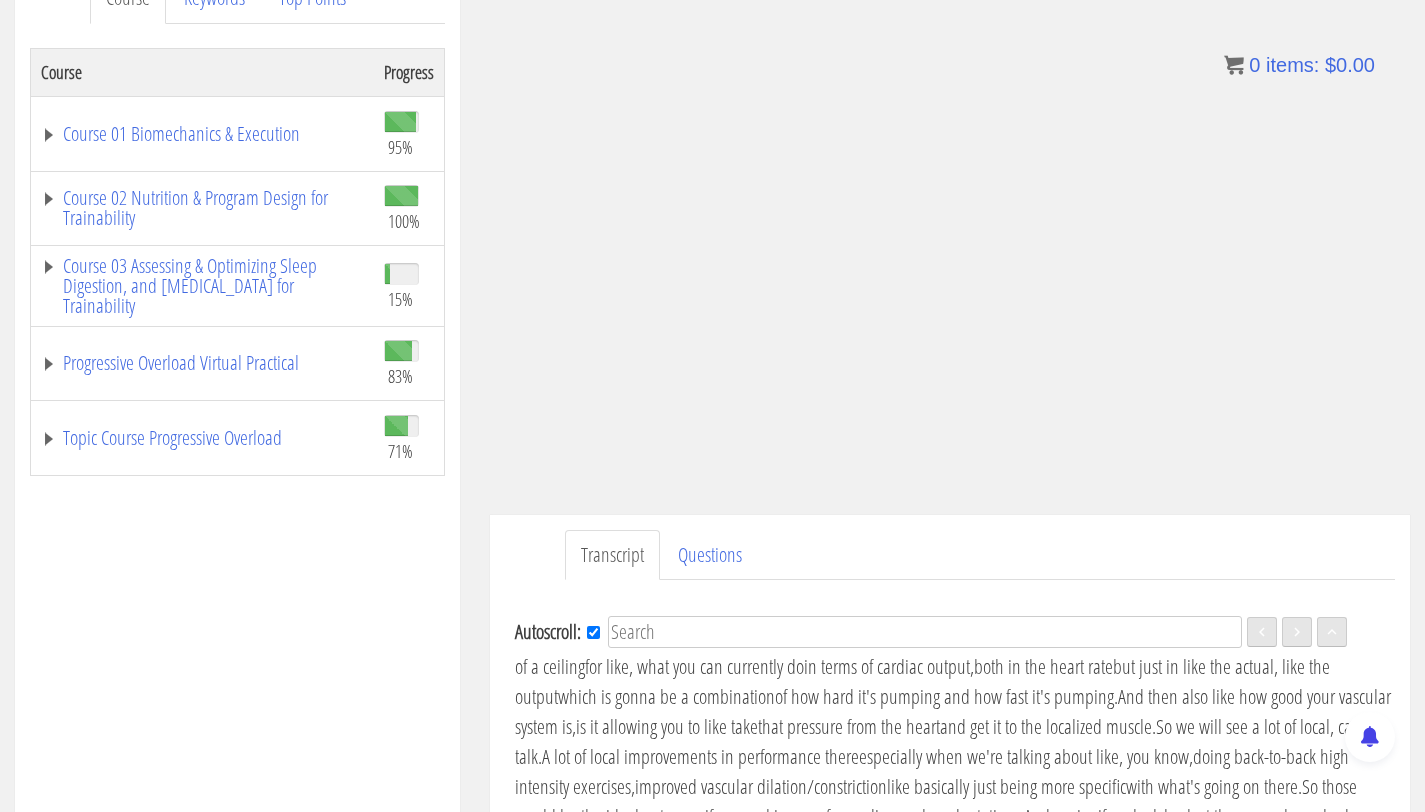 scroll, scrollTop: 2833, scrollLeft: 0, axis: vertical 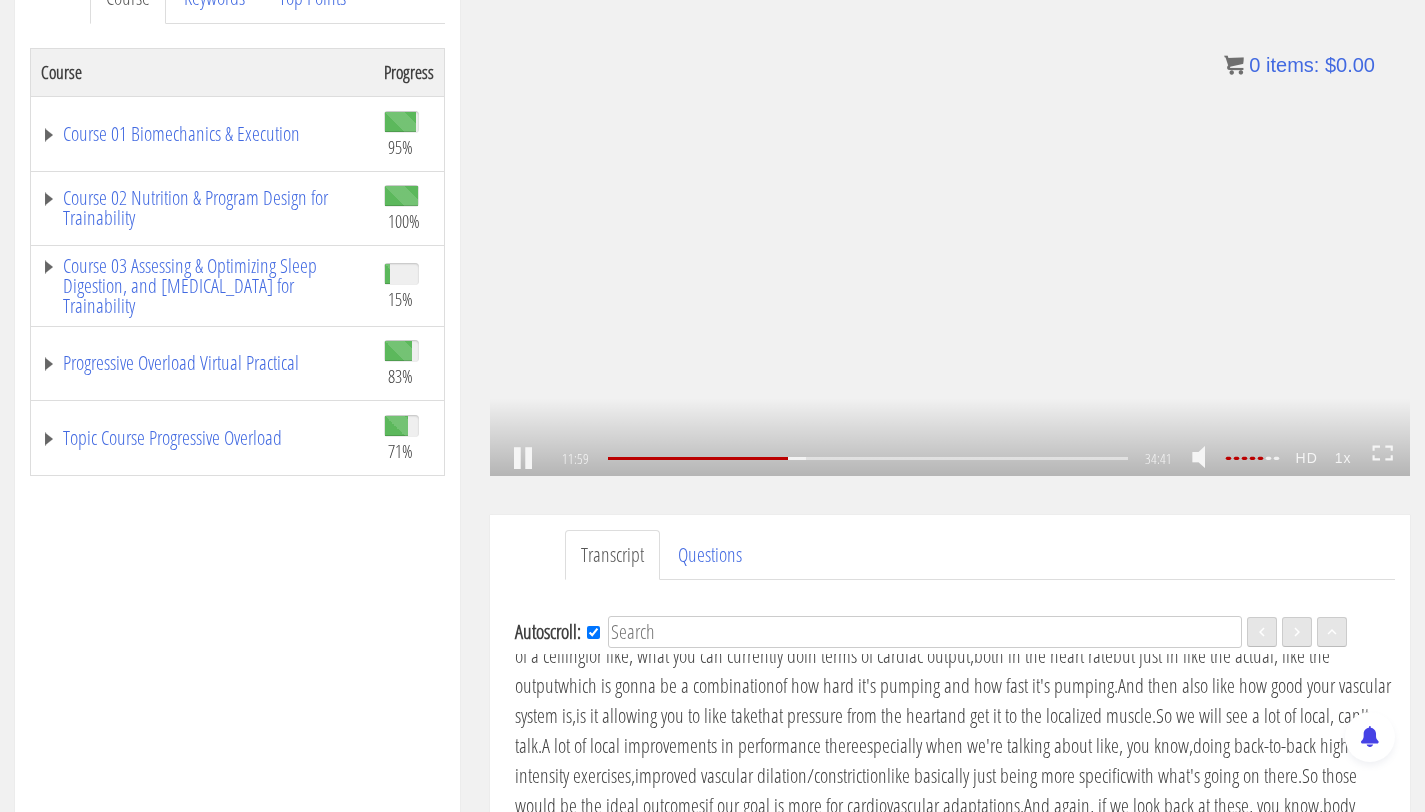 click on ".a{fill:#000;opacity:0.65;}.b{fill:#fff;opacity:1.0;}
.fp-color-play{opacity:0.65;}.controlbutton{fill:#fff;}
.fp-color-play{opacity:0.65;}.controlbutton{fill:#fff;}
.controlbuttonbg{opacity:0.65;}.controlbutton{fill:#fff;}
.fp-color-play{opacity:0.65;}.rect{fill:#fff;}
.fp-color-play{opacity:0.65;}.rect{fill:#fff;}
.fp-color-play{opacity:0.65;}.rect{fill:#fff;}
.fp-color-play{opacity:0.65;}.rect{fill:#fff;}
11:59                              25:53                                           34:41              22:42" at bounding box center (950, 217) 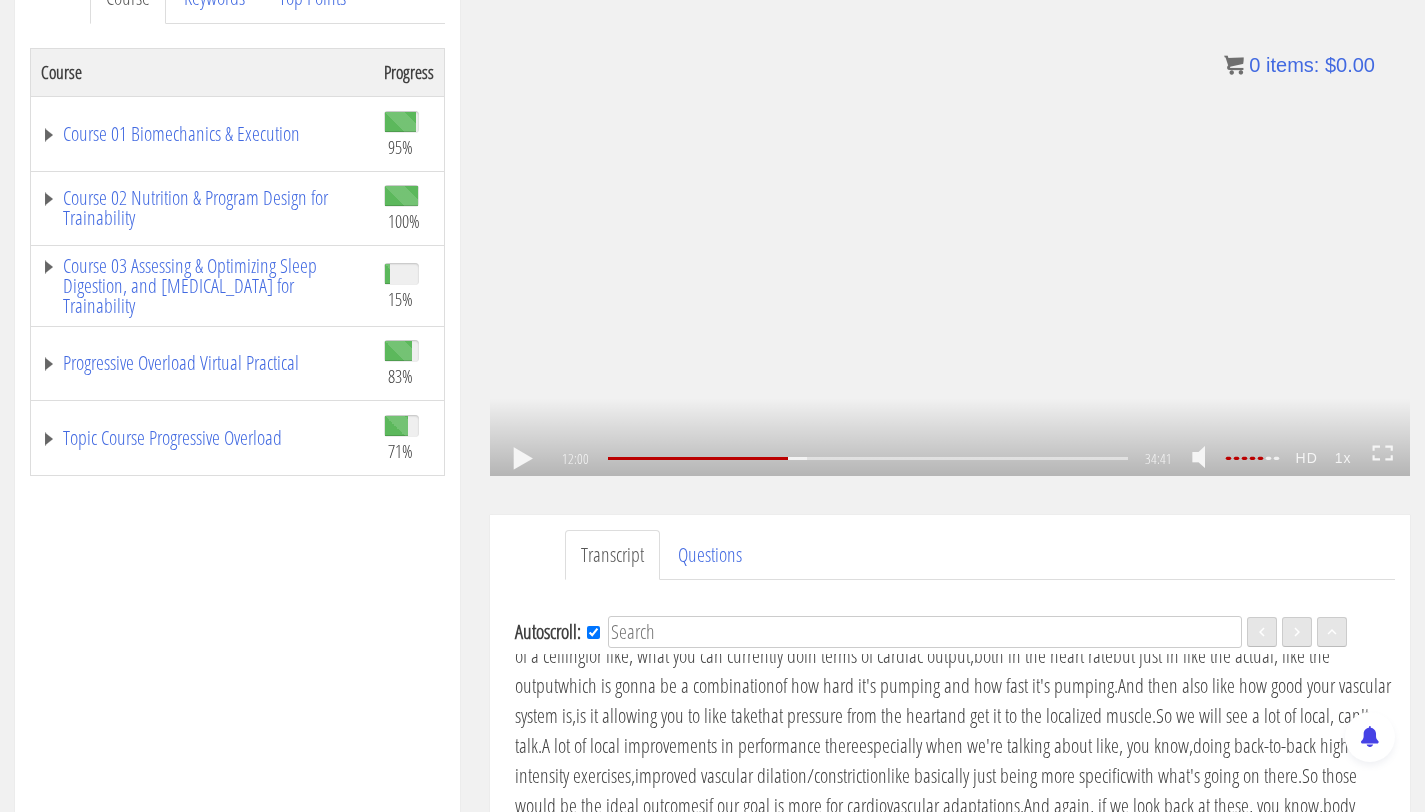 click on ".a{fill:#000;opacity:0.65;}.b{fill:#fff;opacity:1.0;}
.fp-color-play{opacity:0.65;}.controlbutton{fill:#fff;}
.fp-color-play{opacity:0.65;}.controlbutton{fill:#fff;}
.controlbuttonbg{opacity:0.65;}.controlbutton{fill:#fff;}
.fp-color-play{opacity:0.65;}.rect{fill:#fff;}
.fp-color-play{opacity:0.65;}.rect{fill:#fff;}
.fp-color-play{opacity:0.65;}.rect{fill:#fff;}
.fp-color-play{opacity:0.65;}.rect{fill:#fff;}
12:00                              25:53                                           34:41              22:42" at bounding box center [950, 217] 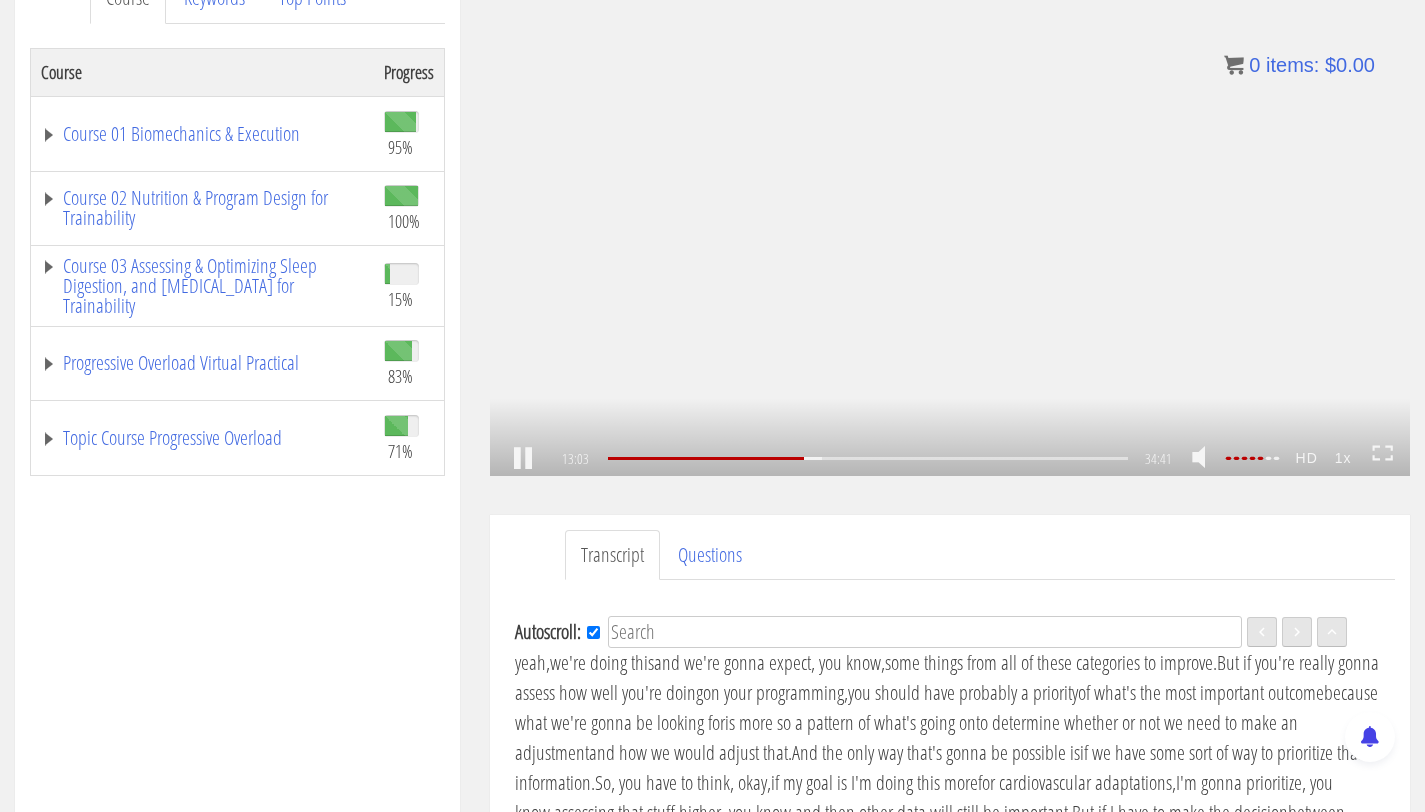 scroll, scrollTop: 3077, scrollLeft: 0, axis: vertical 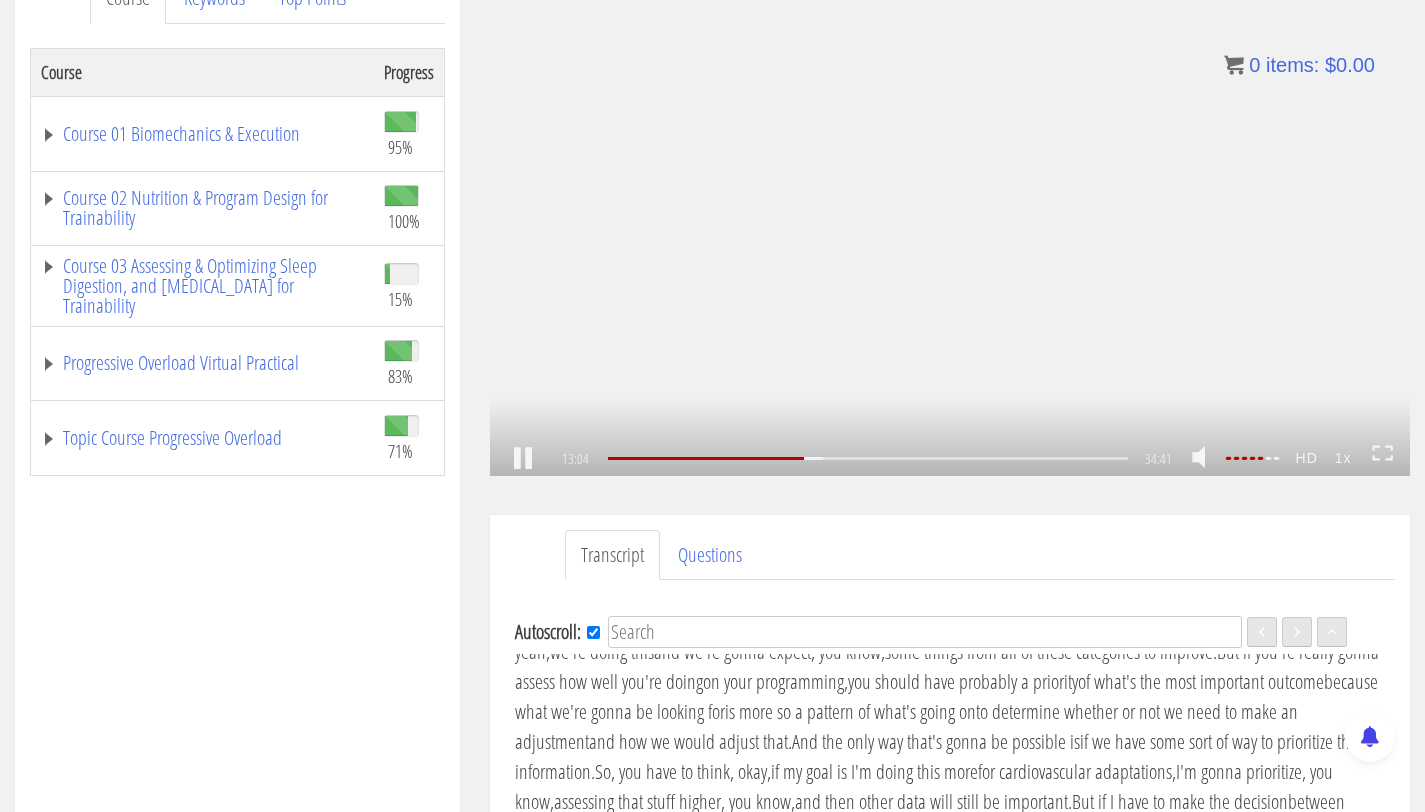 click on ".a{fill:#000;opacity:0.65;}.b{fill:#fff;opacity:1.0;}
.fp-color-play{opacity:0.65;}.controlbutton{fill:#fff;}
.fp-color-play{opacity:0.65;}.controlbutton{fill:#fff;}
.controlbuttonbg{opacity:0.65;}.controlbutton{fill:#fff;}
.fp-color-play{opacity:0.65;}.rect{fill:#fff;}
.fp-color-play{opacity:0.65;}.rect{fill:#fff;}
.fp-color-play{opacity:0.65;}.rect{fill:#fff;}
.fp-color-play{opacity:0.65;}.rect{fill:#fff;}
13:04                              25:53                                           34:41              21:37" at bounding box center [950, 217] 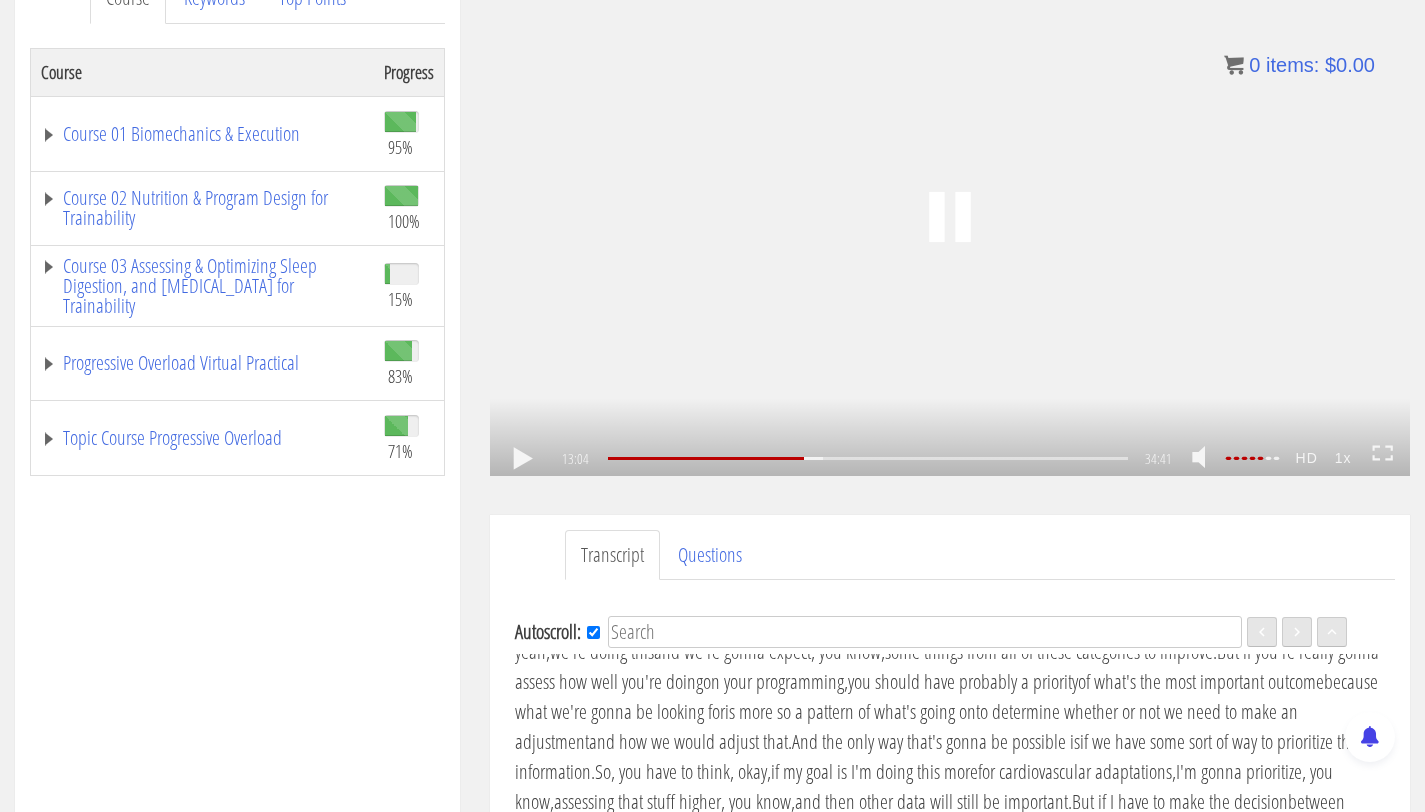 click on ".a{fill:#000;opacity:0.65;}.b{fill:#fff;opacity:1.0;}
.fp-color-play{opacity:0.65;}.controlbutton{fill:#fff;}
.fp-color-play{opacity:0.65;}.controlbutton{fill:#fff;}
.controlbuttonbg{opacity:0.65;}.controlbutton{fill:#fff;}
.fp-color-play{opacity:0.65;}.rect{fill:#fff;}
.fp-color-play{opacity:0.65;}.rect{fill:#fff;}
.fp-color-play{opacity:0.65;}.rect{fill:#fff;}
.fp-color-play{opacity:0.65;}.rect{fill:#fff;}
13:04                              25:53                                           34:41              21:37" at bounding box center (950, 217) 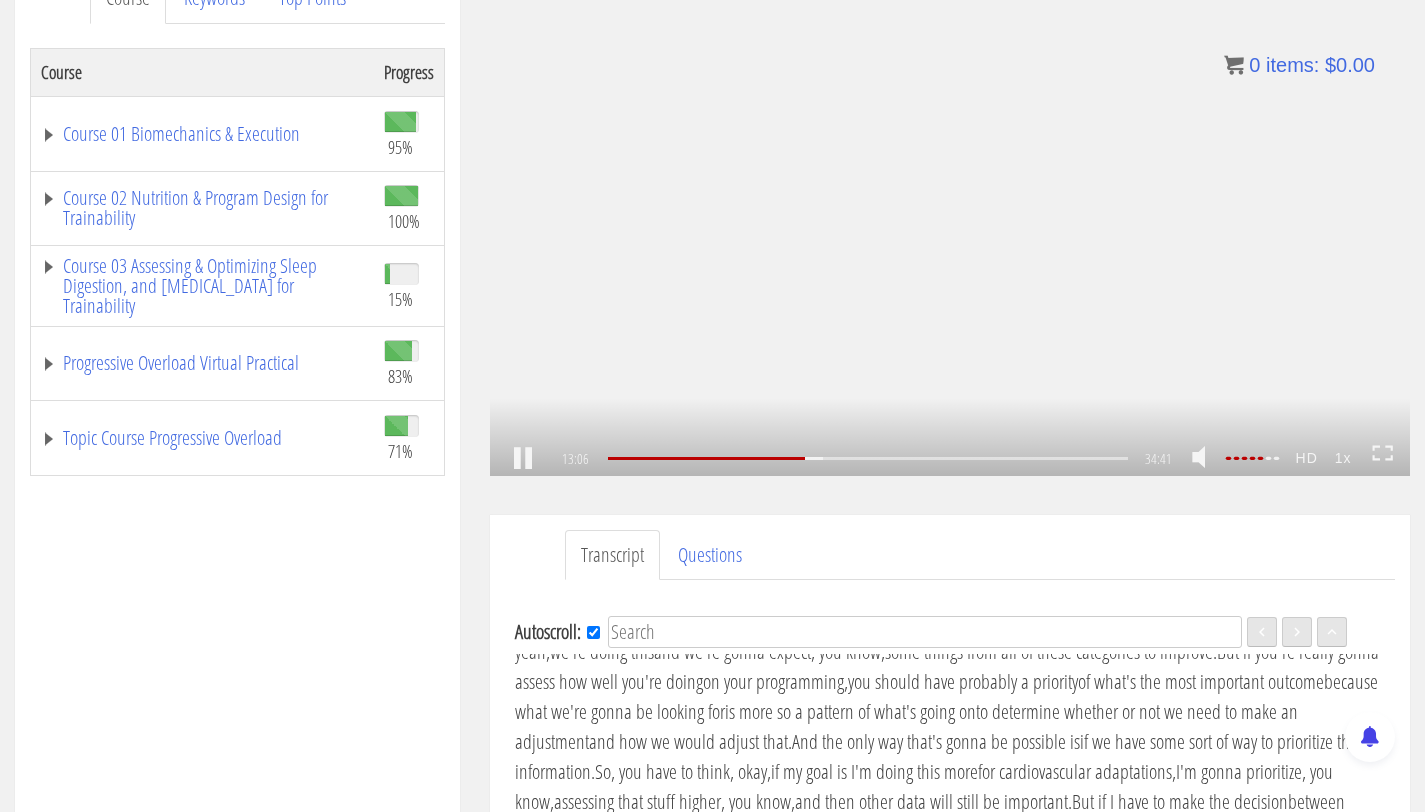 click on ".a{fill:#000;opacity:0.65;}.b{fill:#fff;opacity:1.0;}
.fp-color-play{opacity:0.65;}.controlbutton{fill:#fff;}
.fp-color-play{opacity:0.65;}.controlbutton{fill:#fff;}
.controlbuttonbg{opacity:0.65;}.controlbutton{fill:#fff;}
.fp-color-play{opacity:0.65;}.rect{fill:#fff;}
.fp-color-play{opacity:0.65;}.rect{fill:#fff;}
.fp-color-play{opacity:0.65;}.rect{fill:#fff;}
.fp-color-play{opacity:0.65;}.rect{fill:#fff;}
13:06                              25:53                                           34:41              21:36" at bounding box center (950, 217) 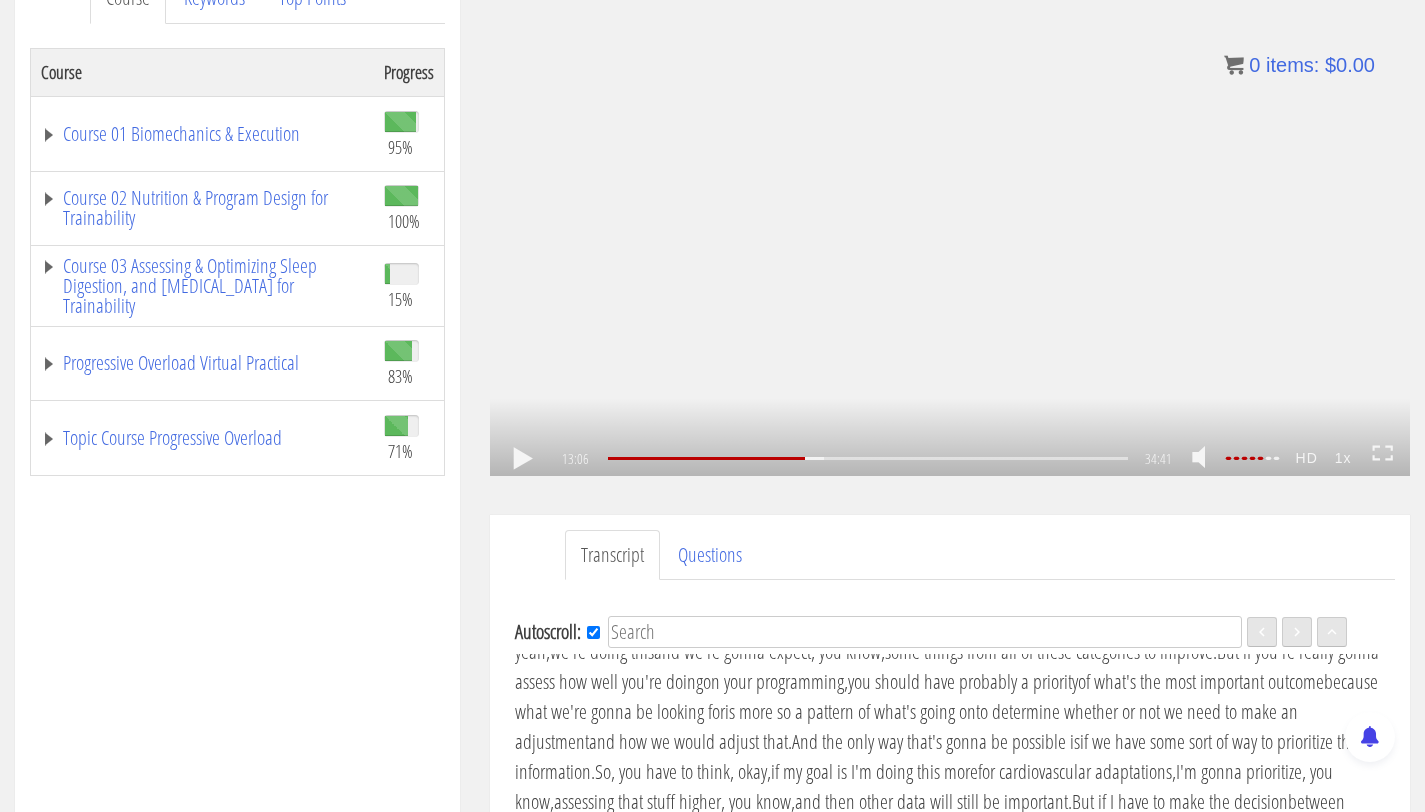click on ".a{fill:#000;opacity:0.65;}.b{fill:#fff;opacity:1.0;}
.fp-color-play{opacity:0.65;}.controlbutton{fill:#fff;}
.fp-color-play{opacity:0.65;}.controlbutton{fill:#fff;}
.controlbuttonbg{opacity:0.65;}.controlbutton{fill:#fff;}
.fp-color-play{opacity:0.65;}.rect{fill:#fff;}
.fp-color-play{opacity:0.65;}.rect{fill:#fff;}
.fp-color-play{opacity:0.65;}.rect{fill:#fff;}
.fp-color-play{opacity:0.65;}.rect{fill:#fff;}
13:06                              25:53                                           34:41              21:35" at bounding box center [950, 217] 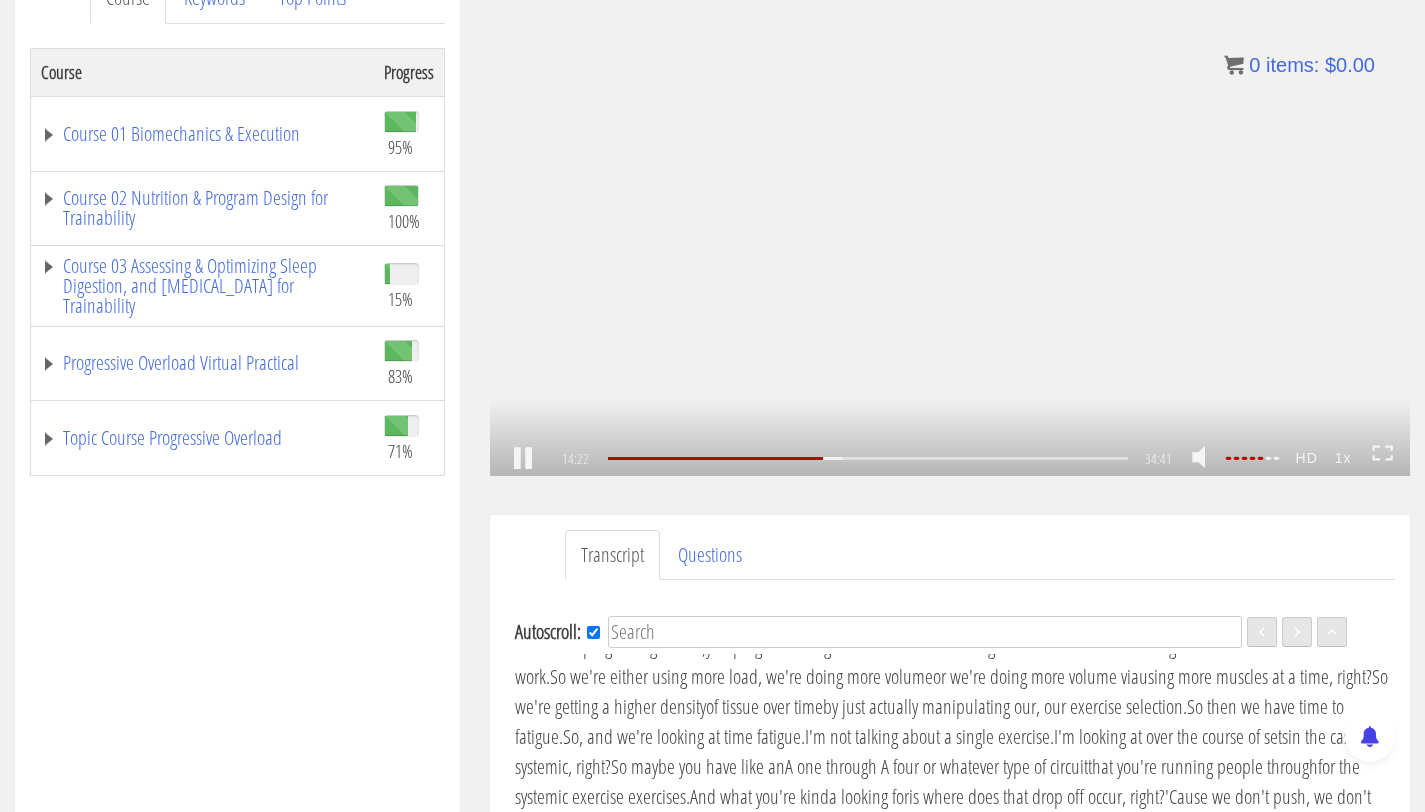 scroll, scrollTop: 3412, scrollLeft: 0, axis: vertical 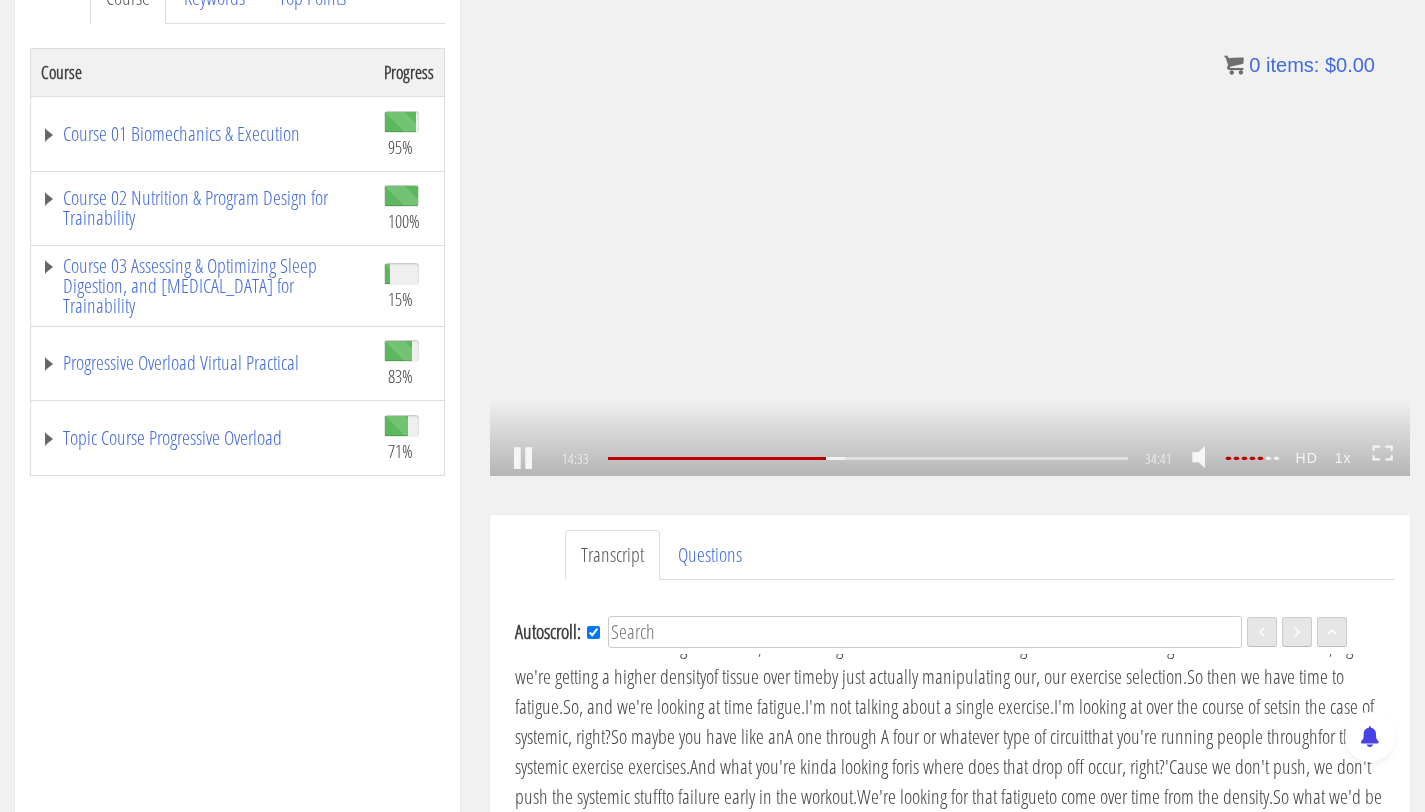 click on ".a{fill:#000;opacity:0.65;}.b{fill:#fff;opacity:1.0;}
.fp-color-play{opacity:0.65;}.controlbutton{fill:#fff;}
.fp-color-play{opacity:0.65;}.controlbutton{fill:#fff;}
.controlbuttonbg{opacity:0.65;}.controlbutton{fill:#fff;}
.fp-color-play{opacity:0.65;}.rect{fill:#fff;}
.fp-color-play{opacity:0.65;}.rect{fill:#fff;}
.fp-color-play{opacity:0.65;}.rect{fill:#fff;}
.fp-color-play{opacity:0.65;}.rect{fill:#fff;}
14:33                              18:41                                           34:41              20:08" at bounding box center (950, 217) 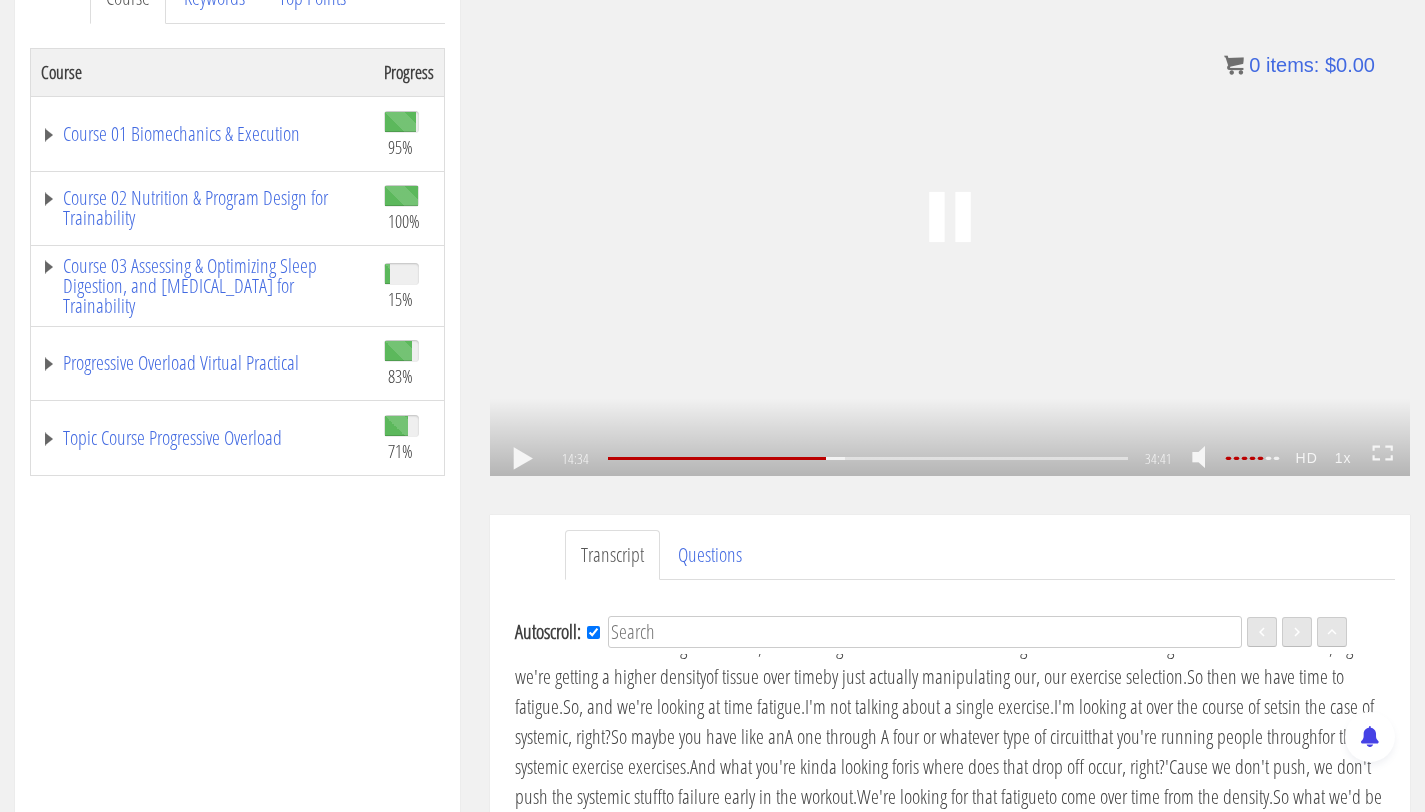 scroll, scrollTop: 3443, scrollLeft: 0, axis: vertical 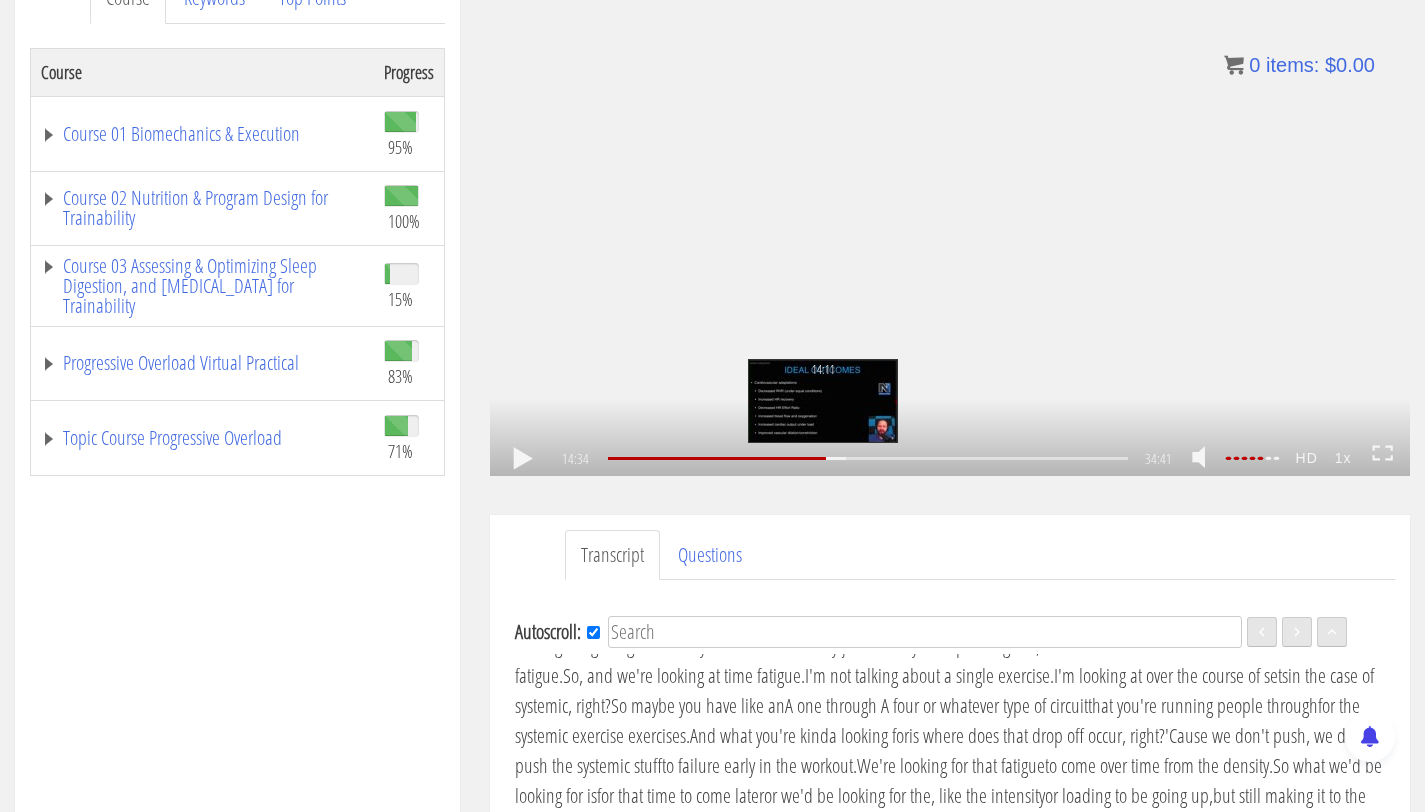 click on "14:11" at bounding box center (868, 458) 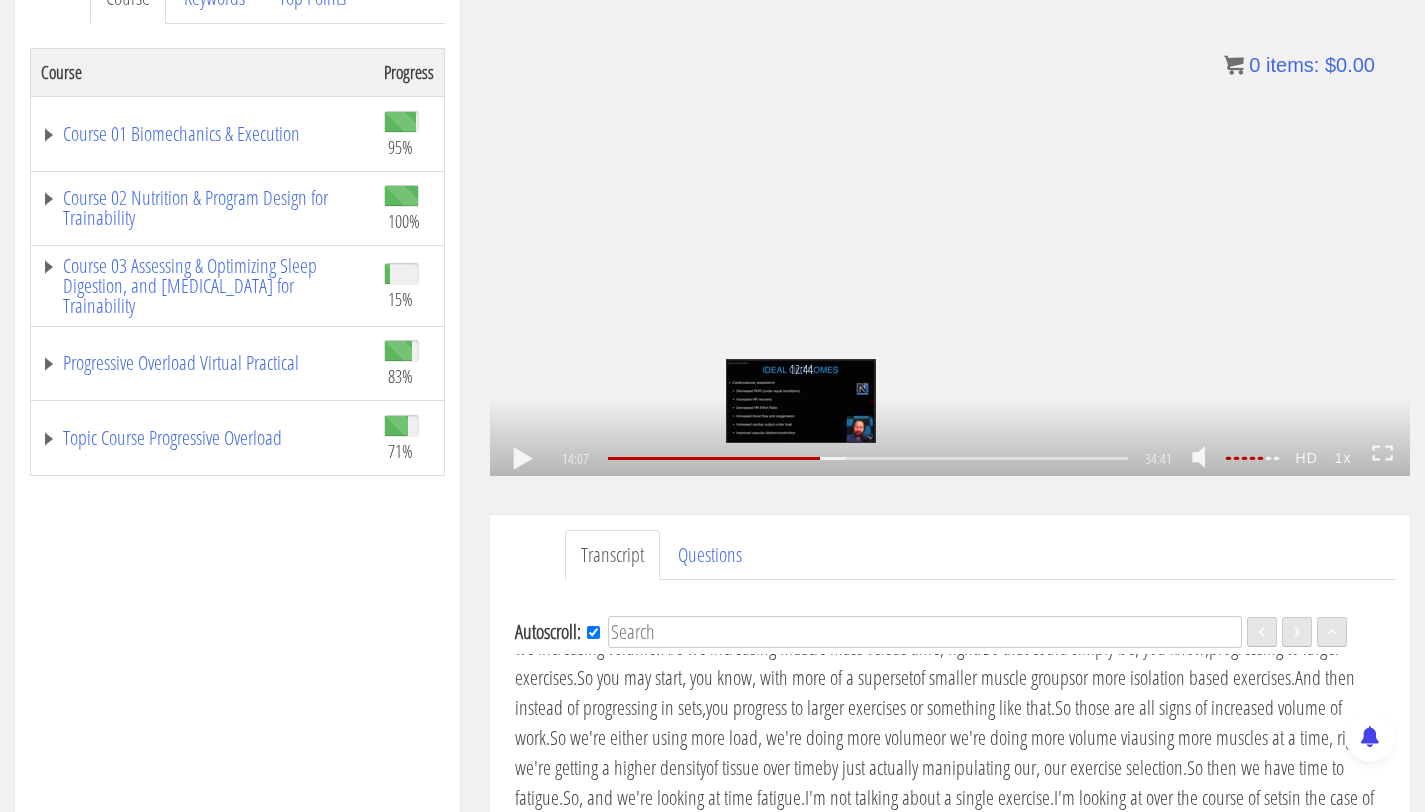 click on "12:44" at bounding box center (868, 458) 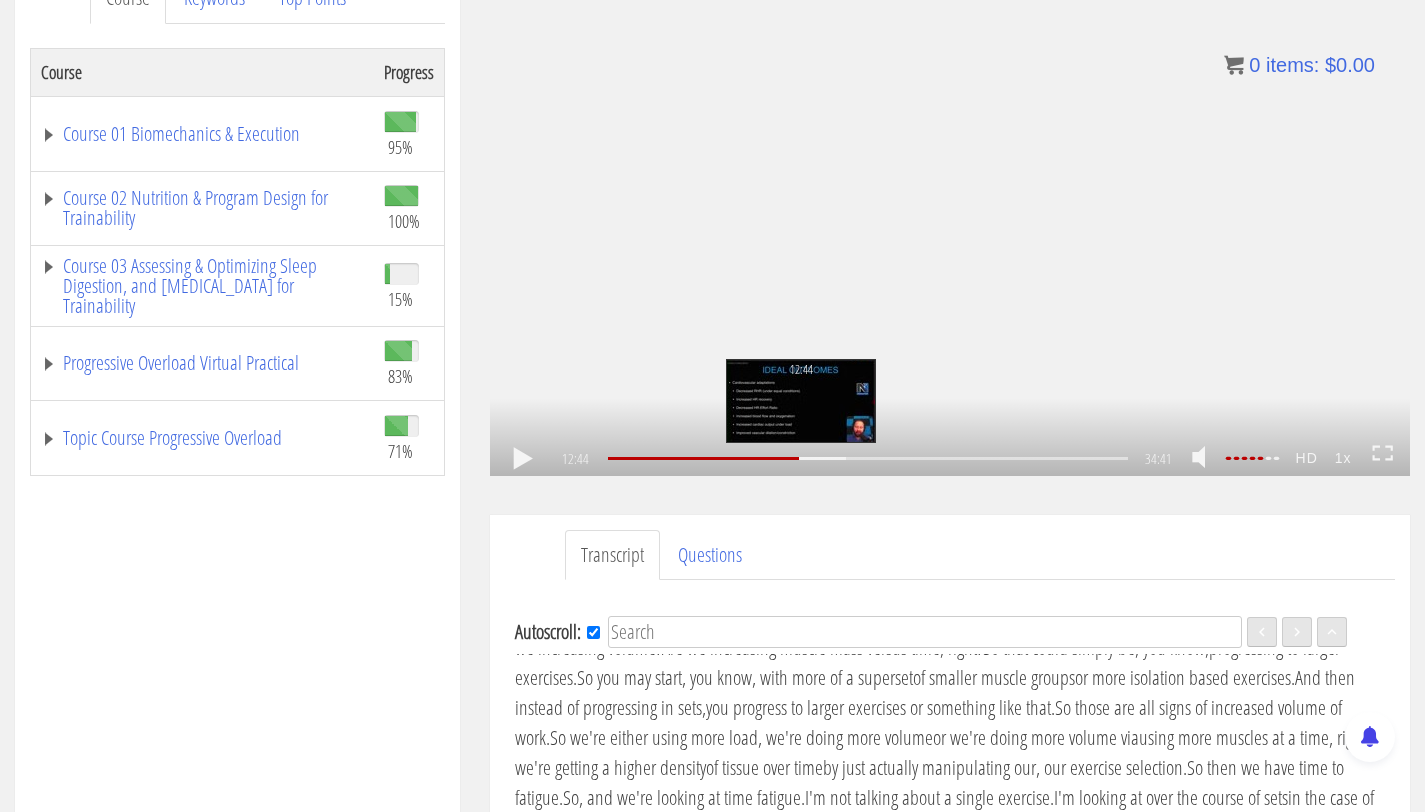 scroll, scrollTop: 3016, scrollLeft: 0, axis: vertical 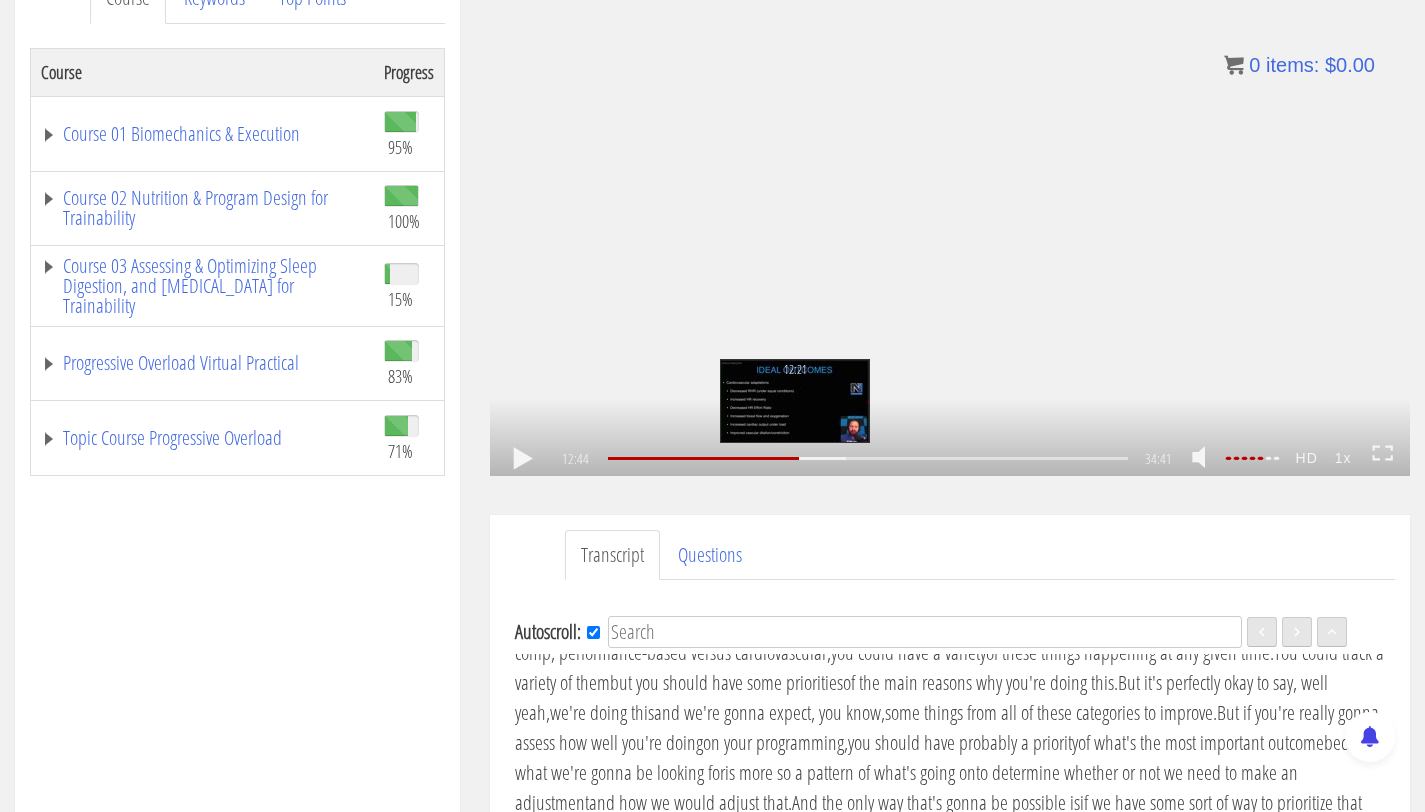 click on "12:21" at bounding box center [868, 458] 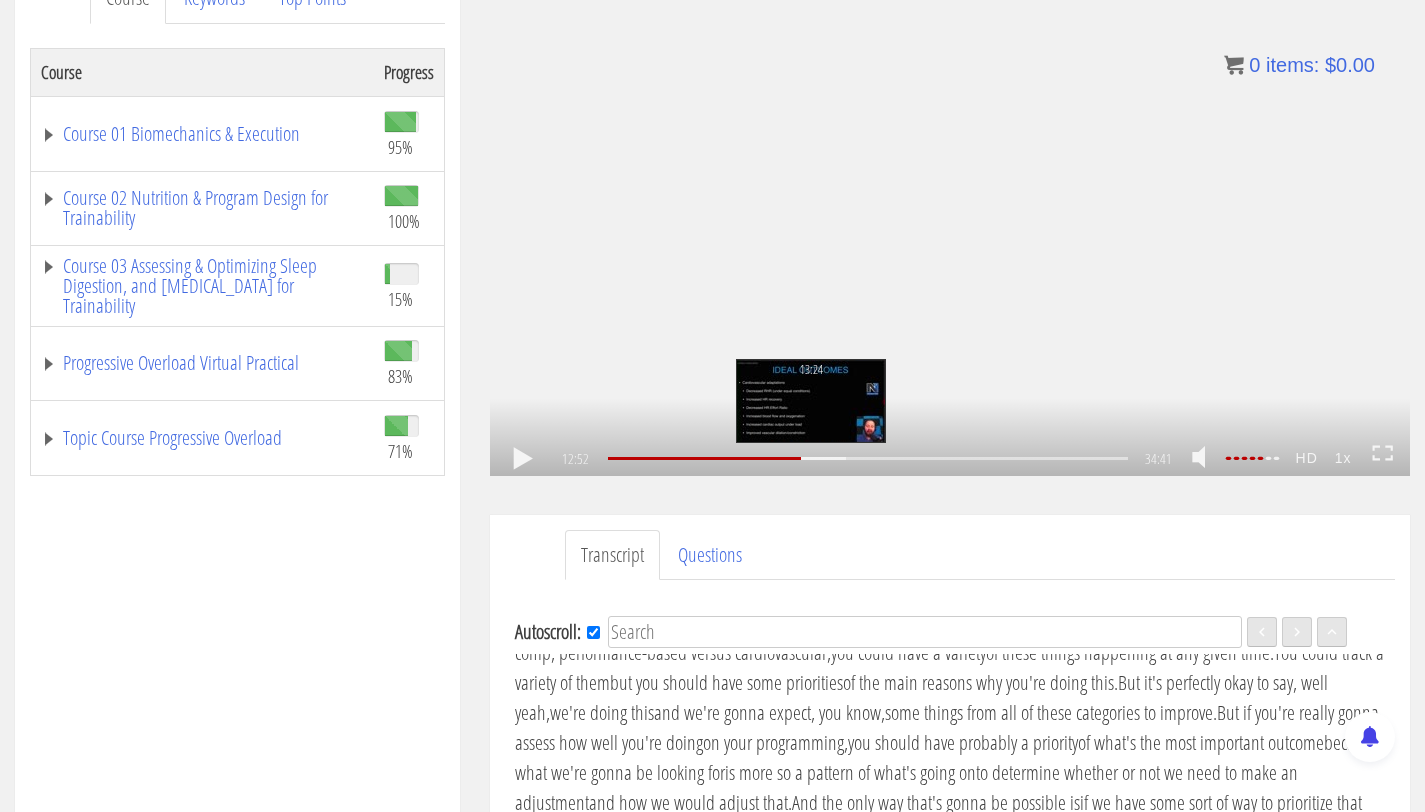 click on "13:24" at bounding box center [868, 458] 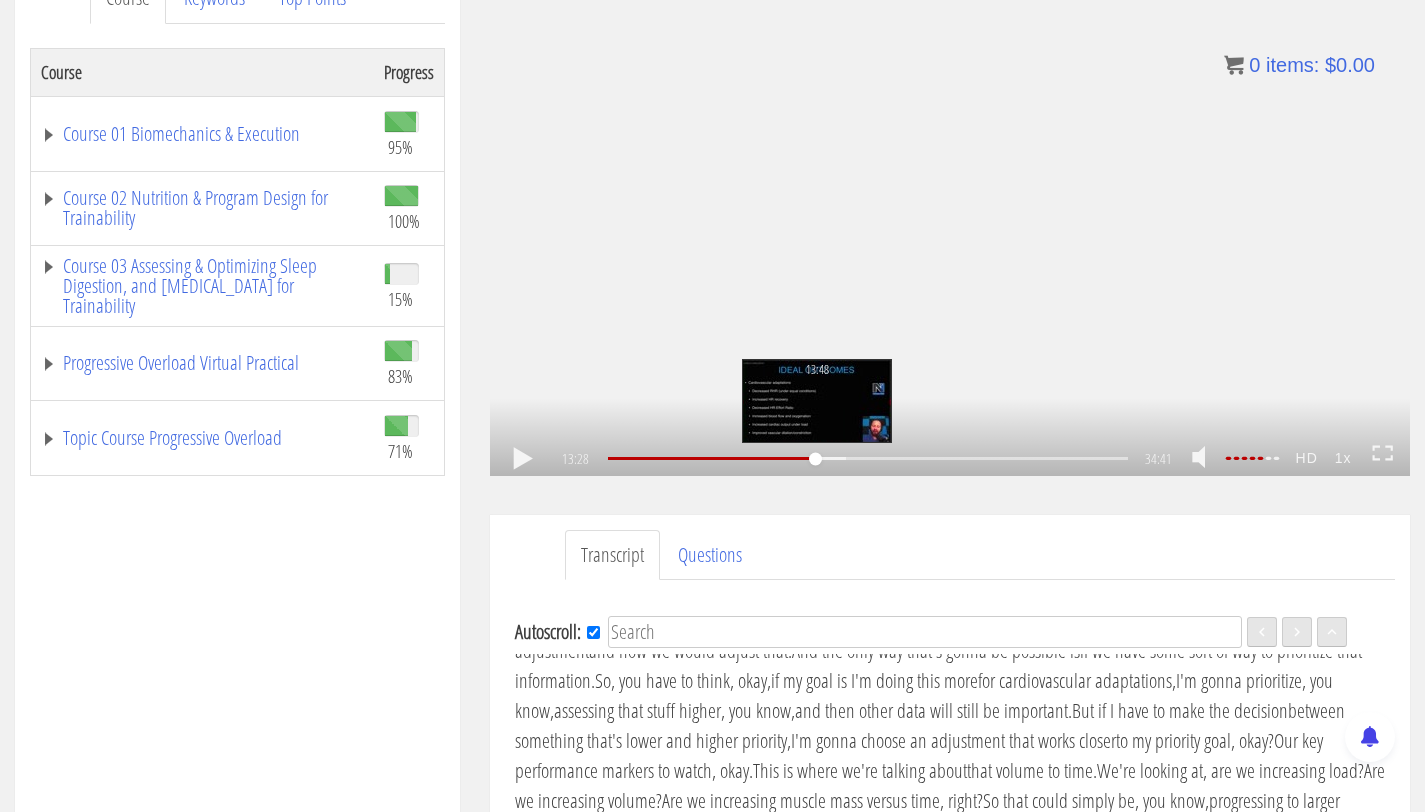 click on "13:48" at bounding box center [868, 458] 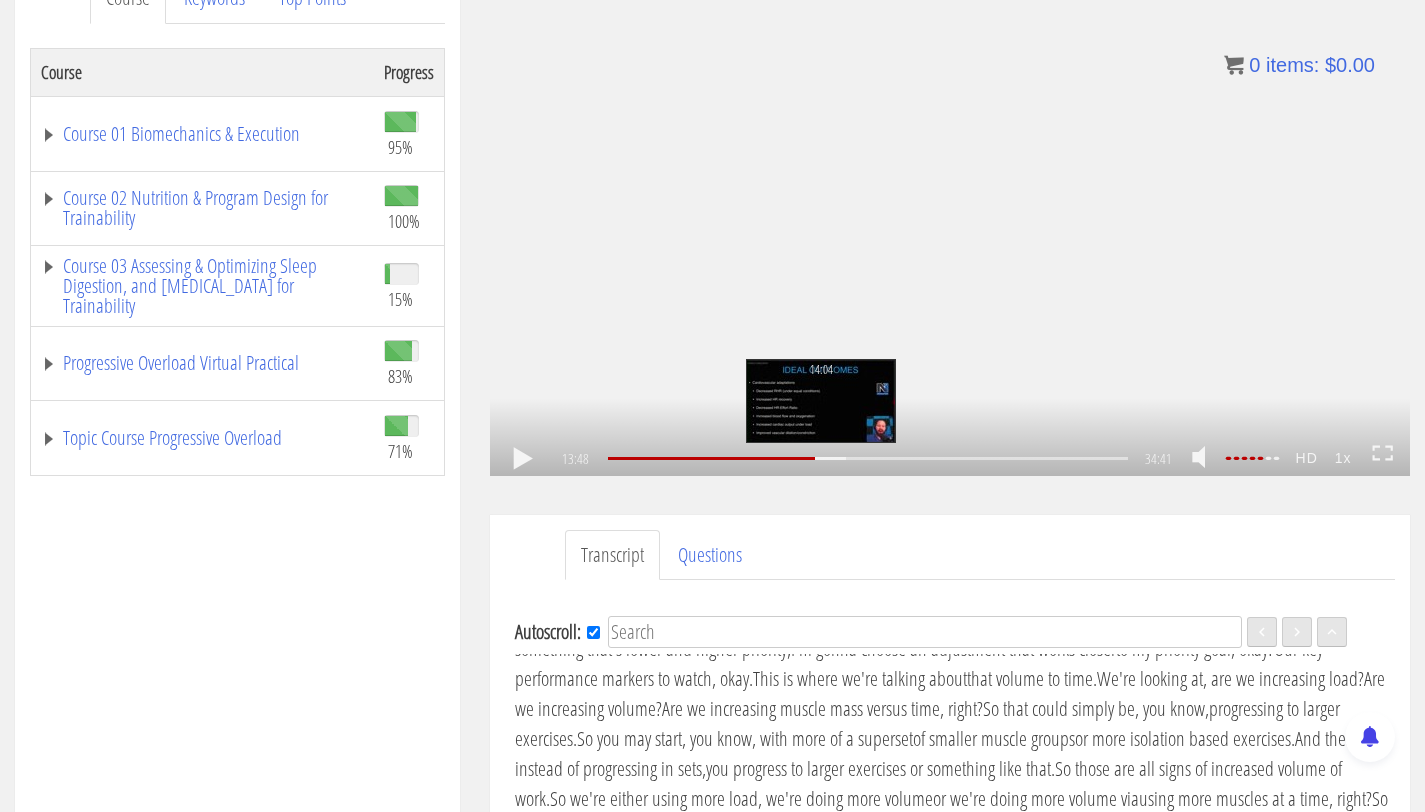 click on "14:04" at bounding box center (868, 458) 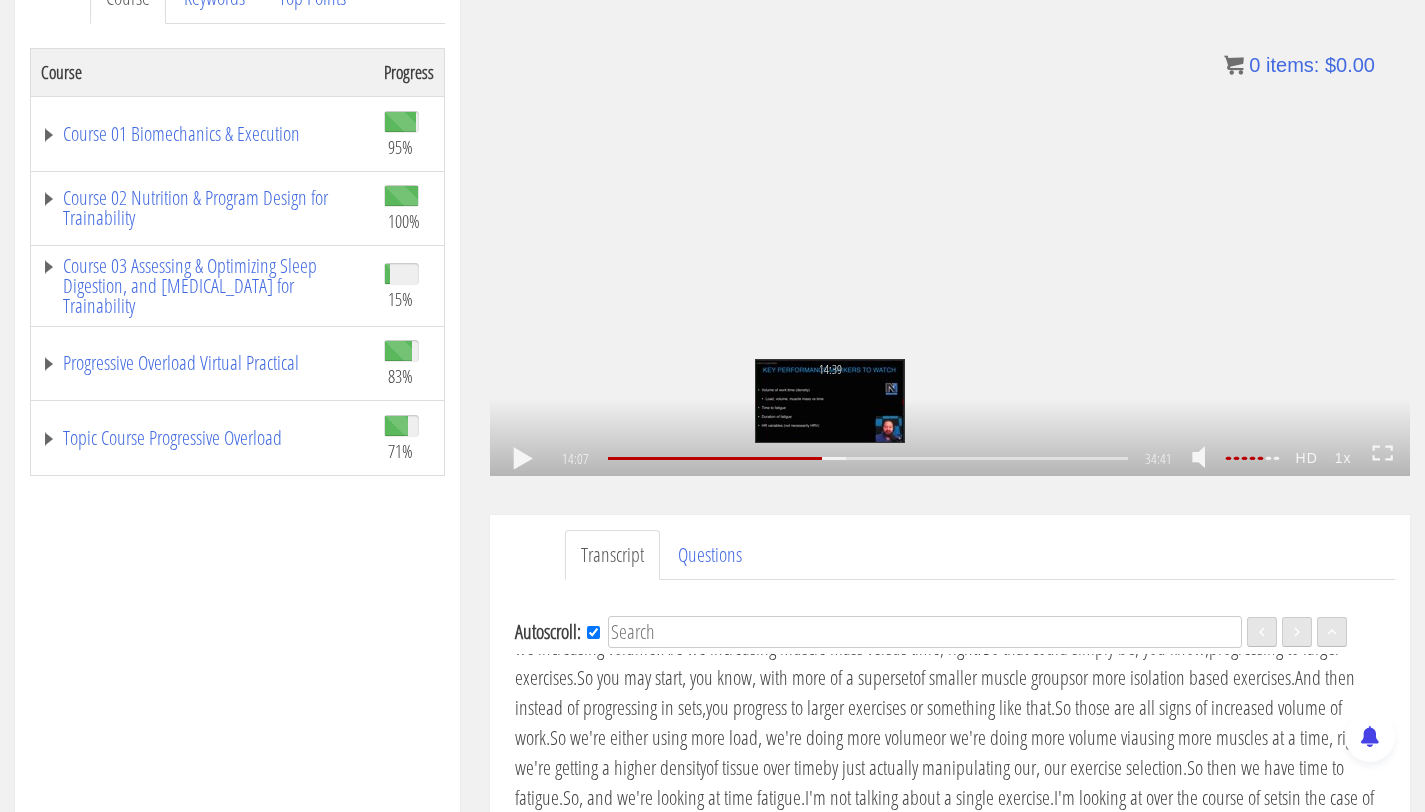click on "14:39" at bounding box center [868, 458] 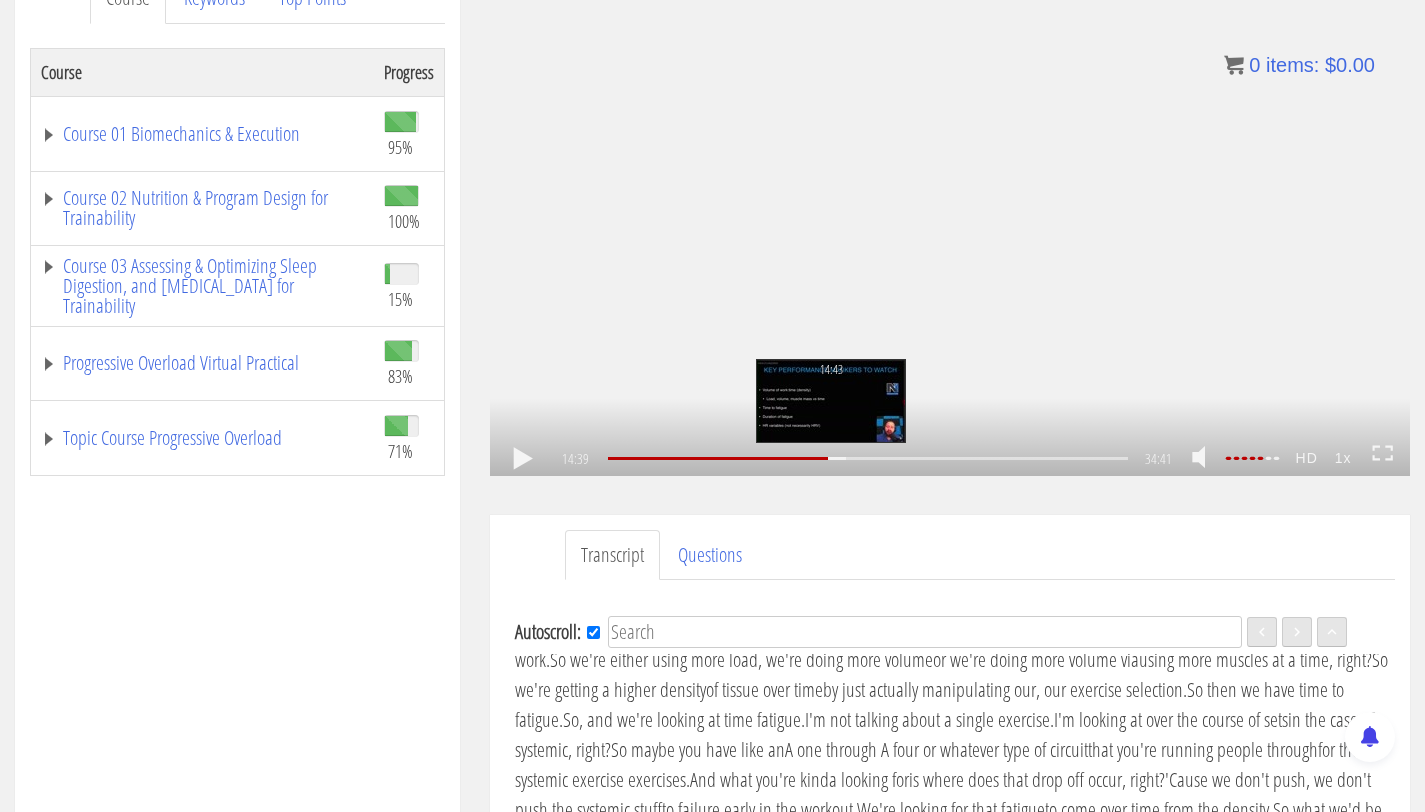 scroll, scrollTop: 3443, scrollLeft: 0, axis: vertical 